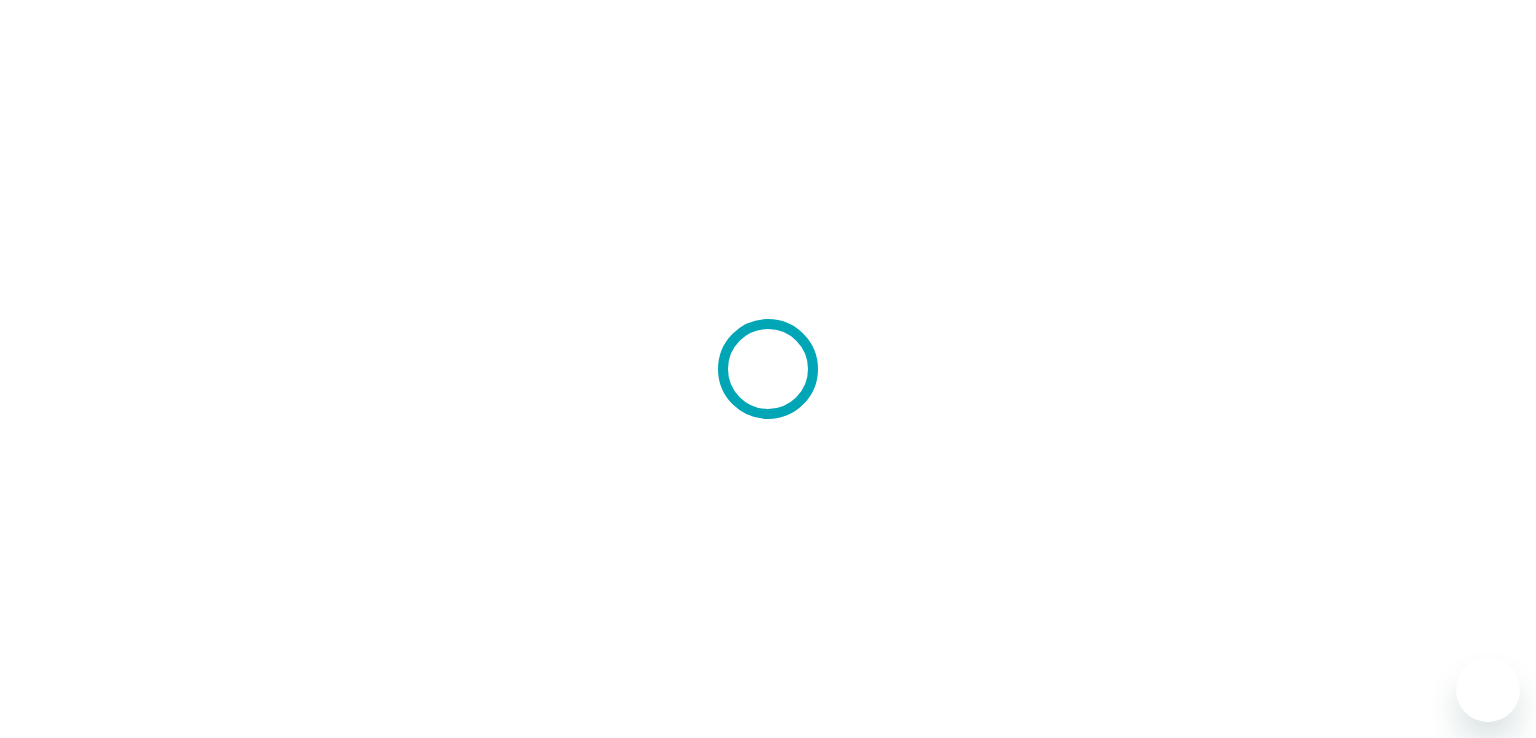 scroll, scrollTop: 0, scrollLeft: 0, axis: both 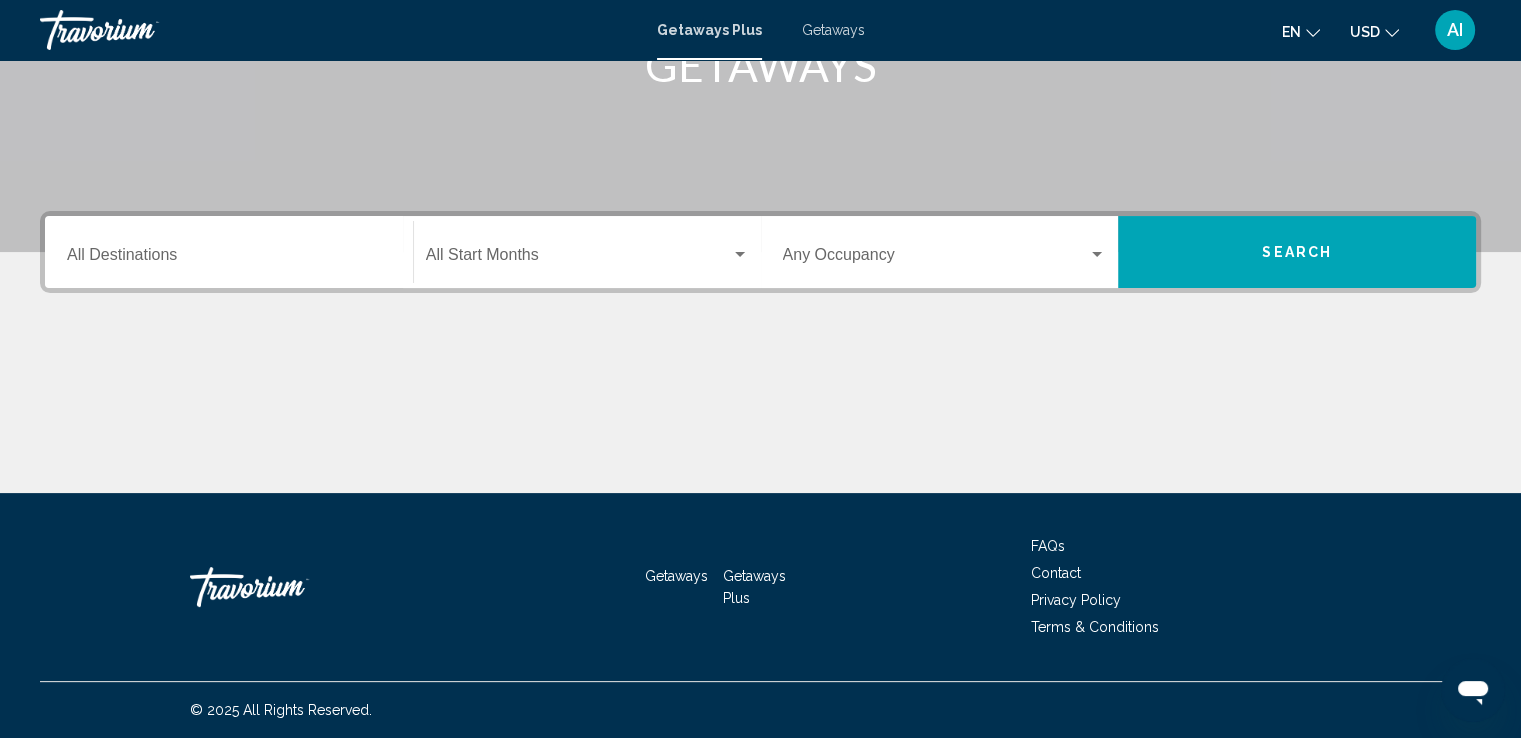 click on "Getaways Plus  Getaways en
English Español Français Italiano Português русский USD
USD ($) MXN (Mex$) CAD (Can$) GBP (£) EUR (€) AUD (A$) NZD (NZ$) CNY (CN¥) AI Login" at bounding box center [760, 30] 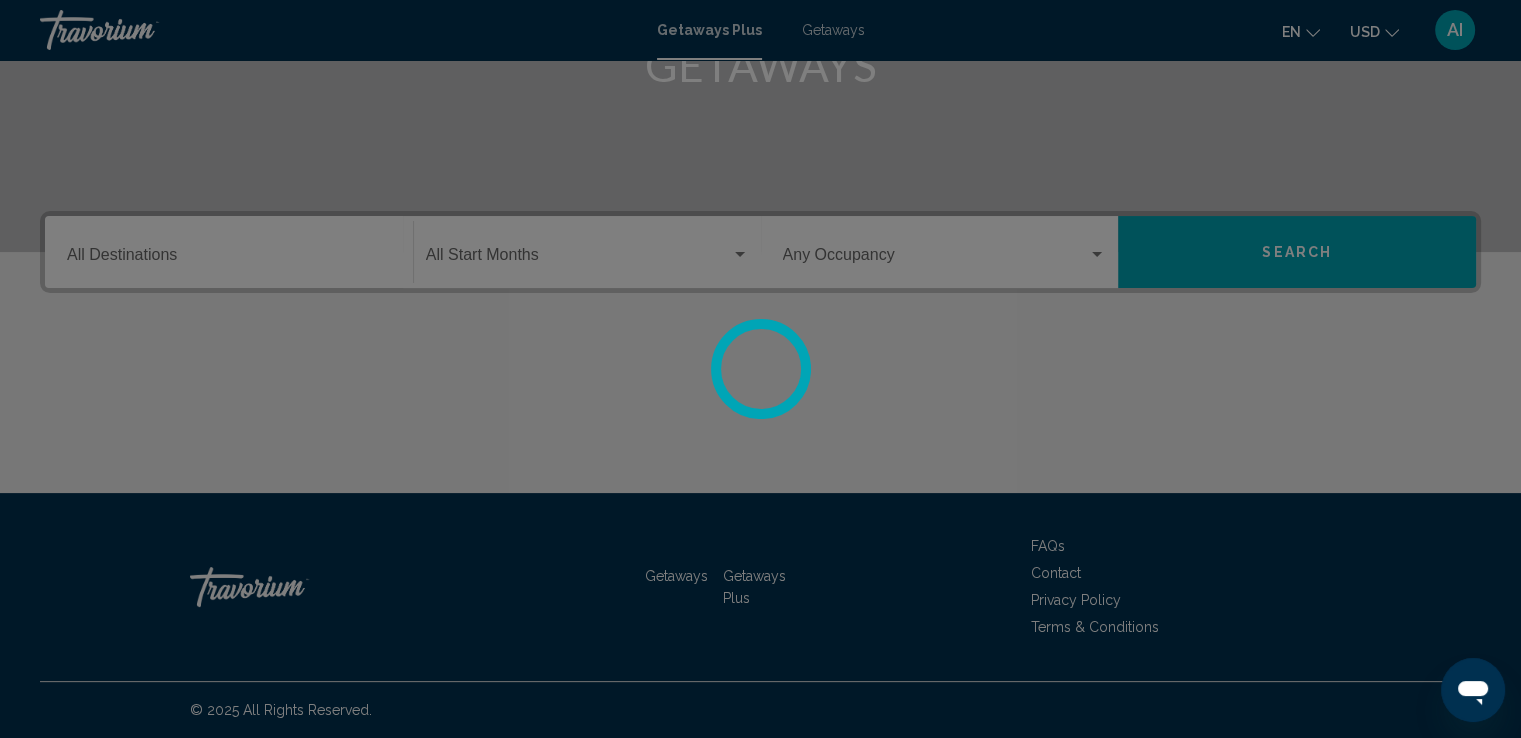 scroll, scrollTop: 0, scrollLeft: 0, axis: both 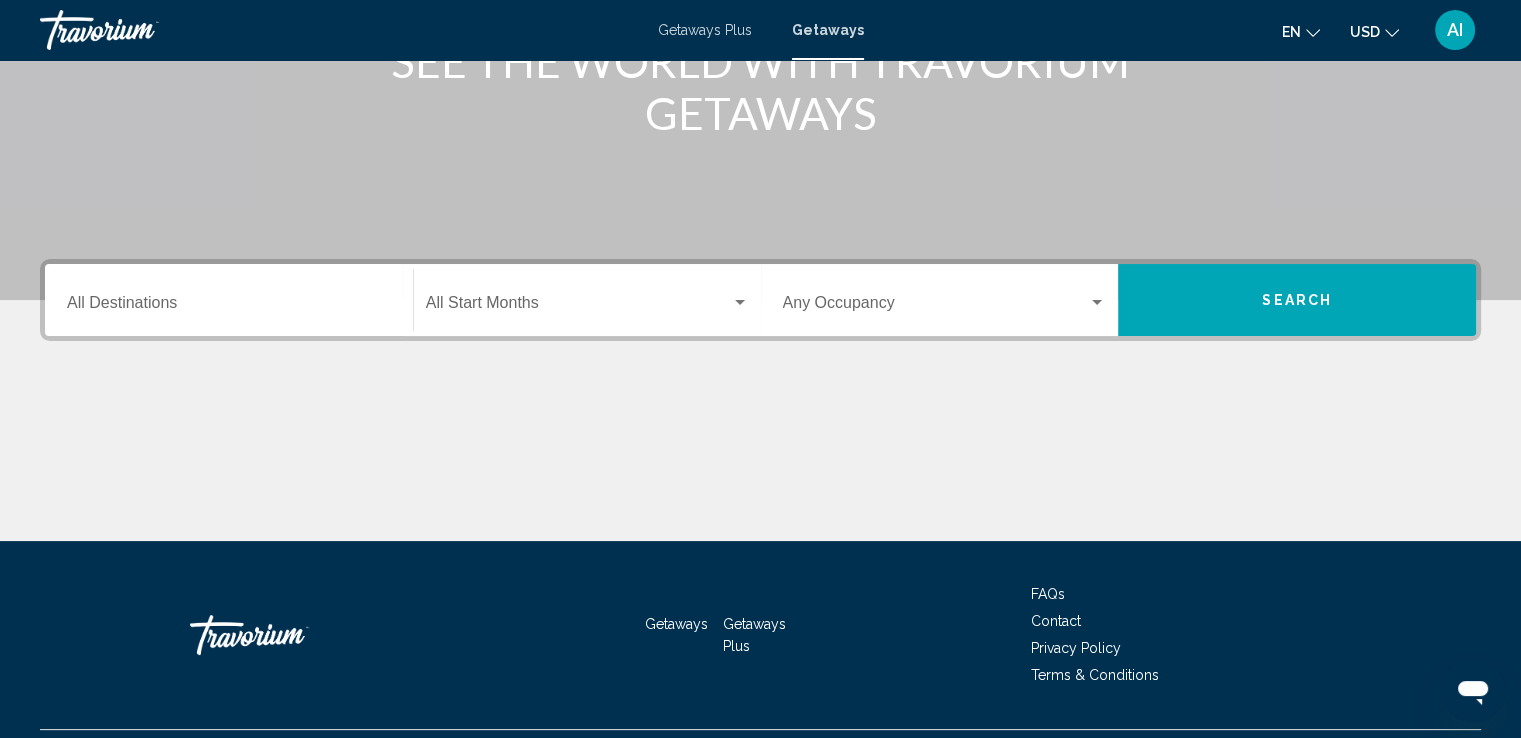 click on "Destination All Destinations" at bounding box center (229, 300) 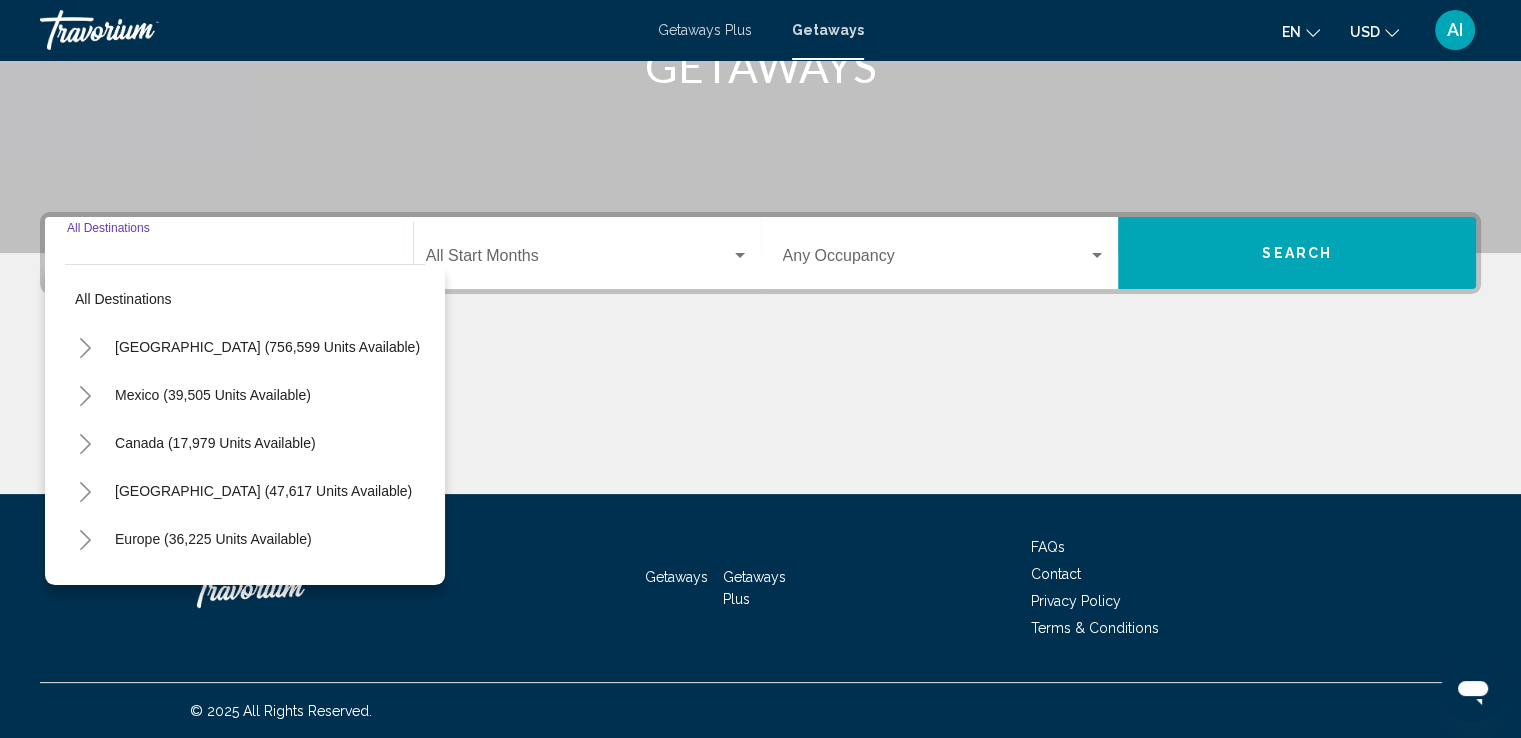 scroll, scrollTop: 348, scrollLeft: 0, axis: vertical 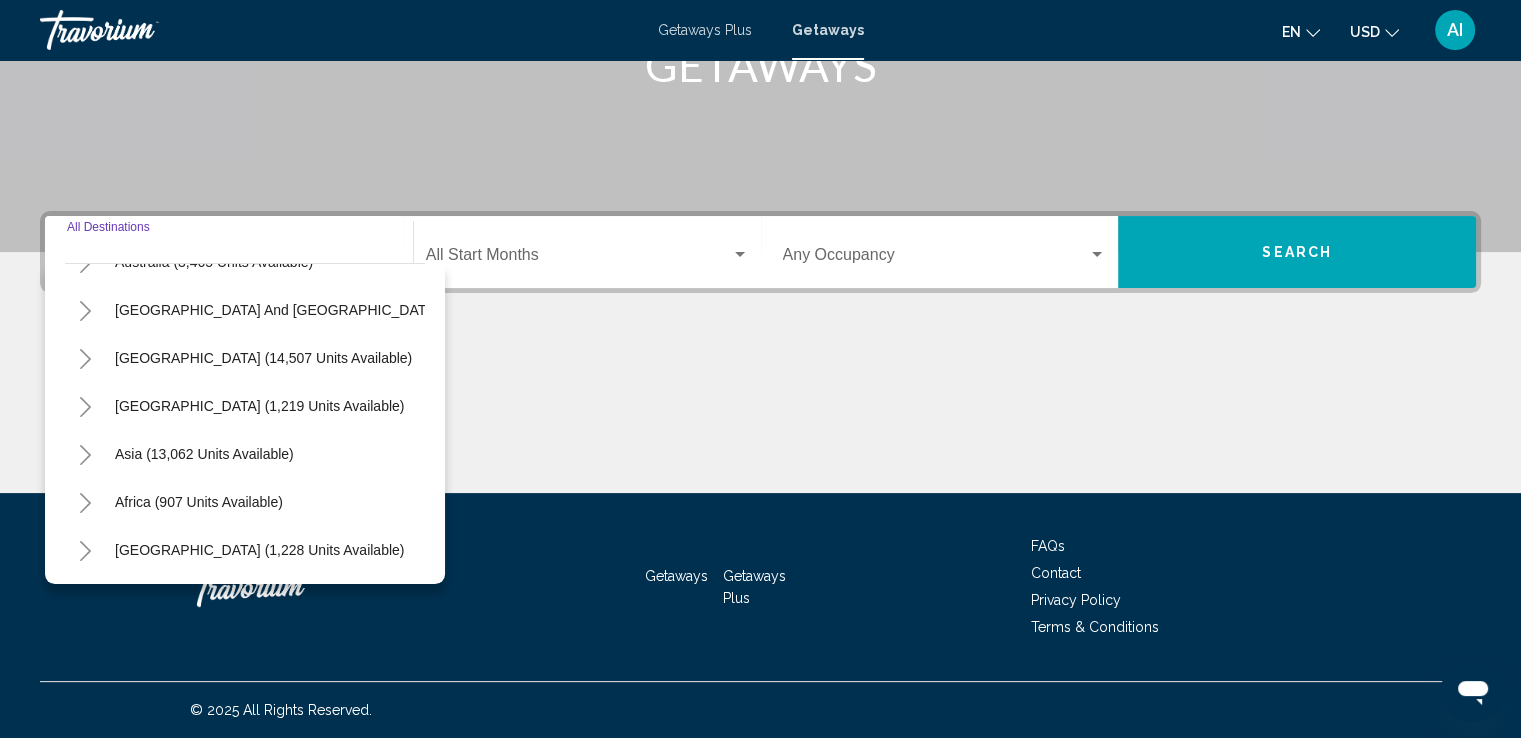 click 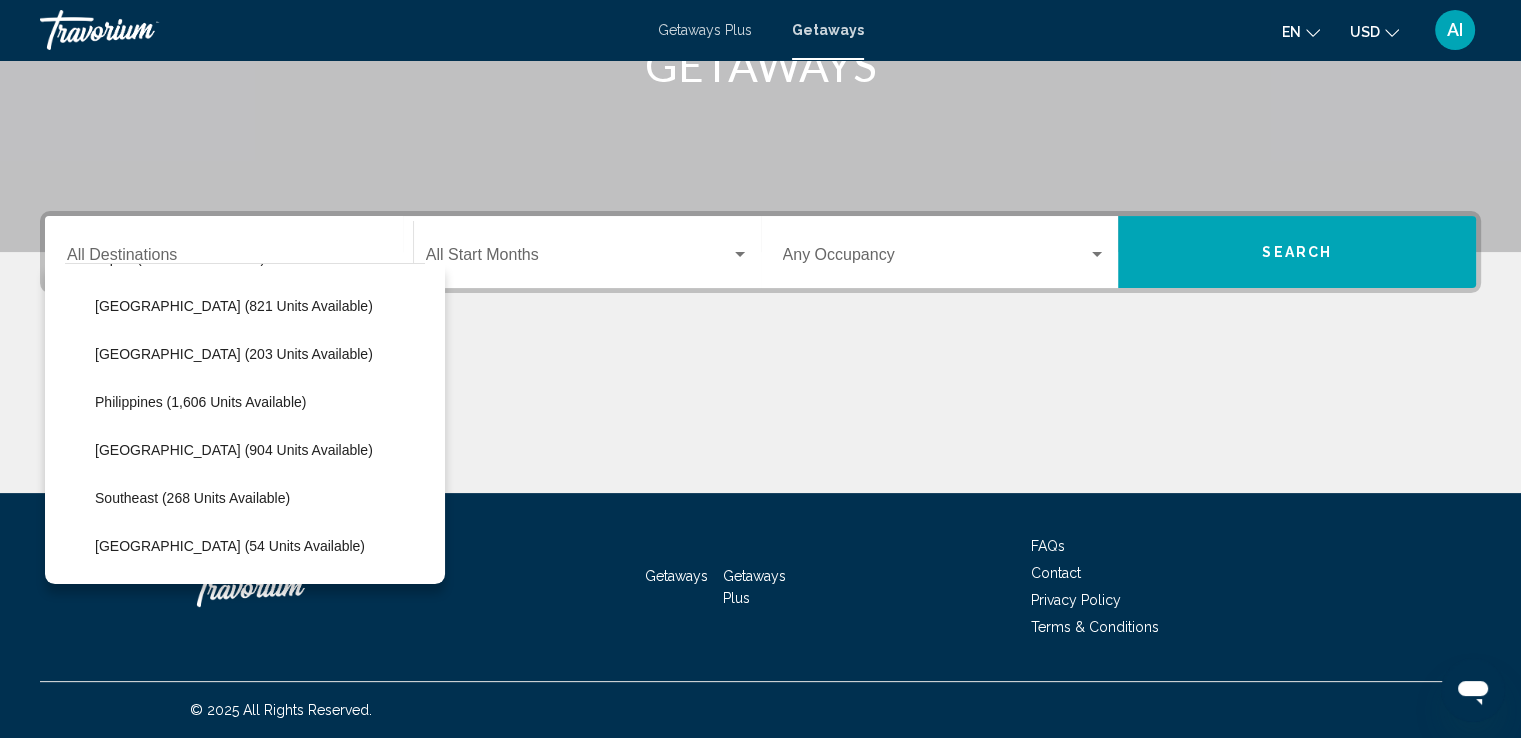scroll, scrollTop: 839, scrollLeft: 0, axis: vertical 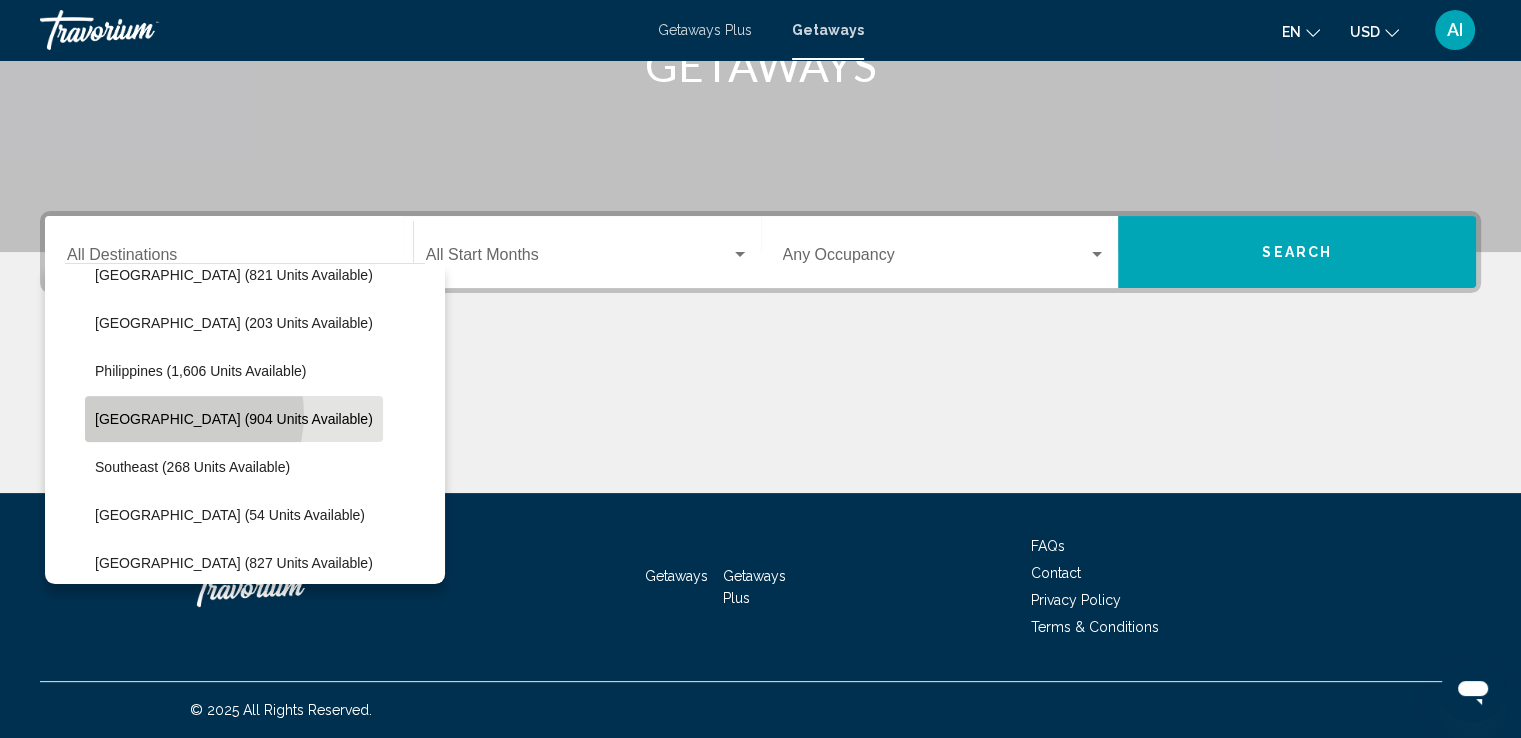 click on "[GEOGRAPHIC_DATA] (904 units available)" 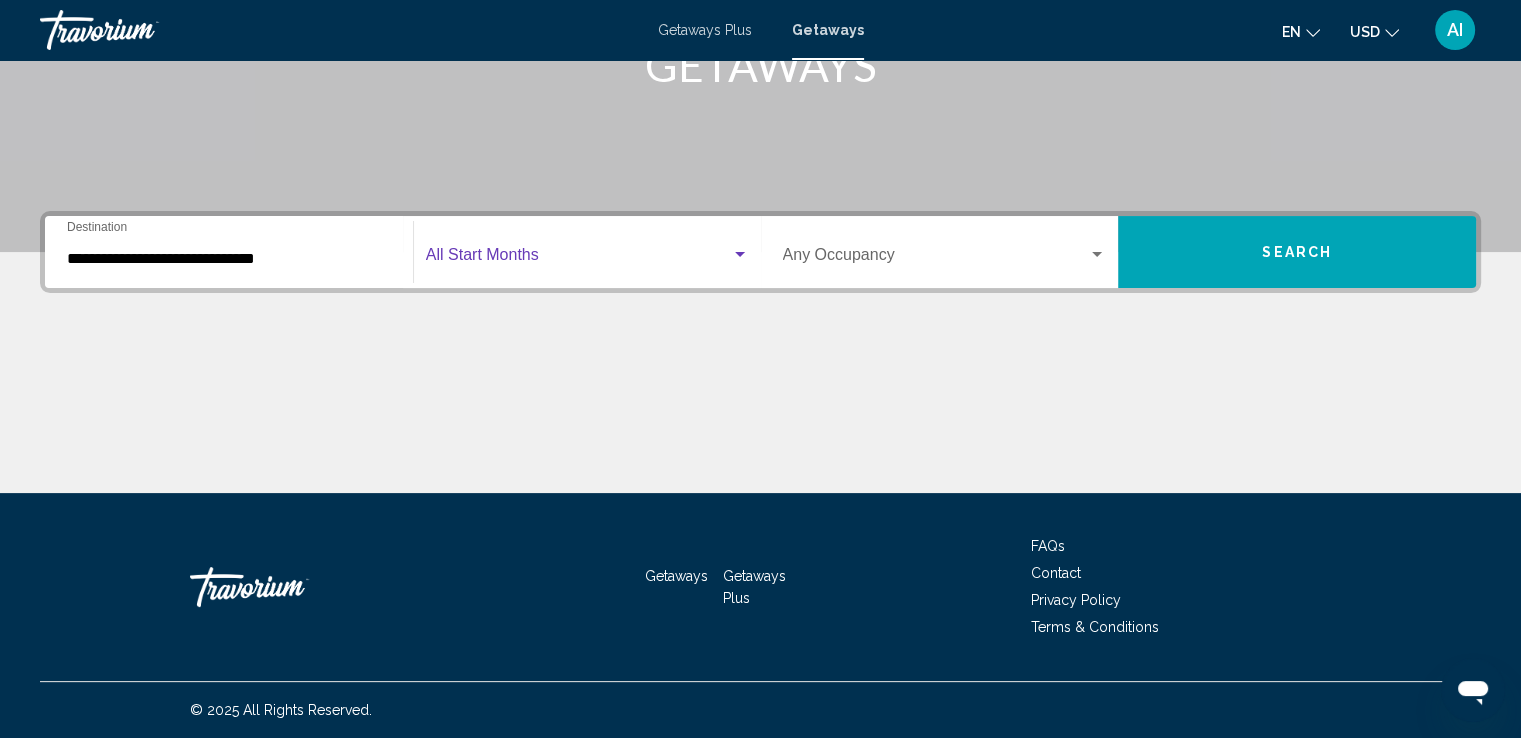 click at bounding box center (578, 259) 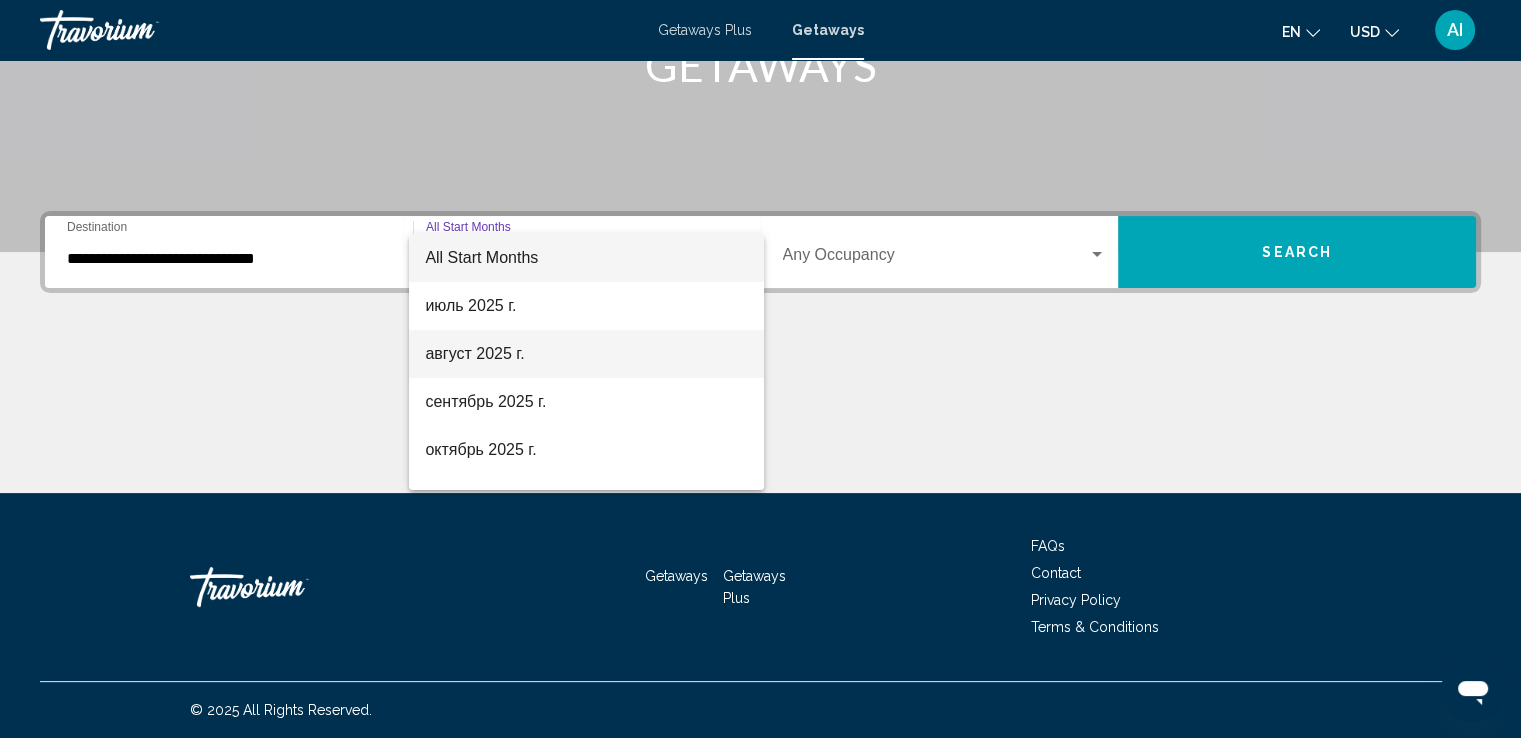 click on "август 2025 г." at bounding box center (586, 354) 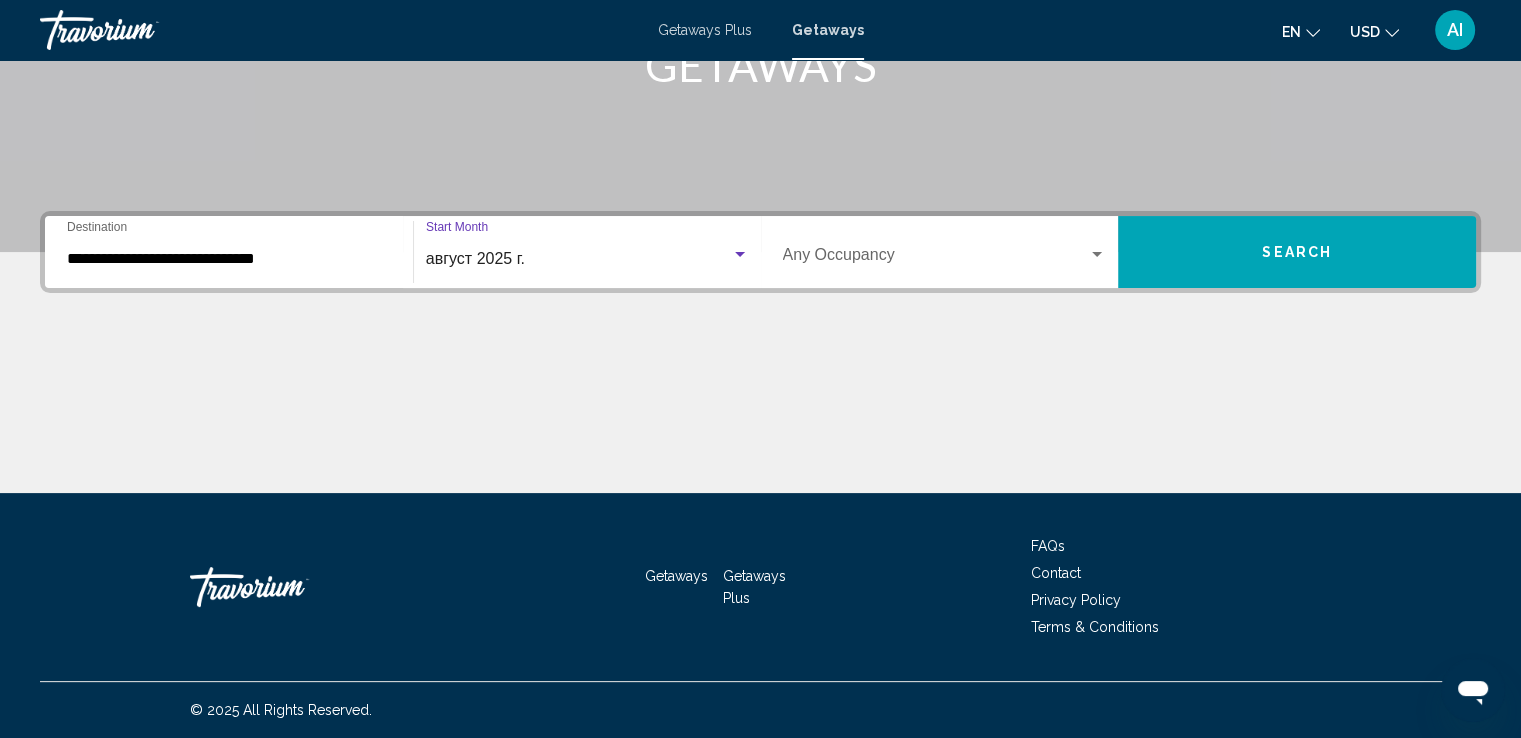 click on "Search" at bounding box center (1297, 253) 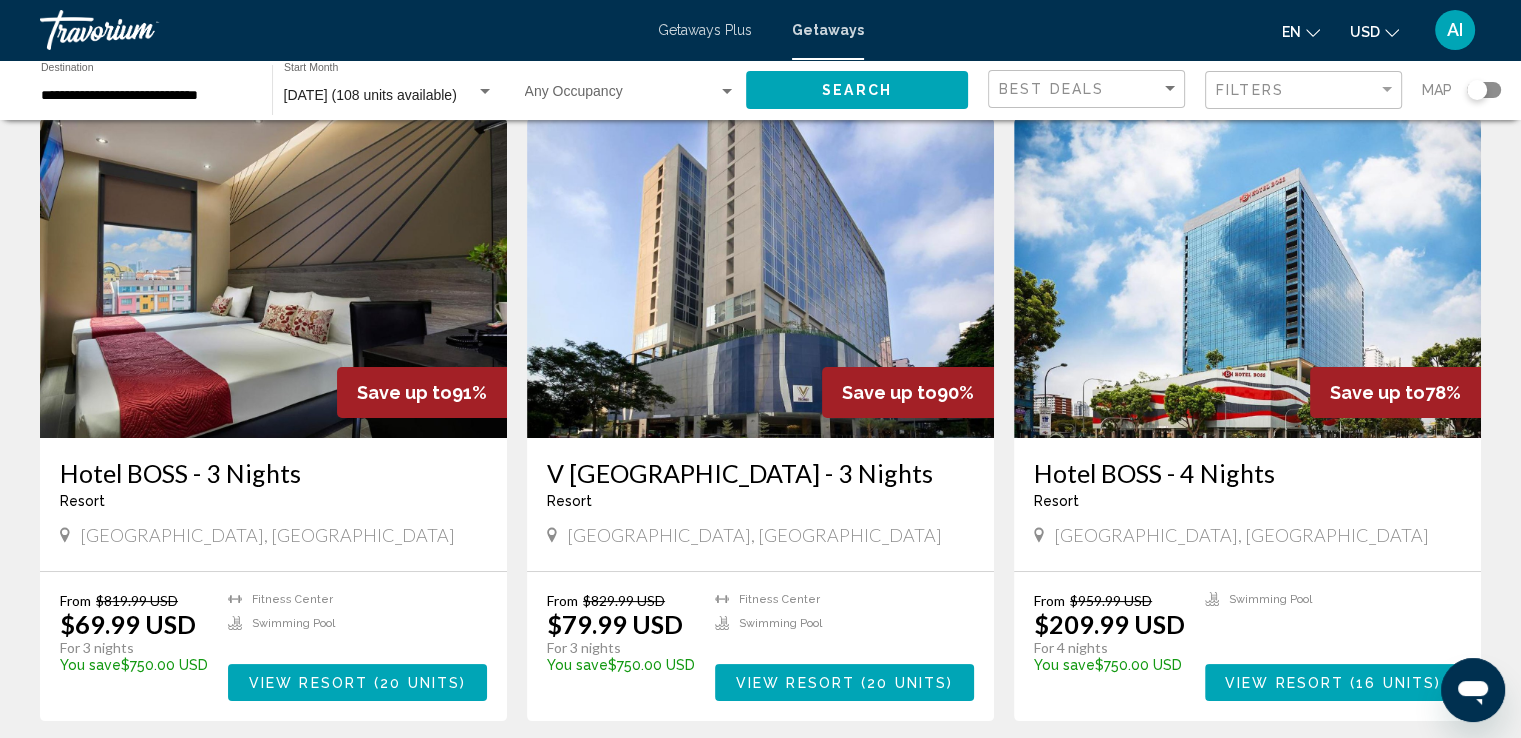 scroll, scrollTop: 82, scrollLeft: 0, axis: vertical 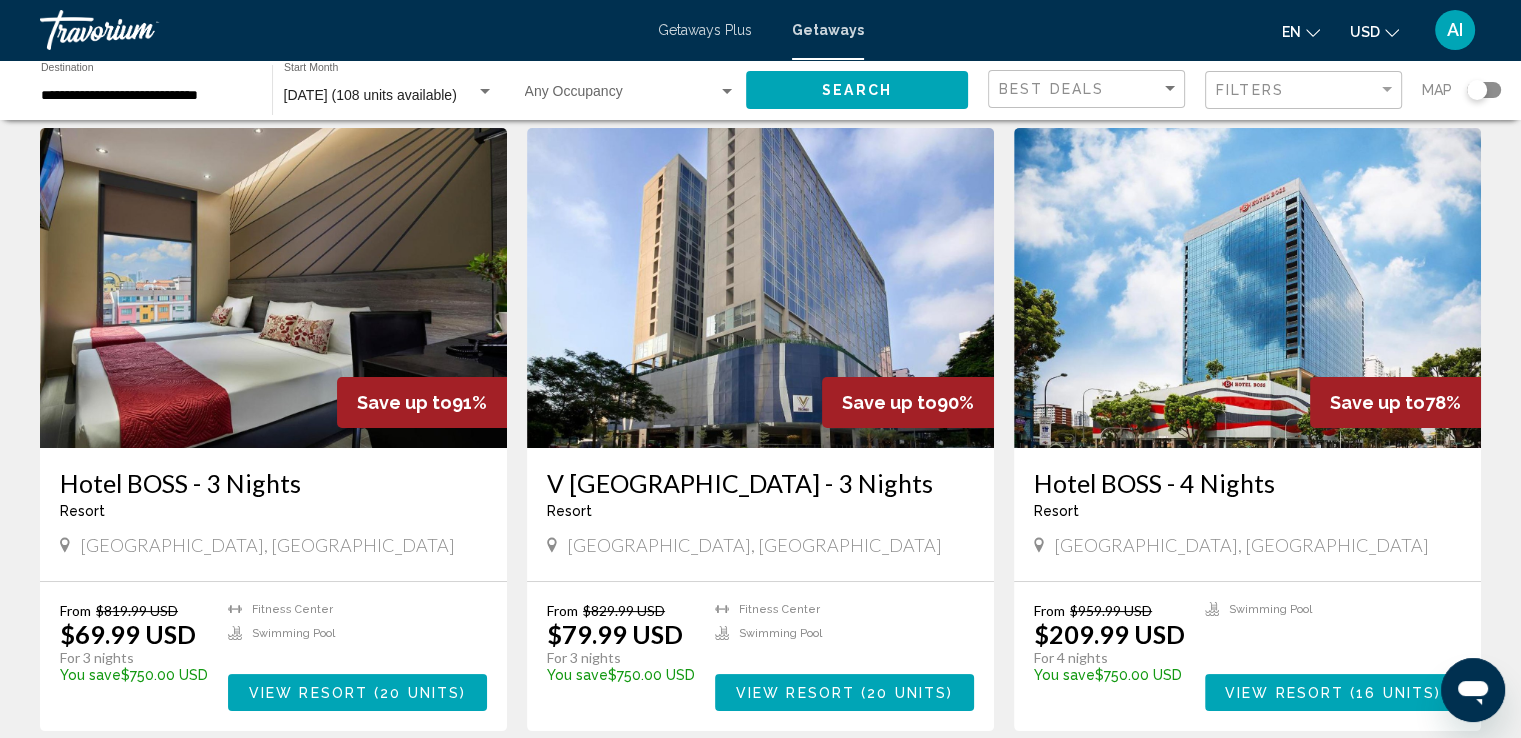 click at bounding box center [273, 288] 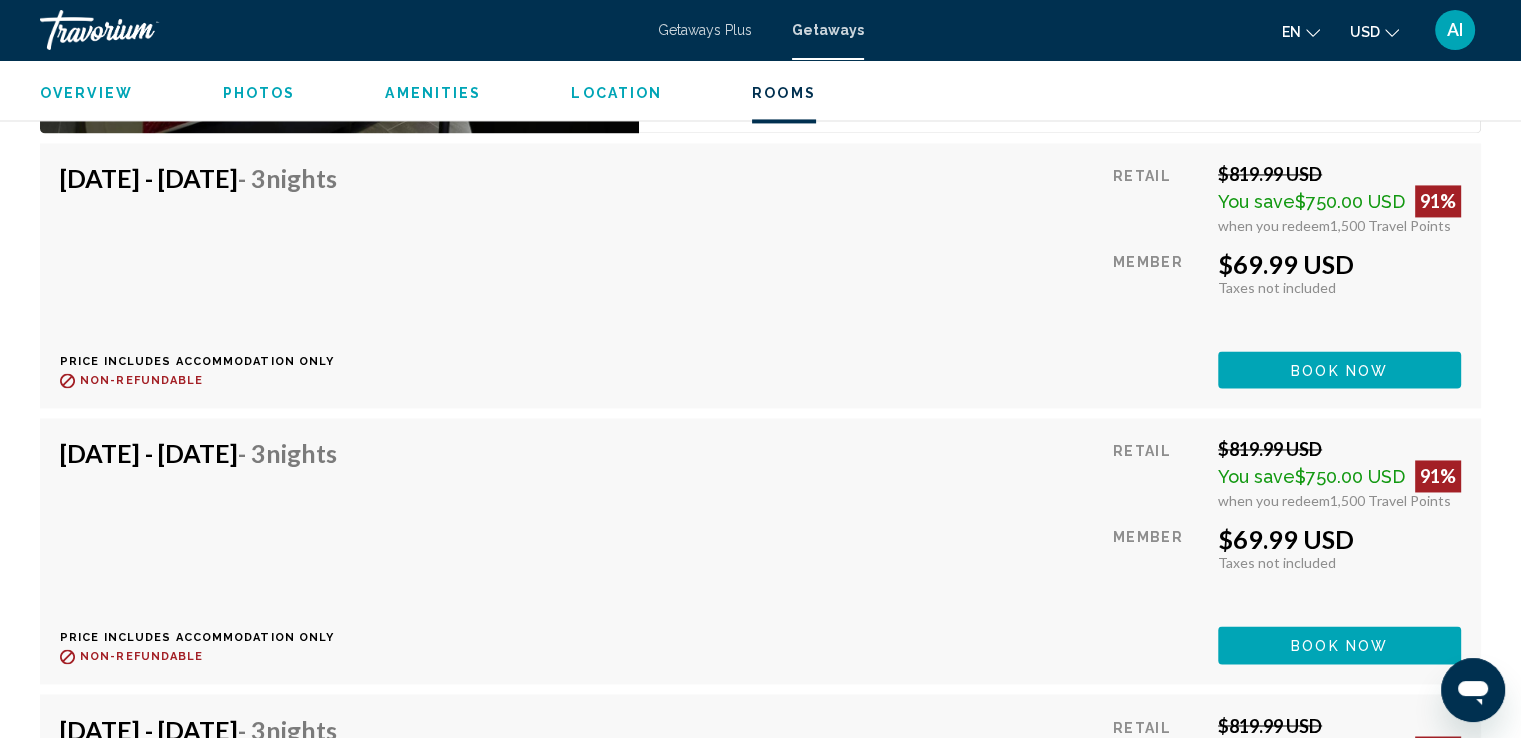 scroll, scrollTop: 3200, scrollLeft: 0, axis: vertical 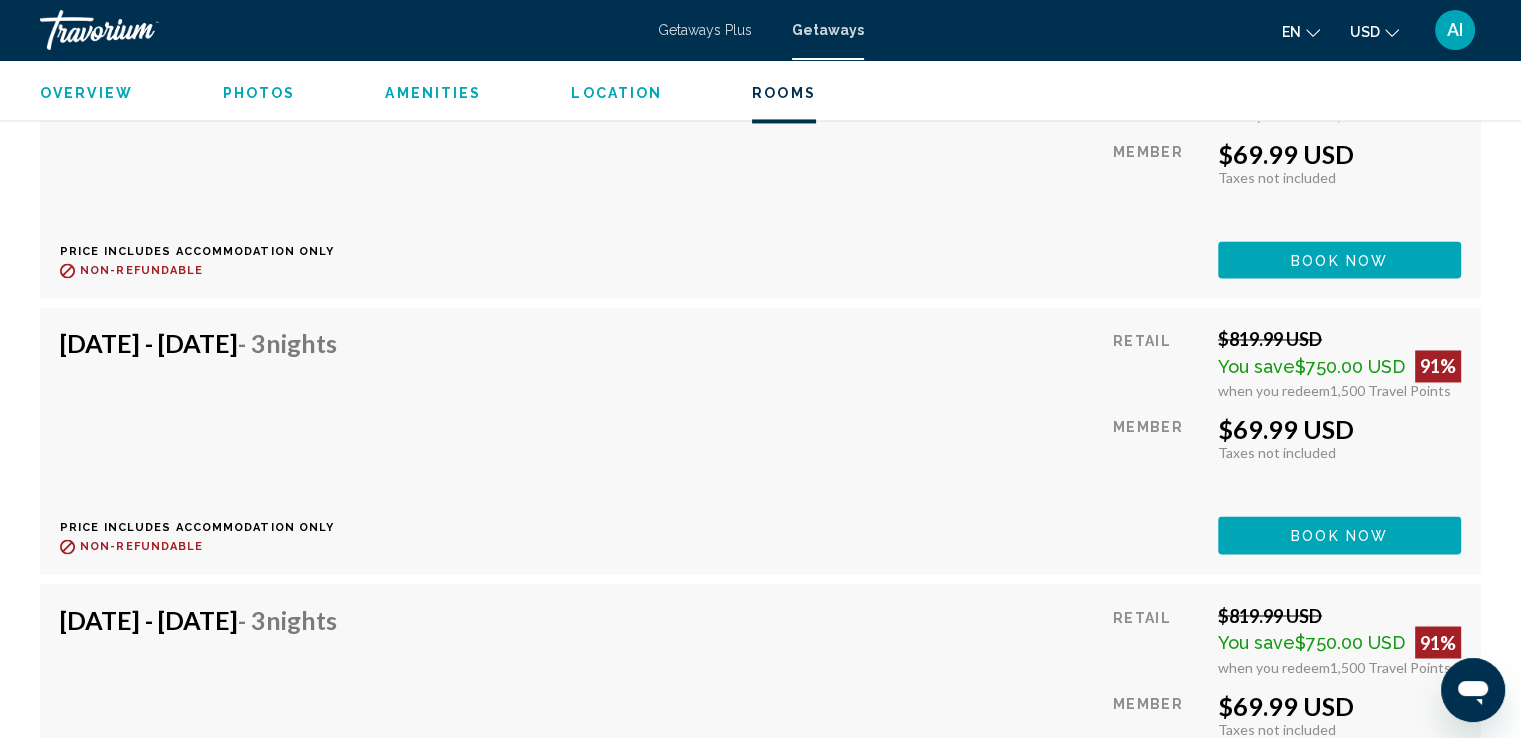 click on "Book now" at bounding box center (1339, 260) 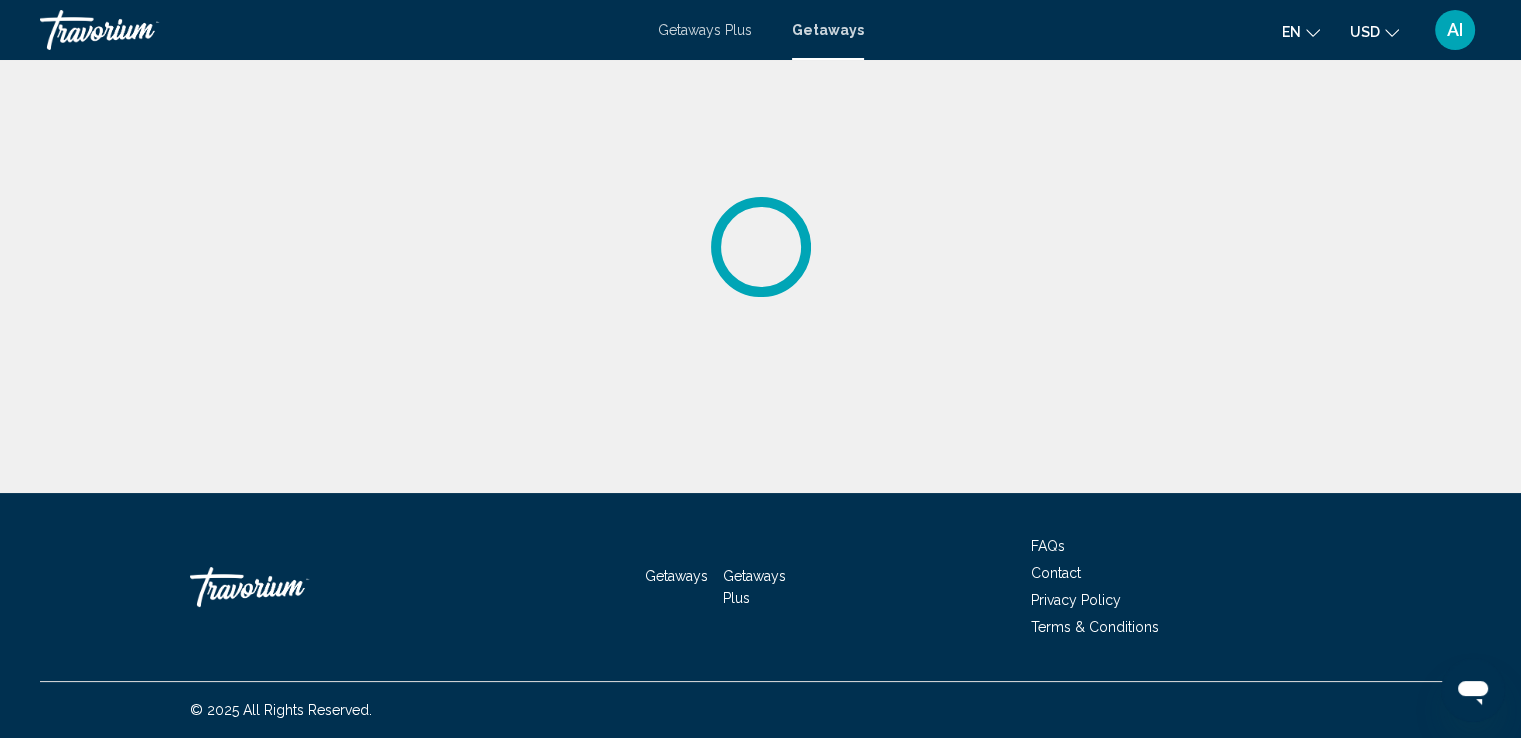 scroll, scrollTop: 0, scrollLeft: 0, axis: both 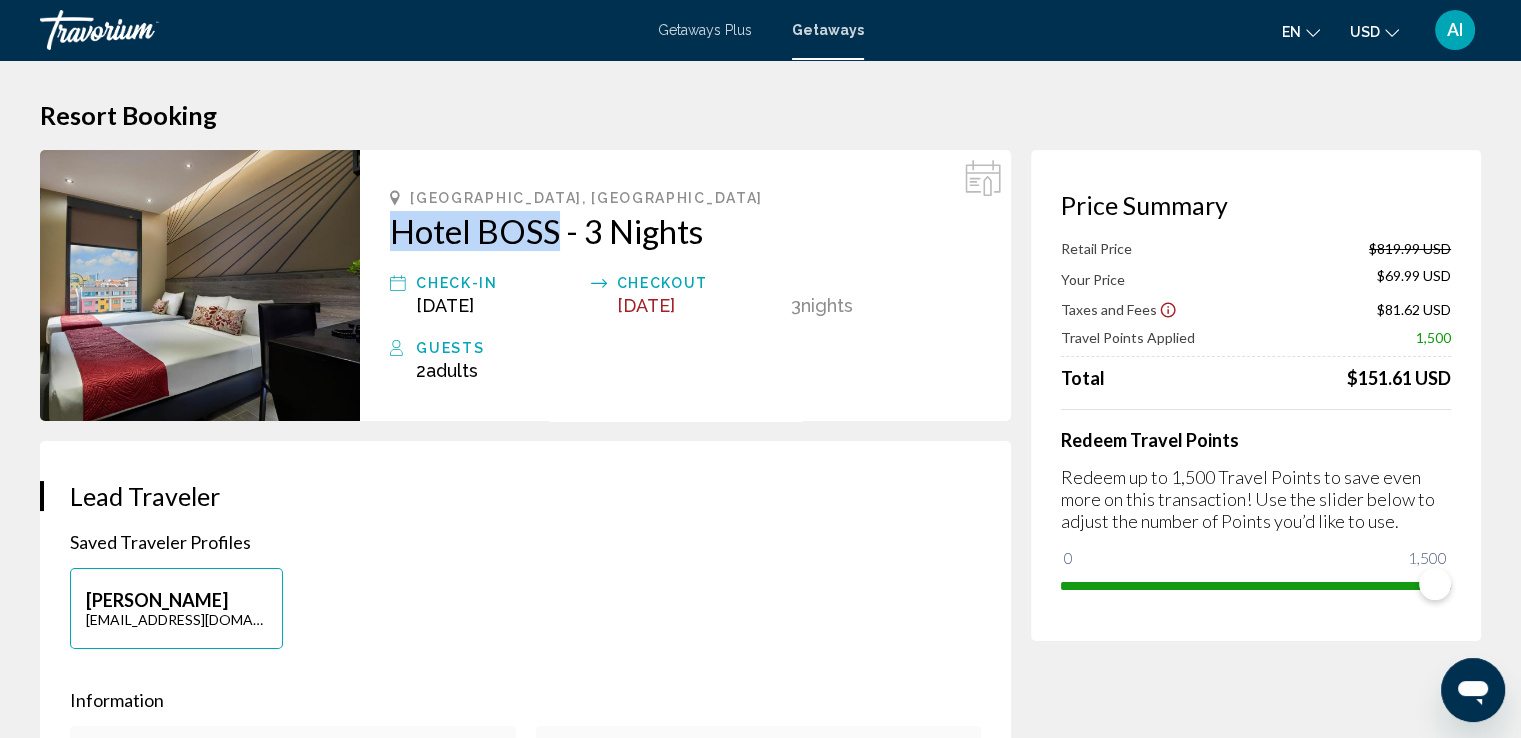 drag, startPoint x: 384, startPoint y: 231, endPoint x: 559, endPoint y: 232, distance: 175.00285 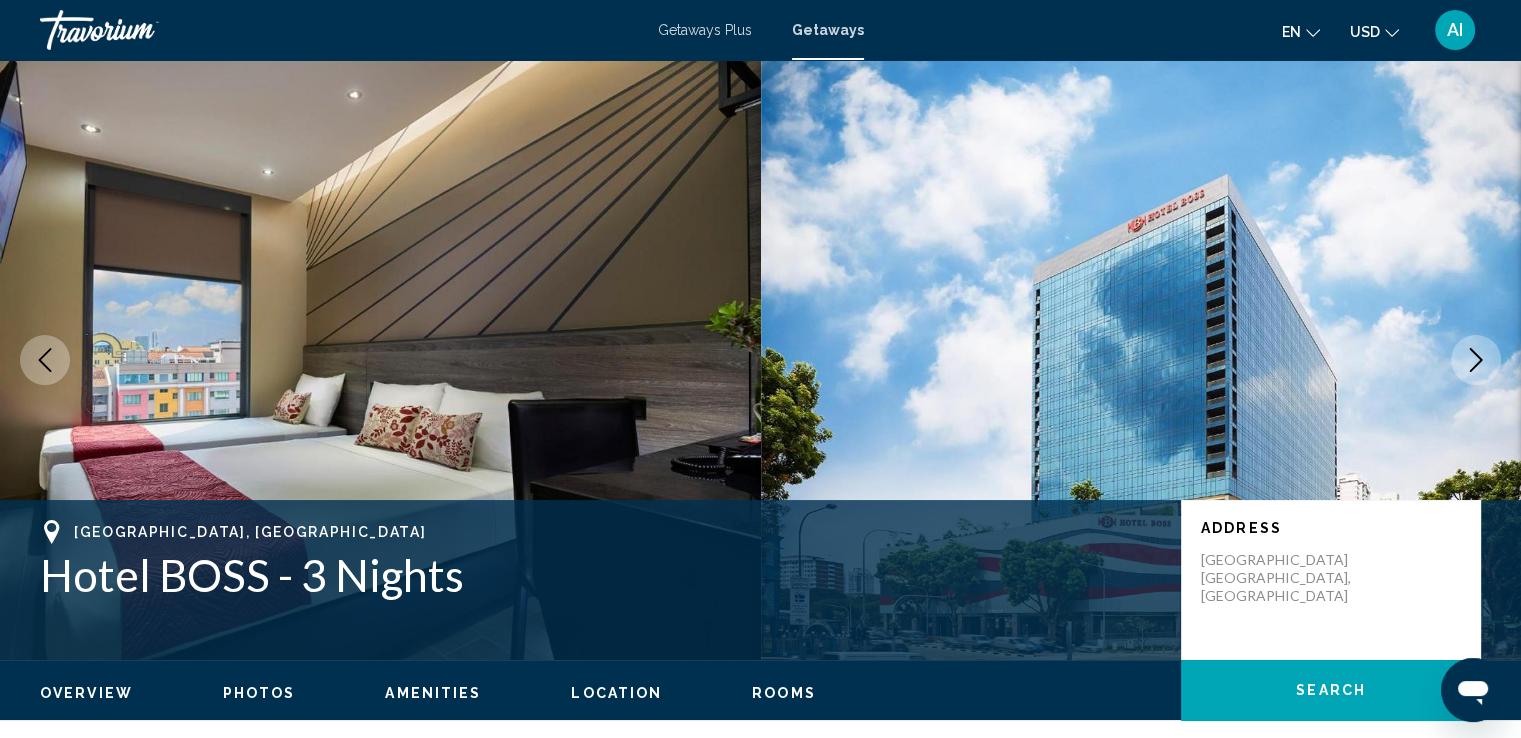 scroll, scrollTop: 300, scrollLeft: 0, axis: vertical 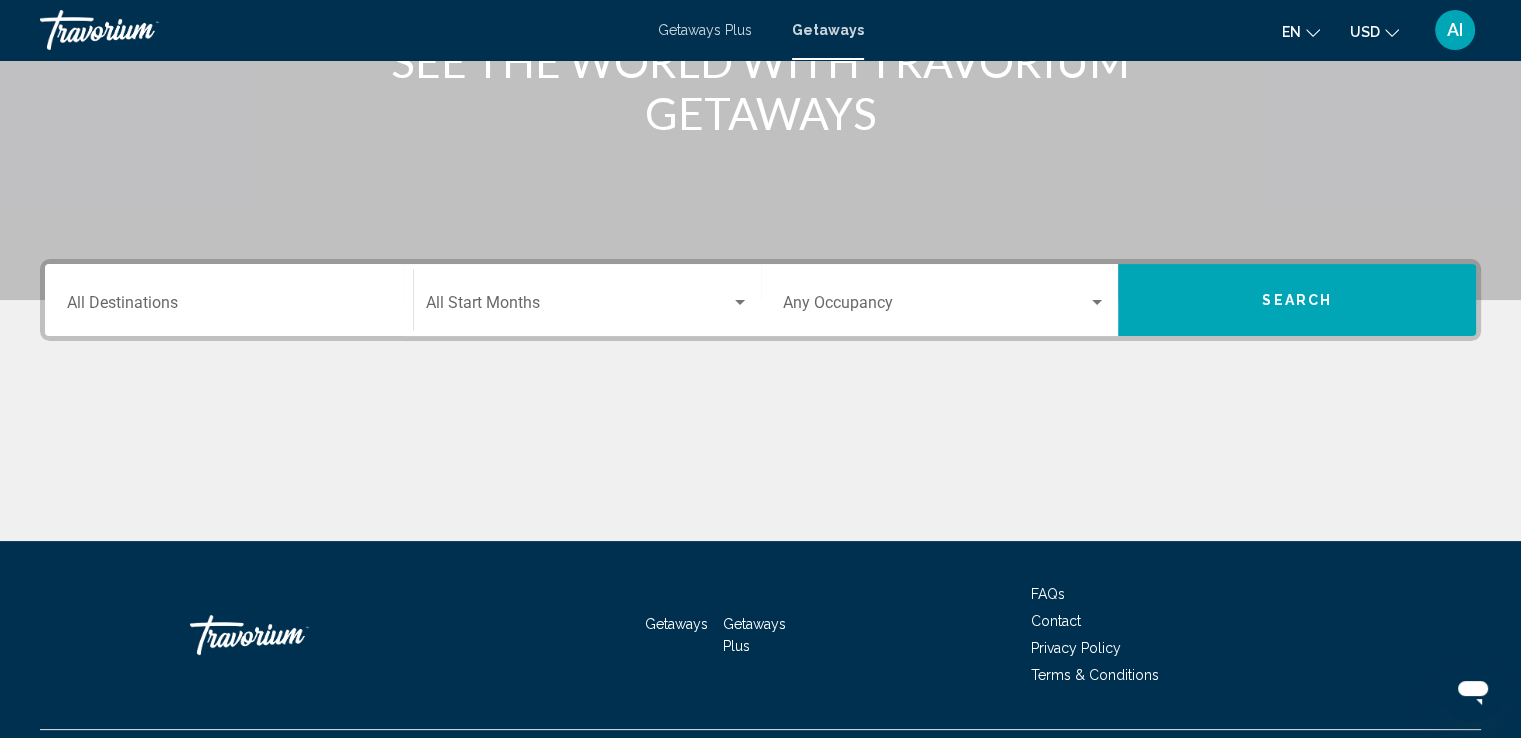 click on "Destination All Destinations" at bounding box center [229, 300] 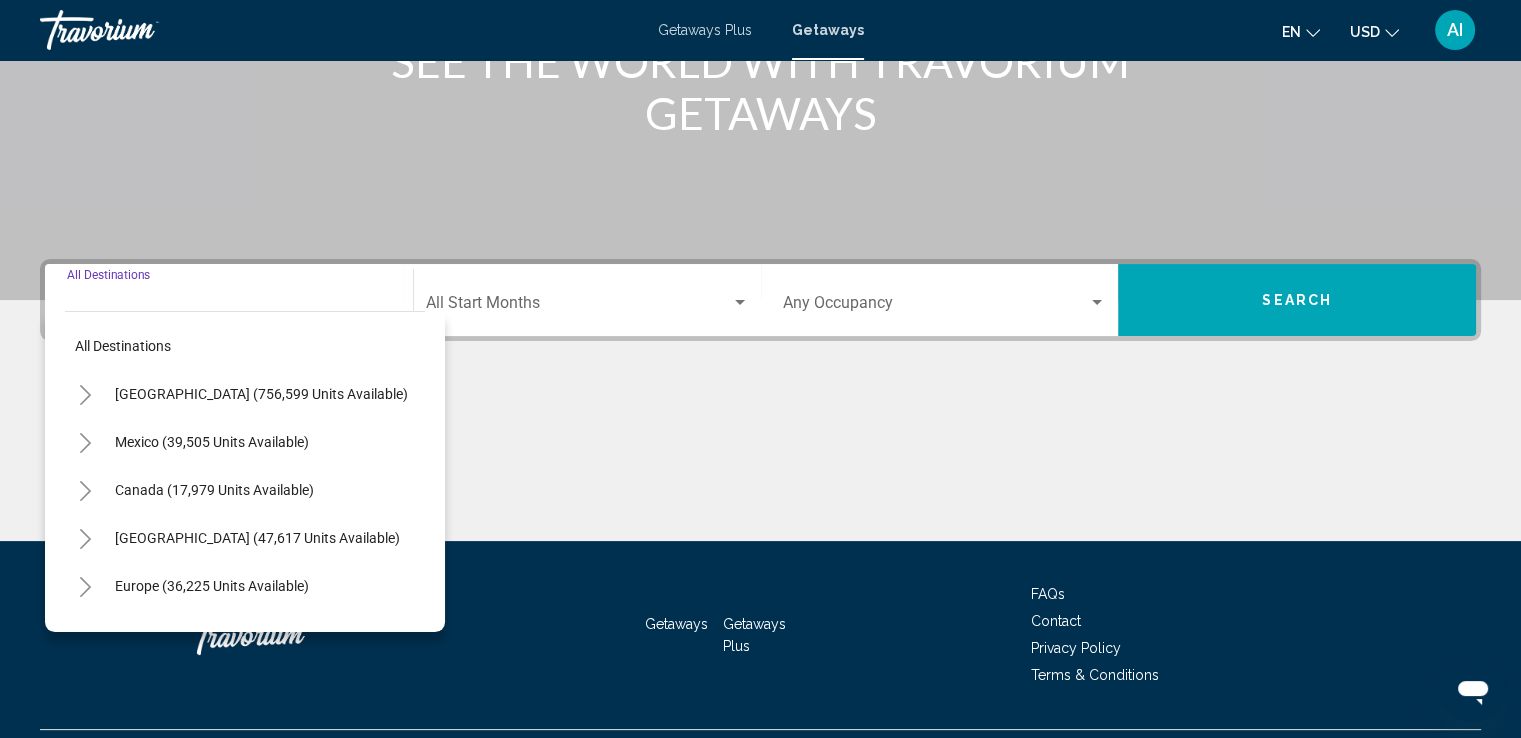 scroll, scrollTop: 348, scrollLeft: 0, axis: vertical 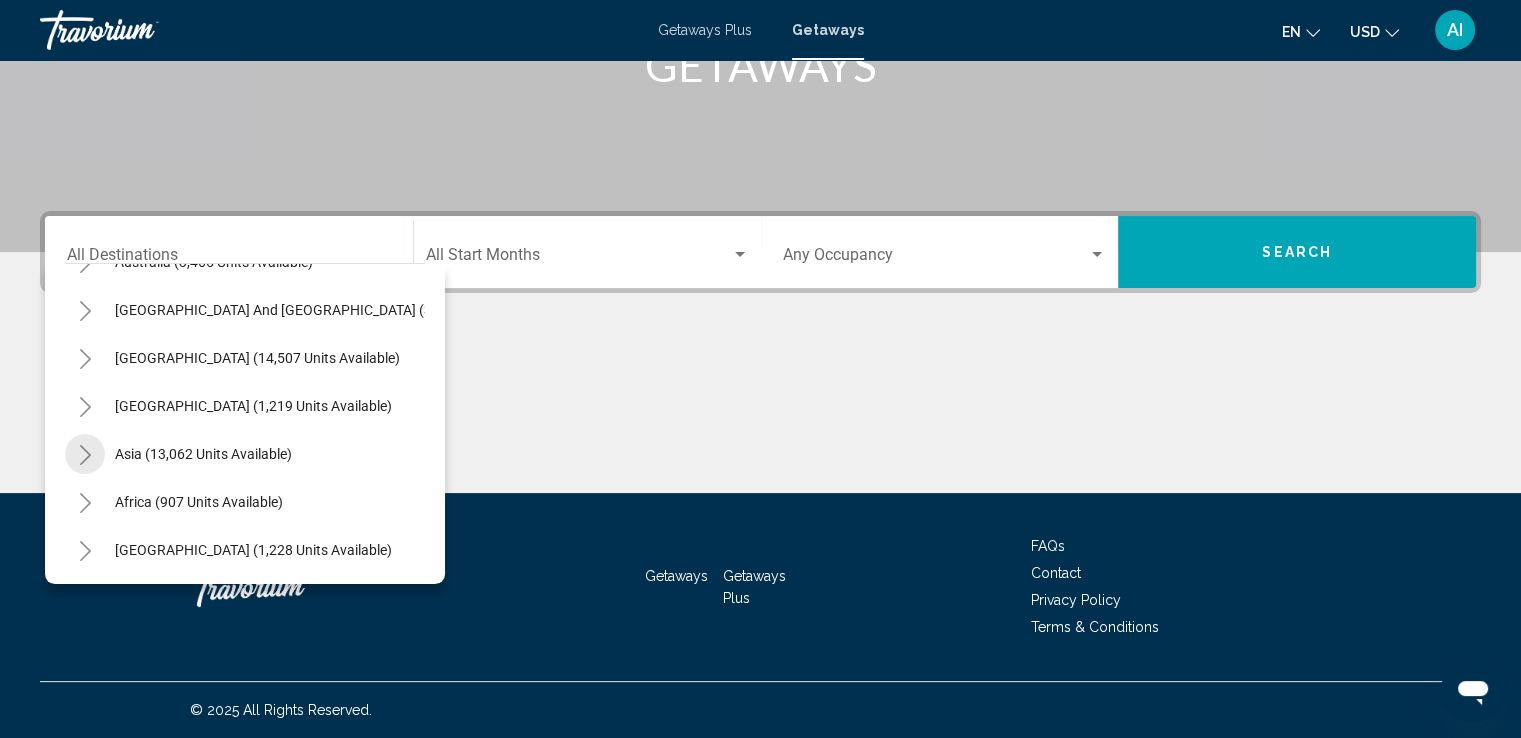 click 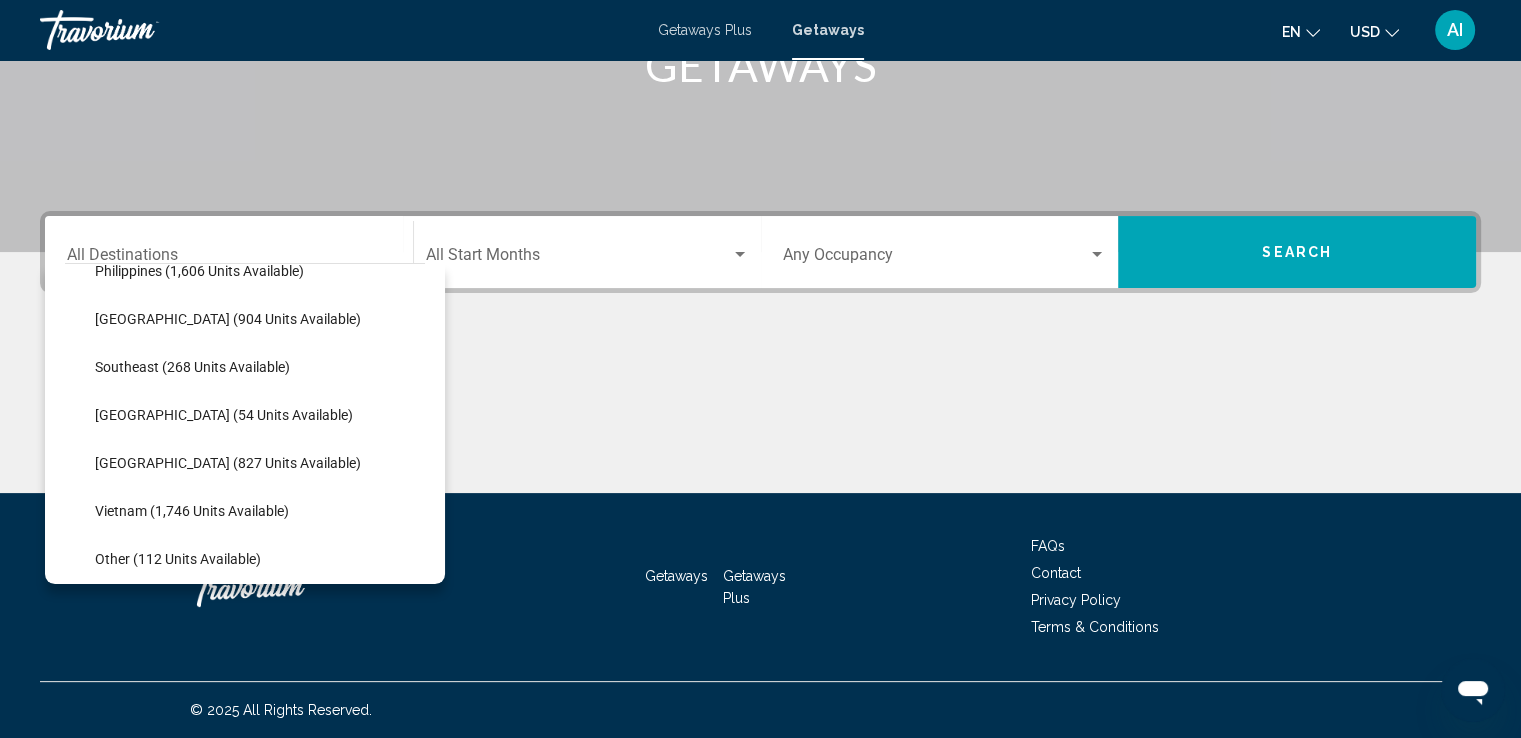 scroll, scrollTop: 1039, scrollLeft: 0, axis: vertical 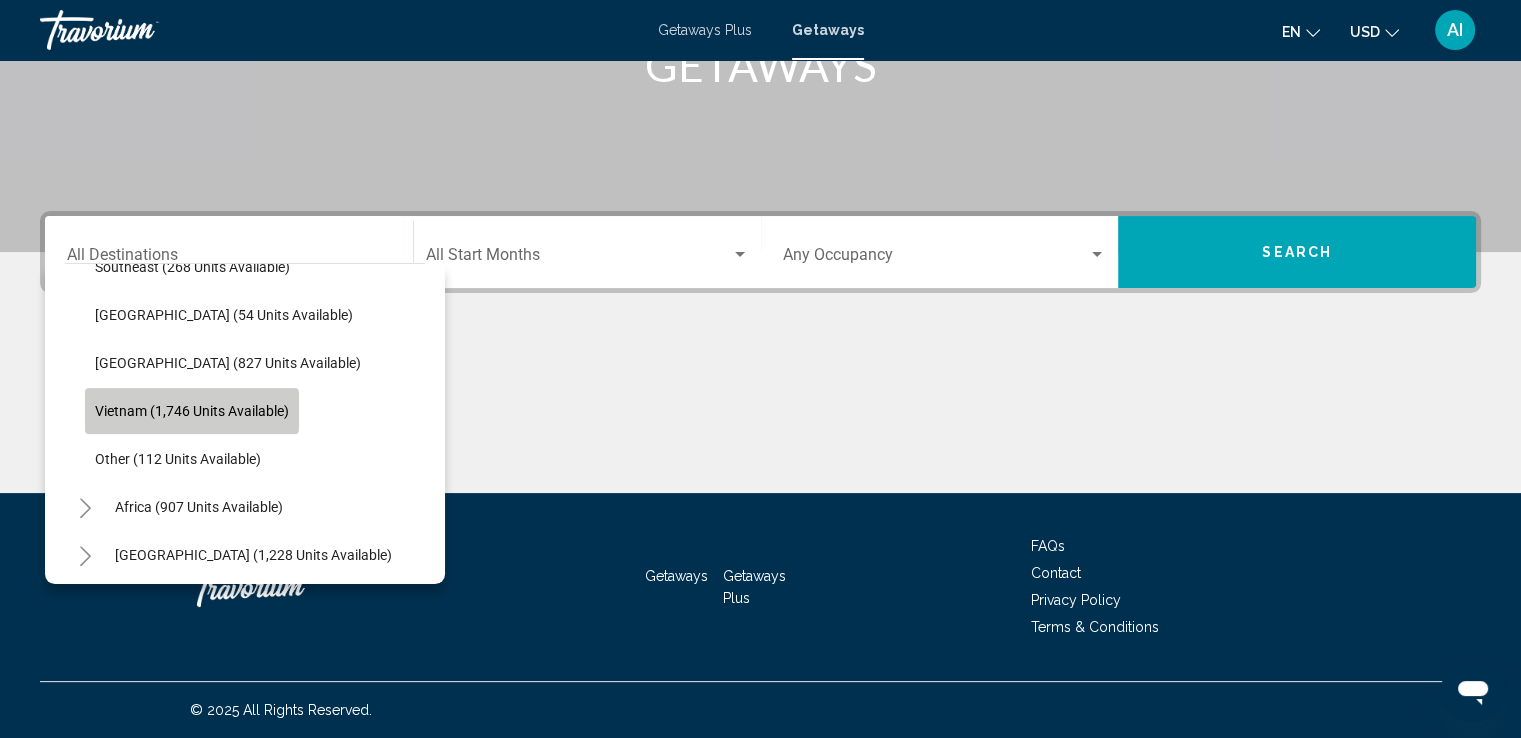 click on "Vietnam (1,746 units available)" 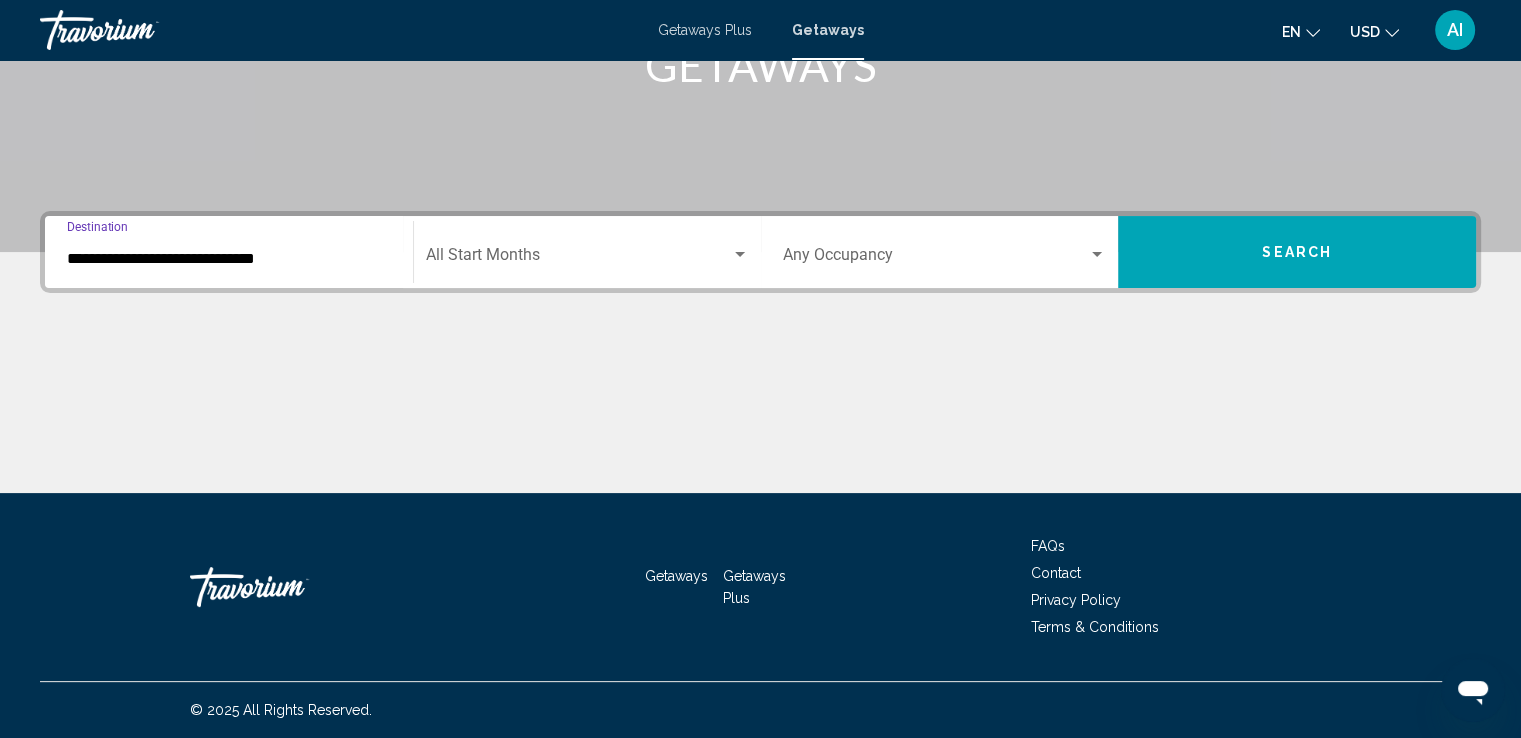 click at bounding box center [578, 259] 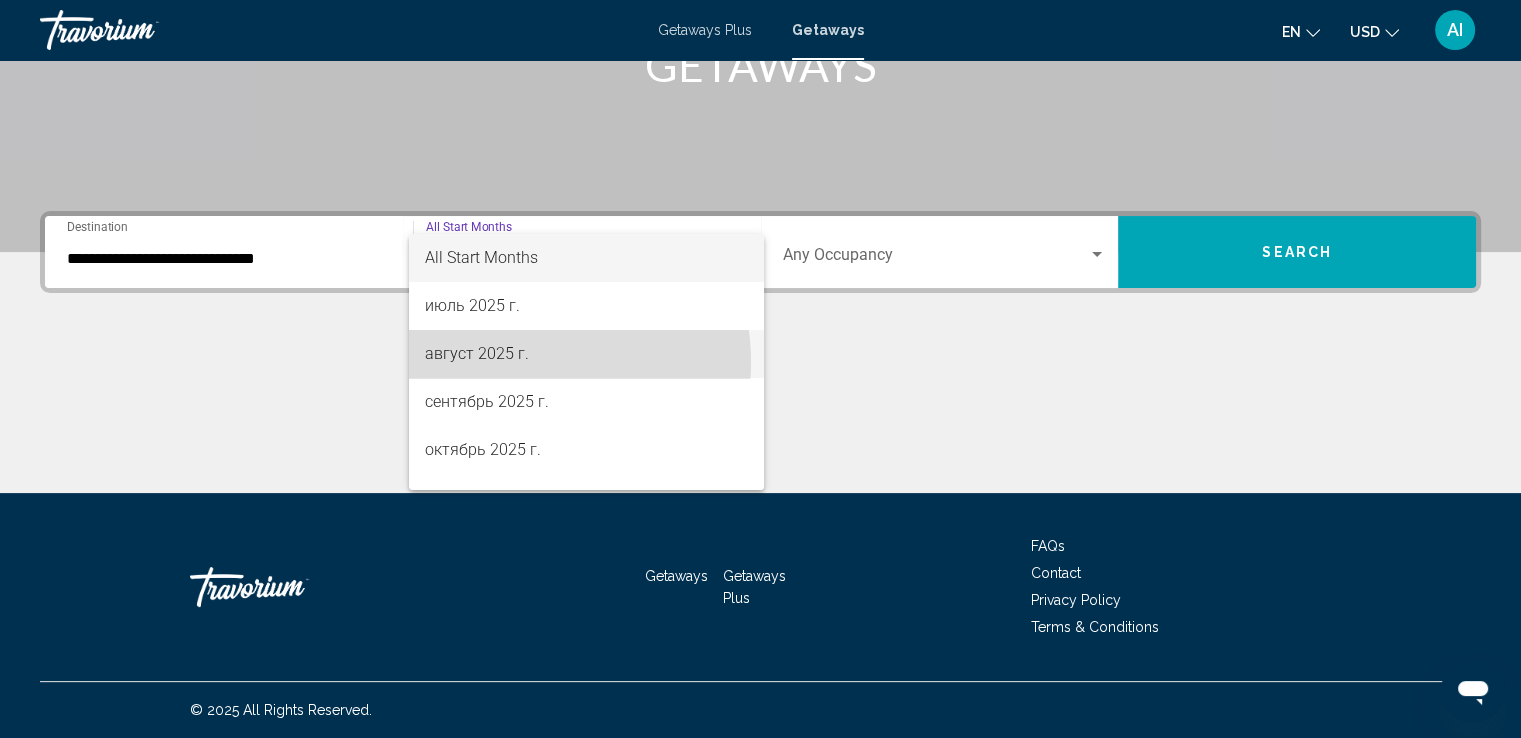 click on "август 2025 г." at bounding box center (586, 354) 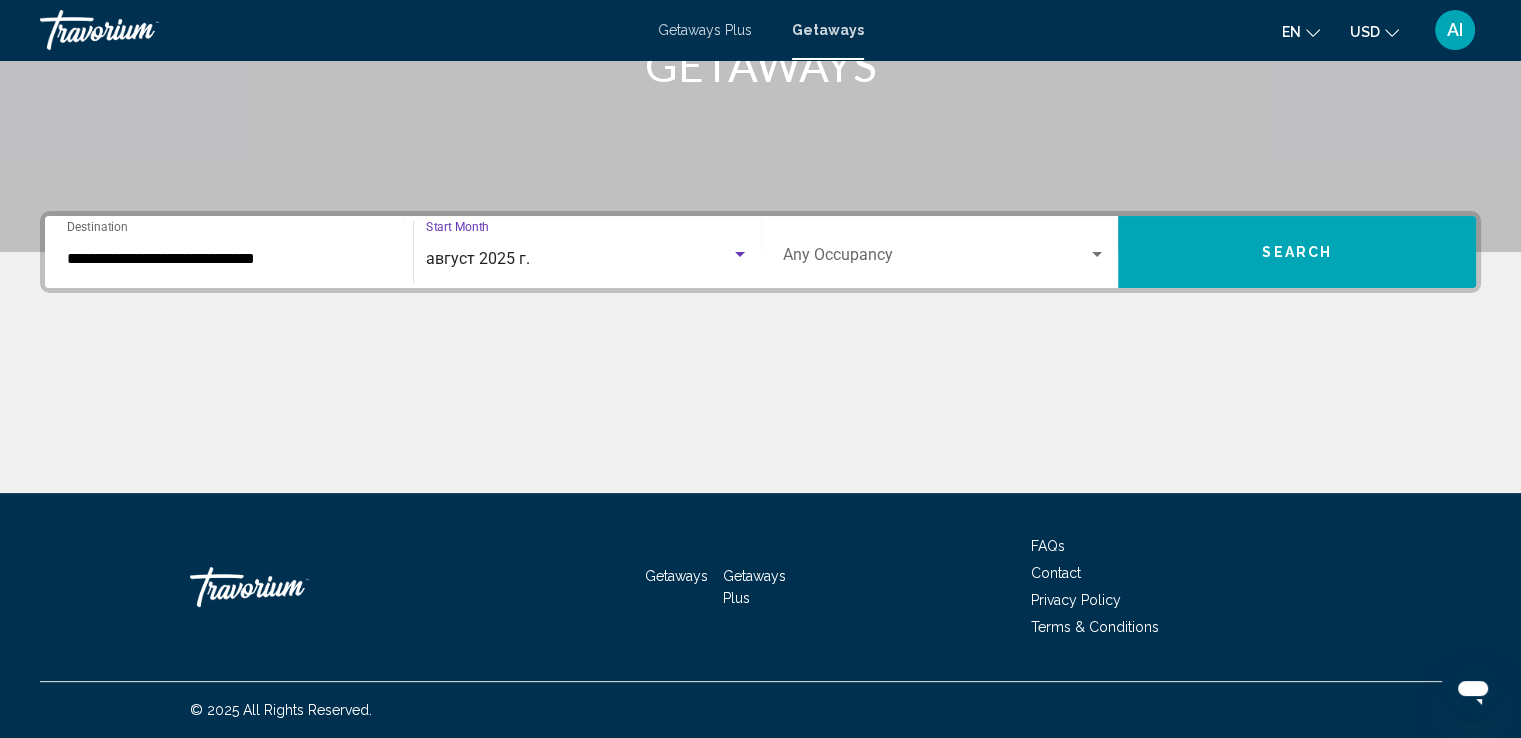 click on "Search" at bounding box center [1297, 252] 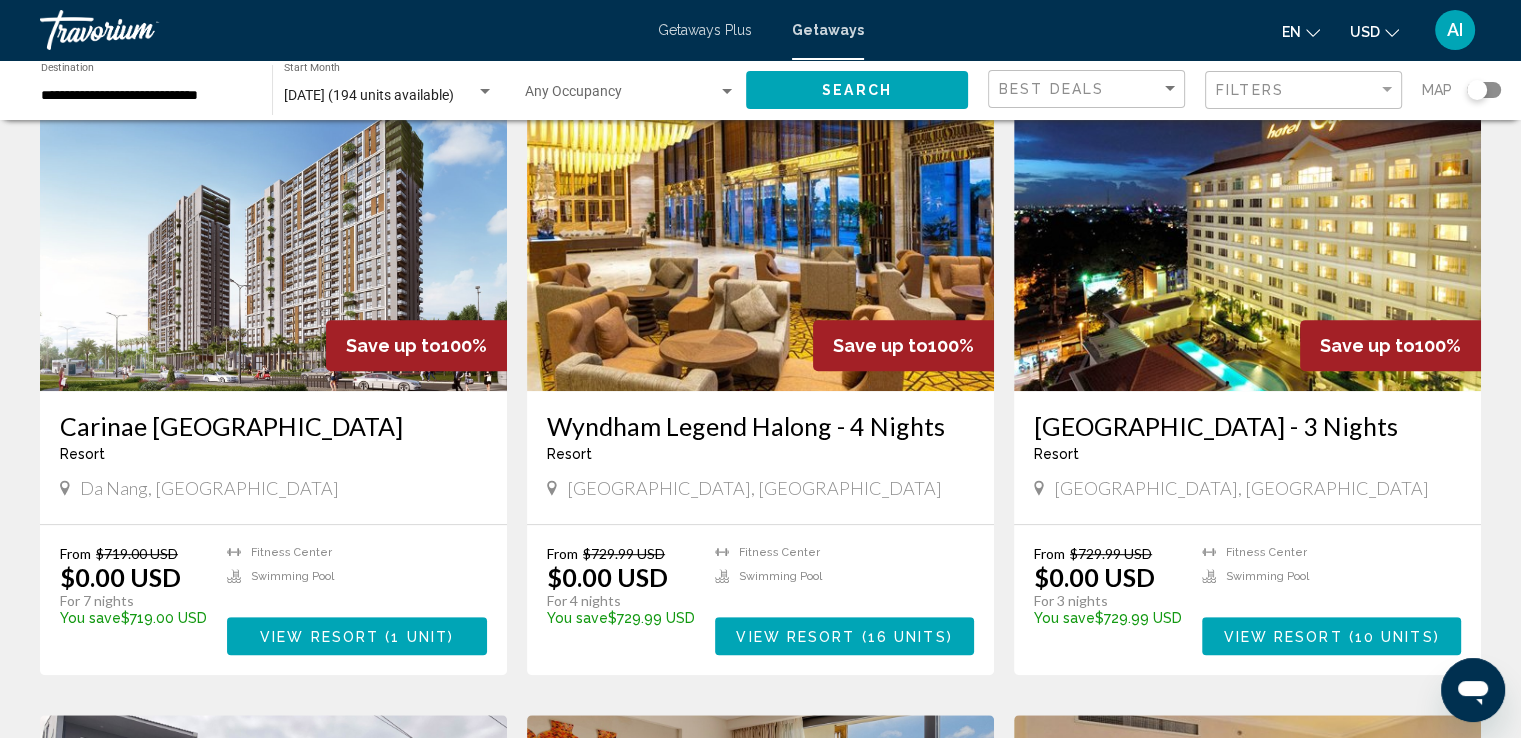 scroll, scrollTop: 800, scrollLeft: 0, axis: vertical 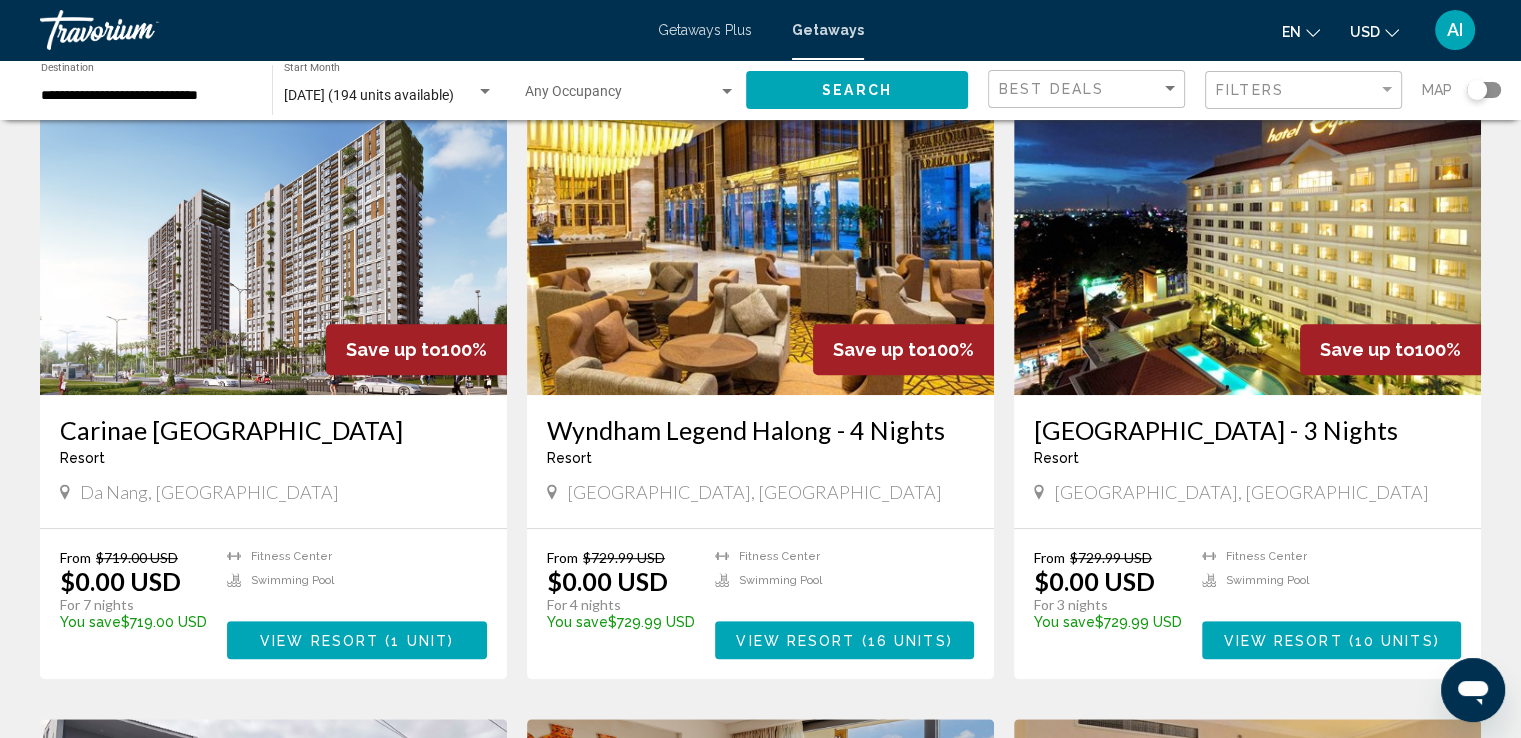 click at bounding box center (1247, 235) 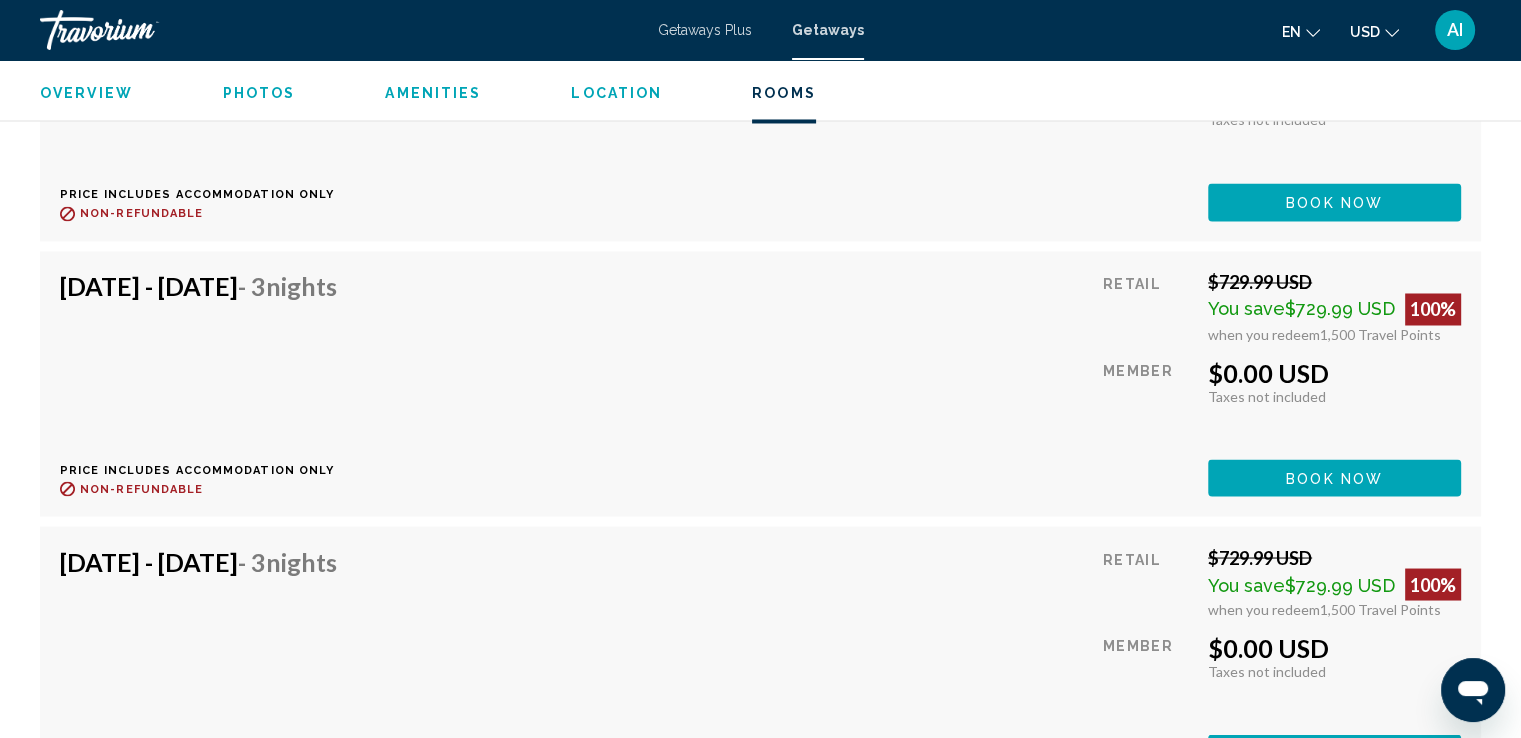 scroll, scrollTop: 3500, scrollLeft: 0, axis: vertical 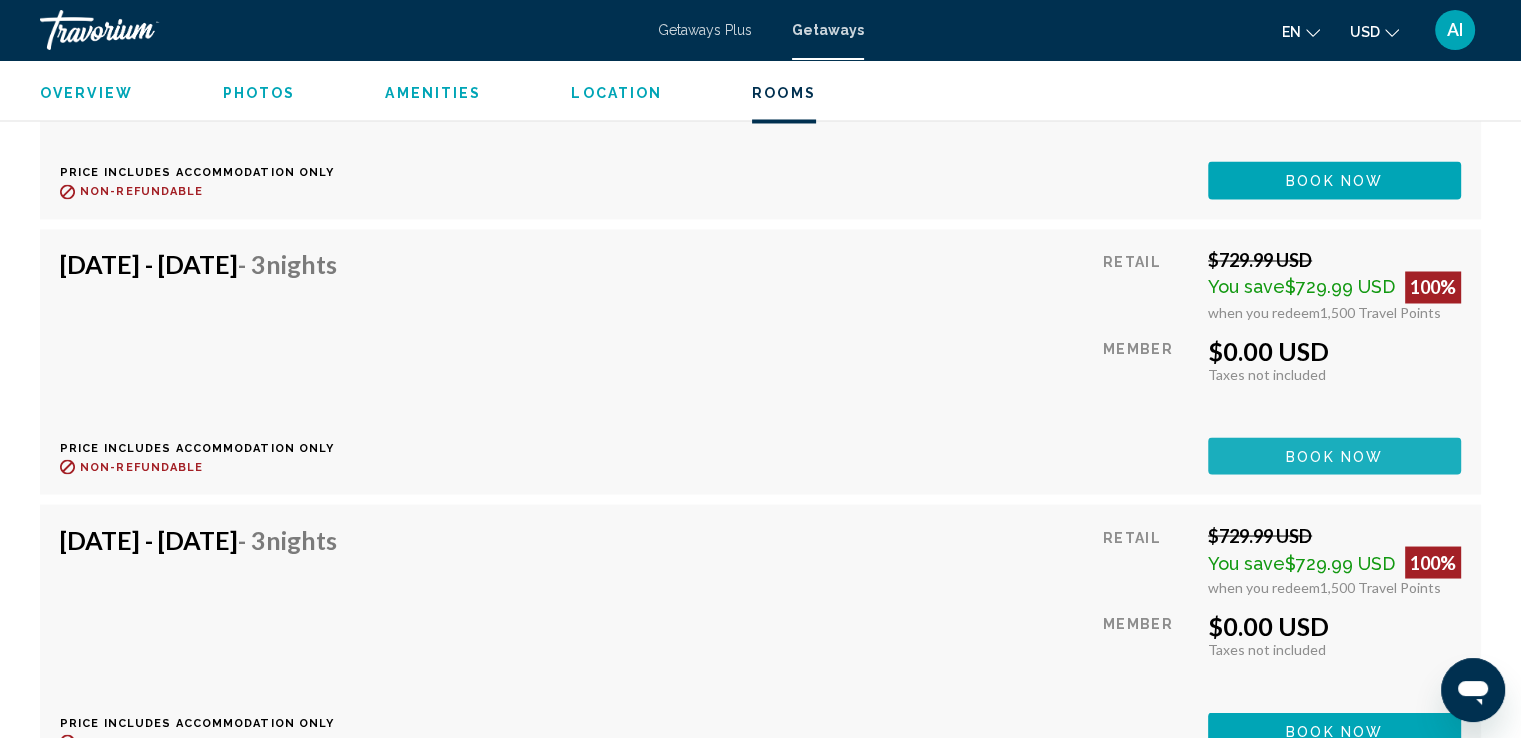 click on "Book now" at bounding box center (1334, 456) 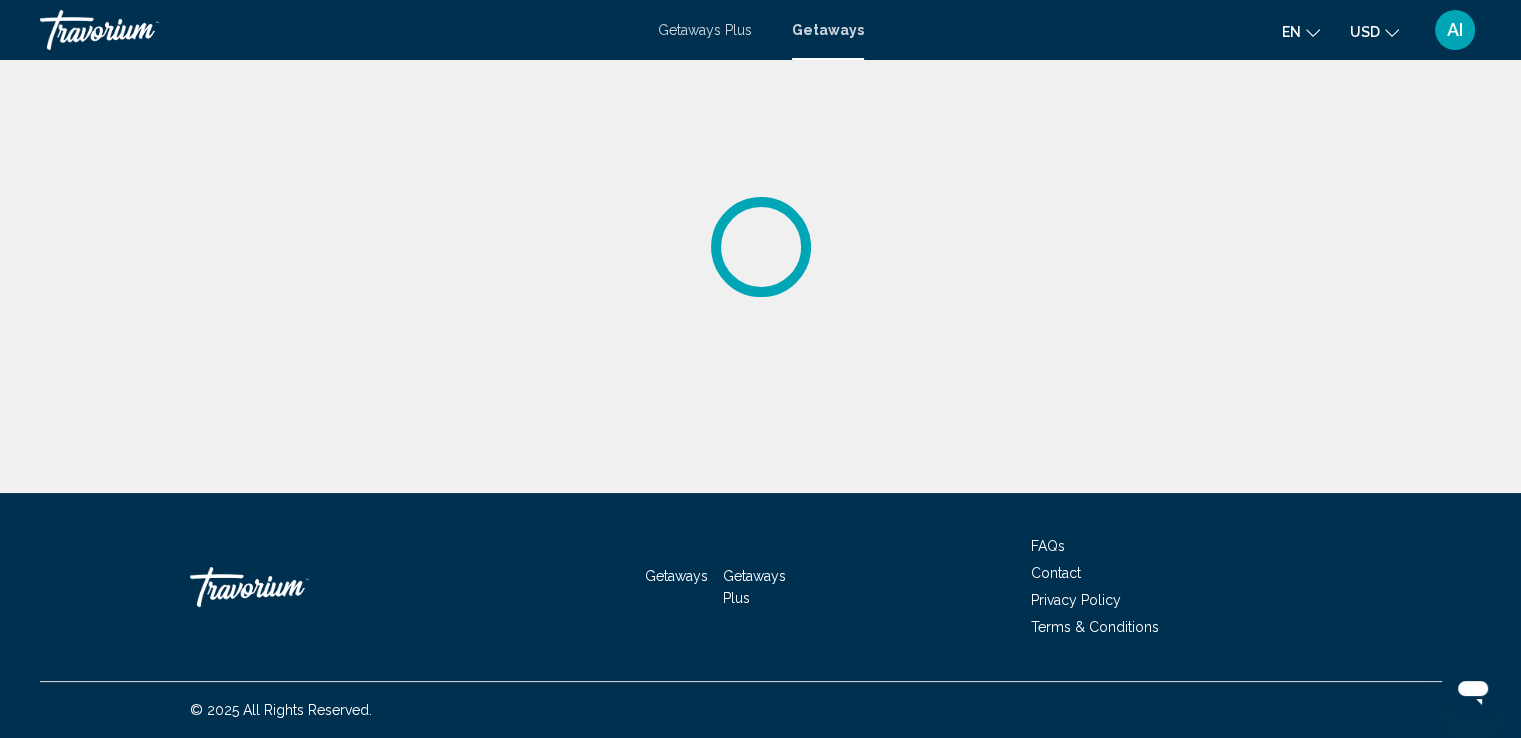 scroll, scrollTop: 0, scrollLeft: 0, axis: both 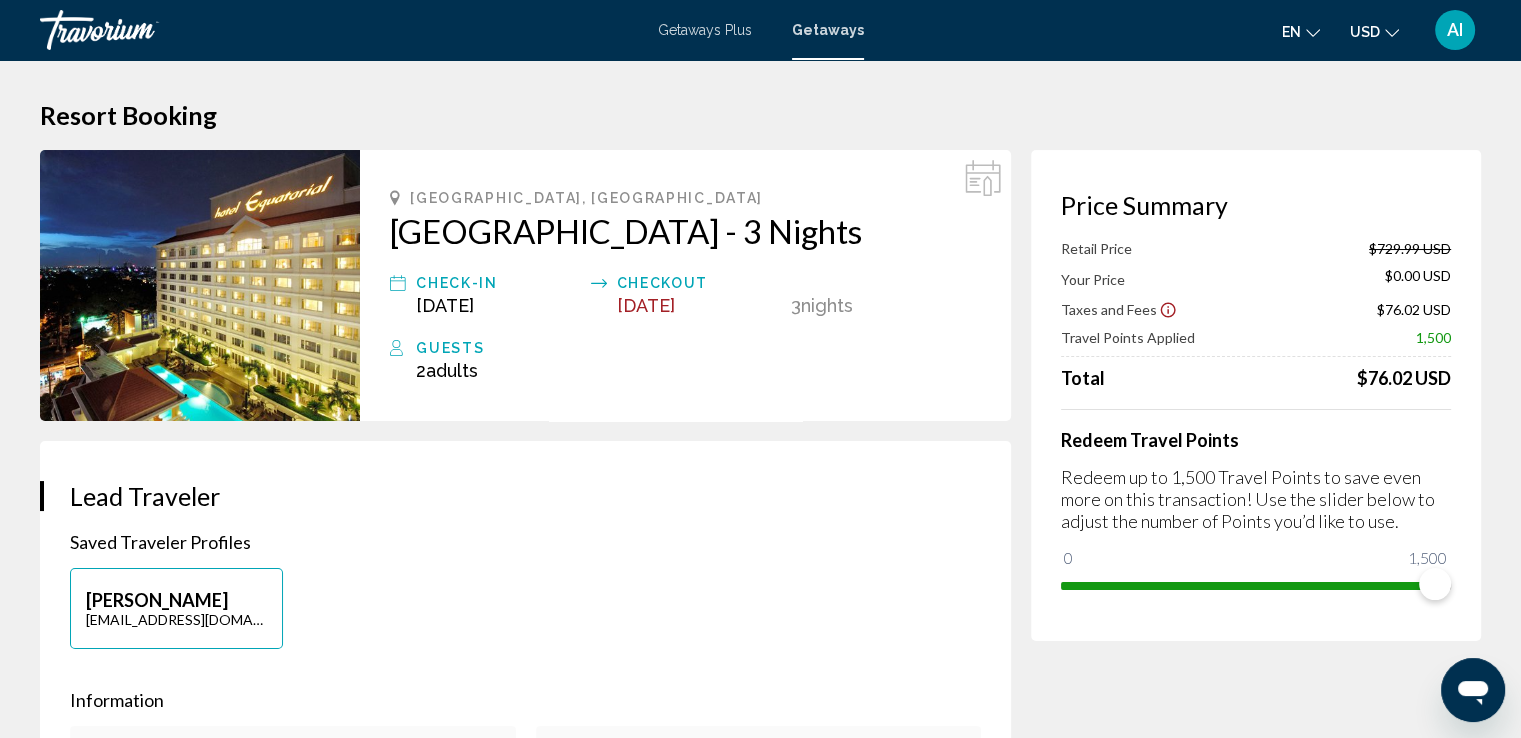drag, startPoint x: 378, startPoint y: 223, endPoint x: 881, endPoint y: 237, distance: 503.1948 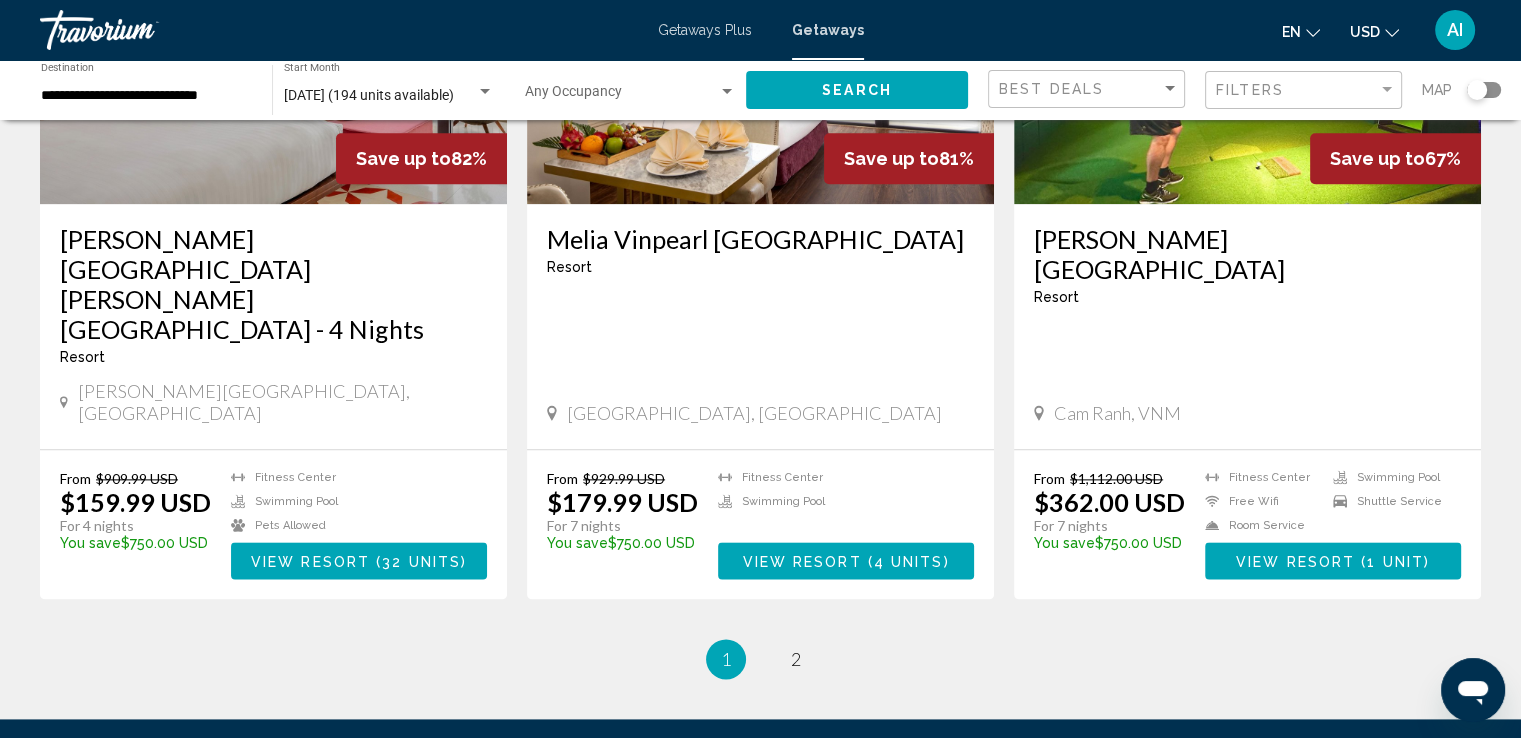 scroll, scrollTop: 2400, scrollLeft: 0, axis: vertical 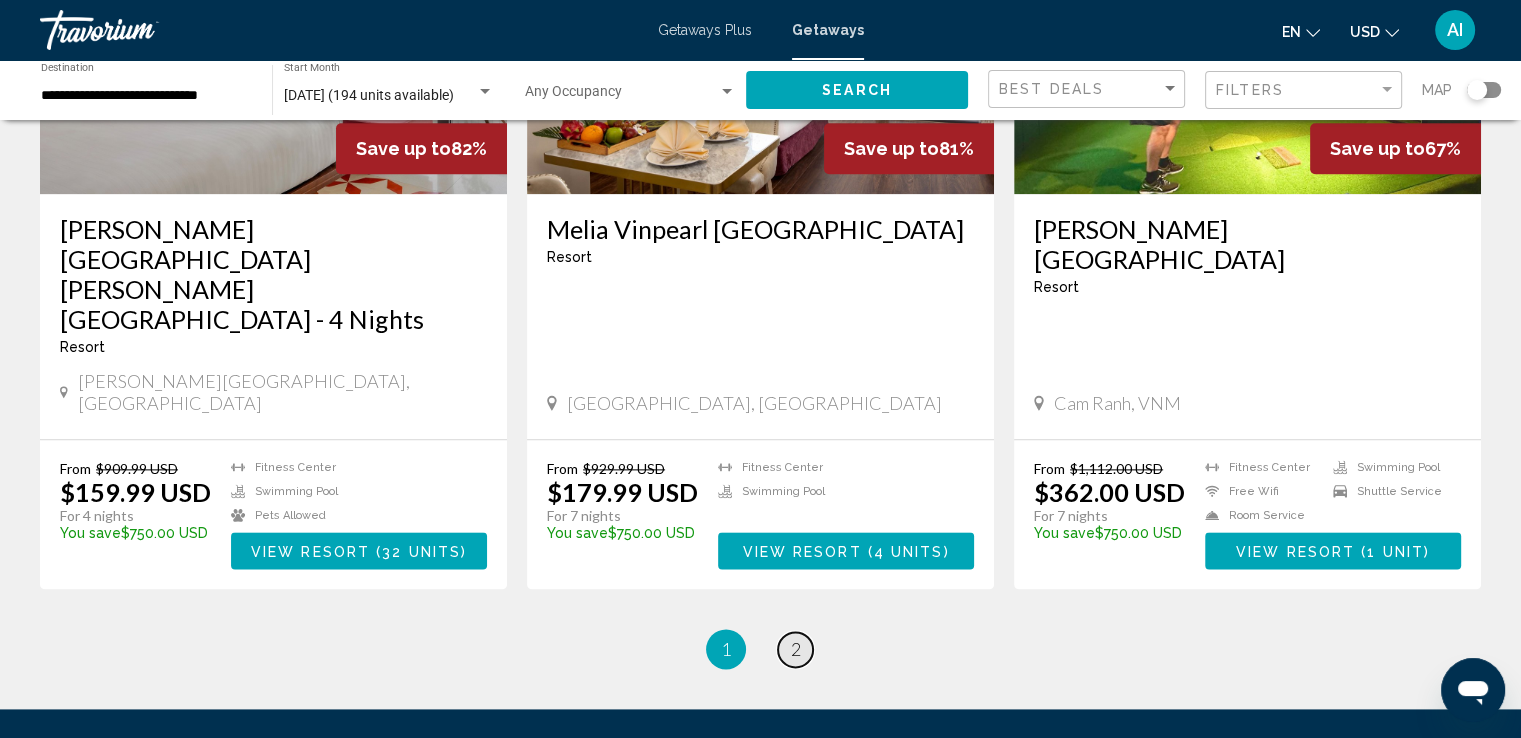 click on "2" at bounding box center [796, 649] 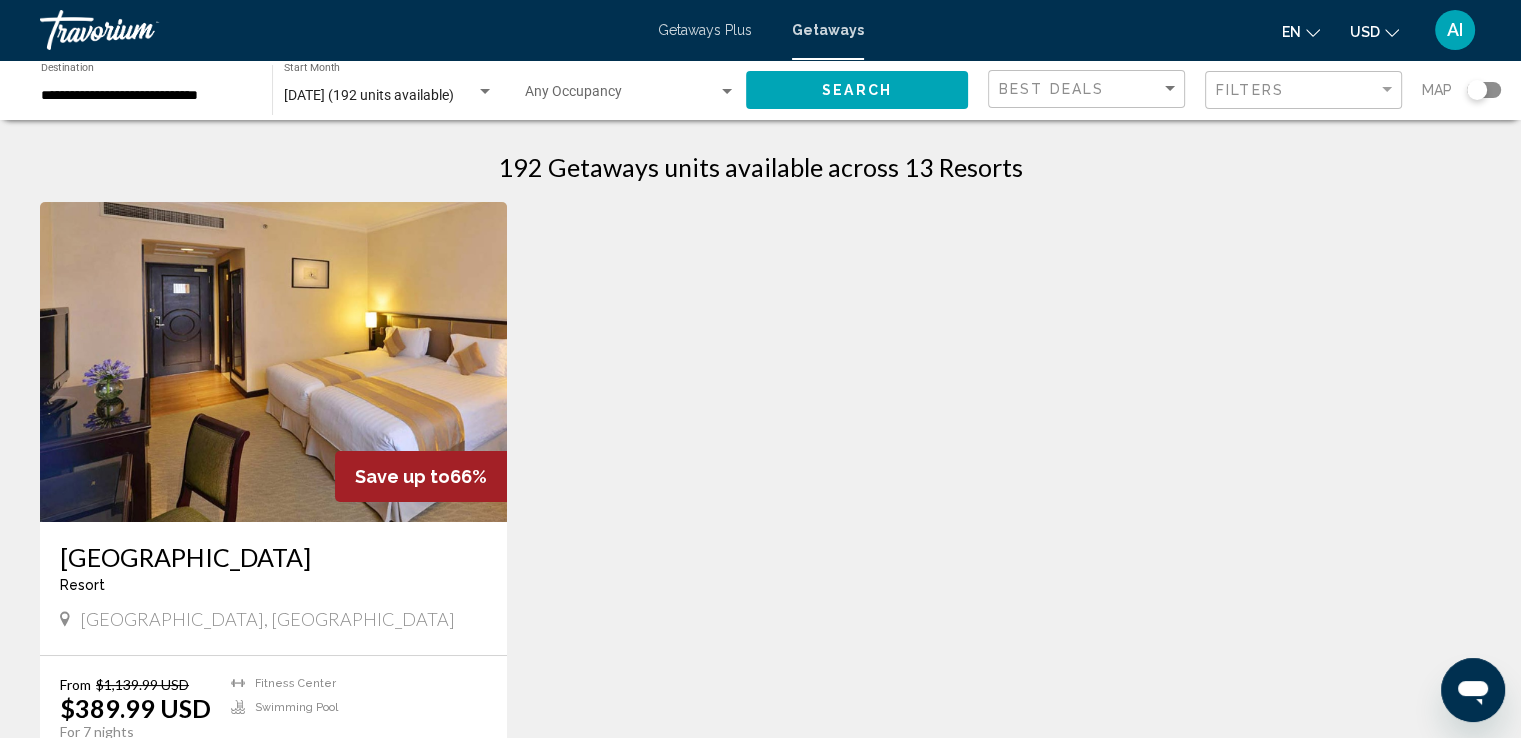 scroll, scrollTop: 0, scrollLeft: 0, axis: both 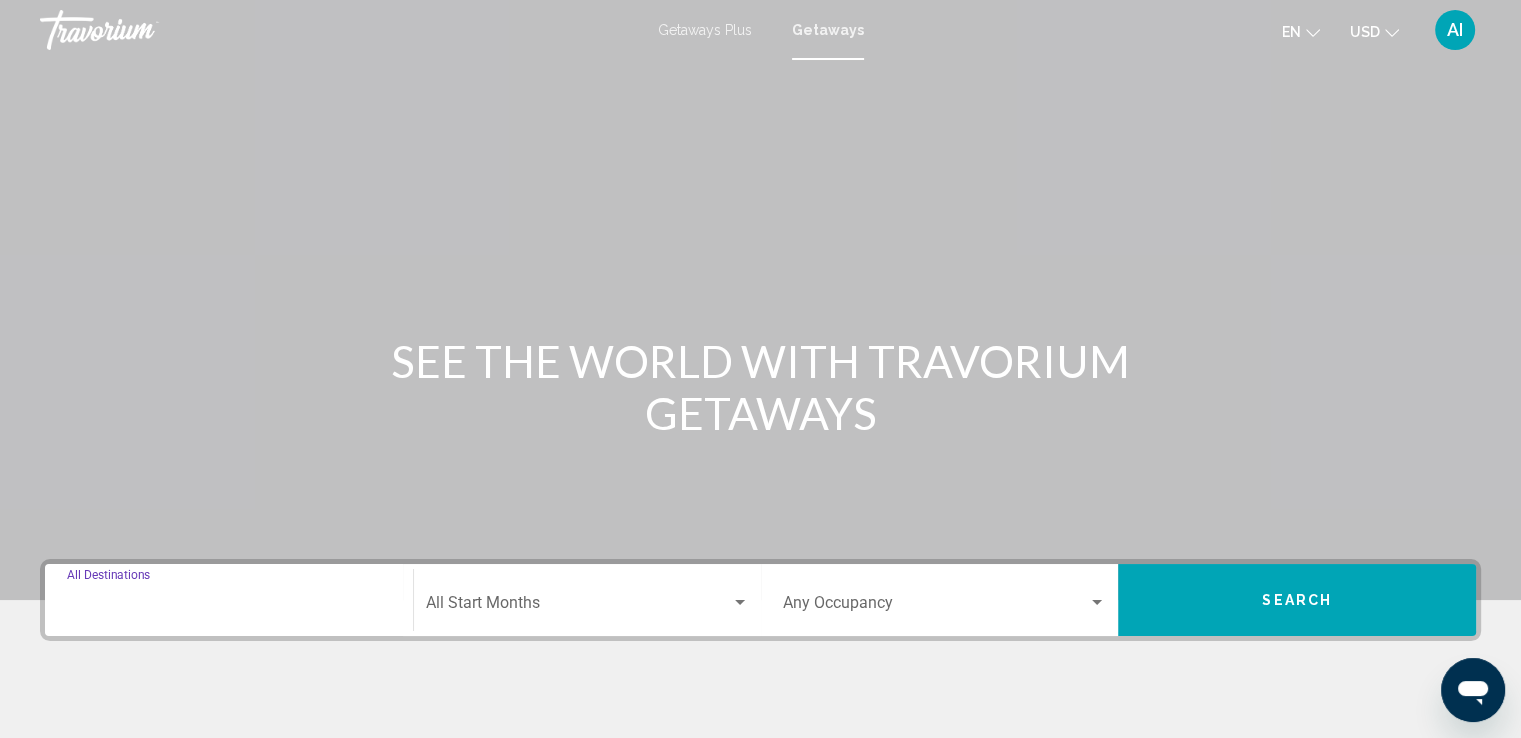 click on "Destination All Destinations" at bounding box center (229, 607) 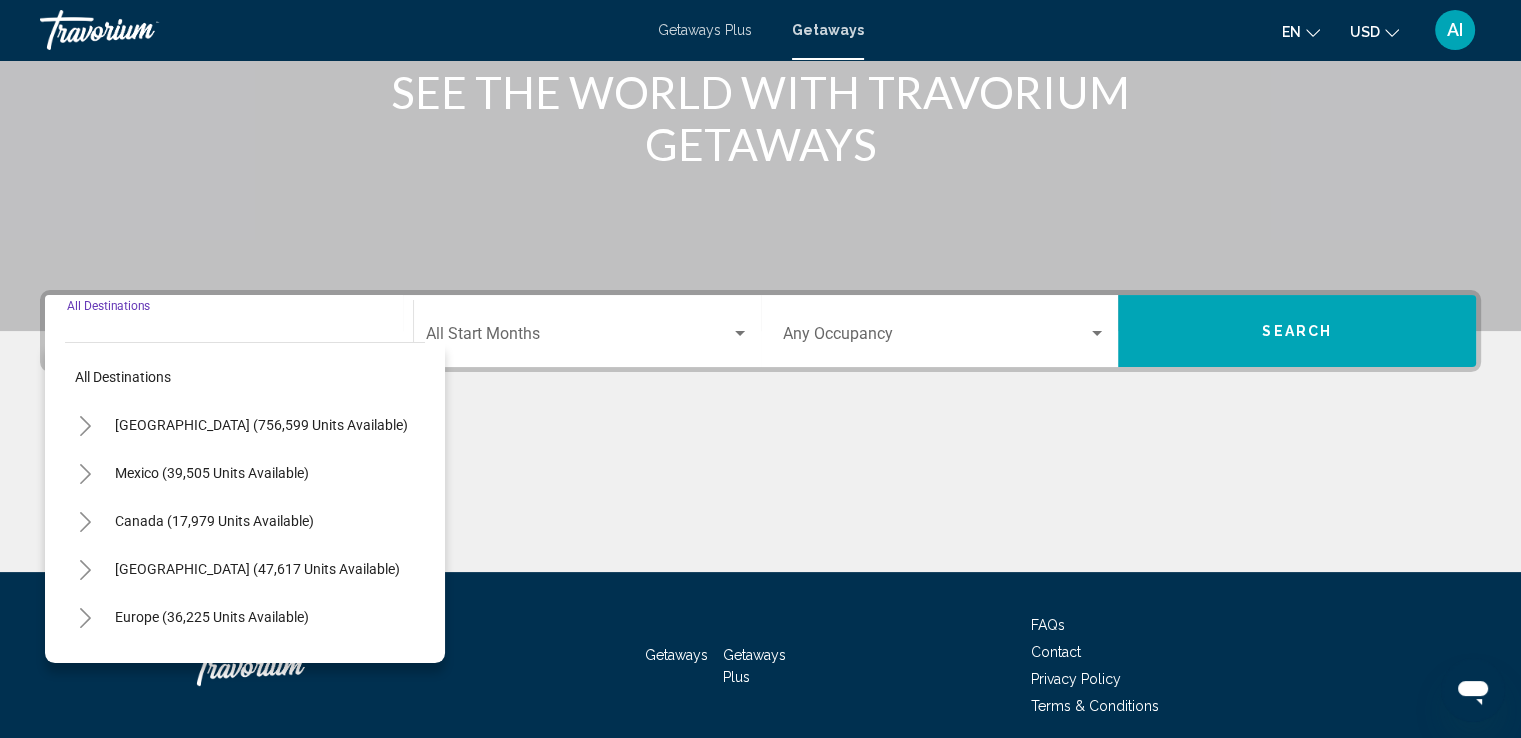 scroll, scrollTop: 348, scrollLeft: 0, axis: vertical 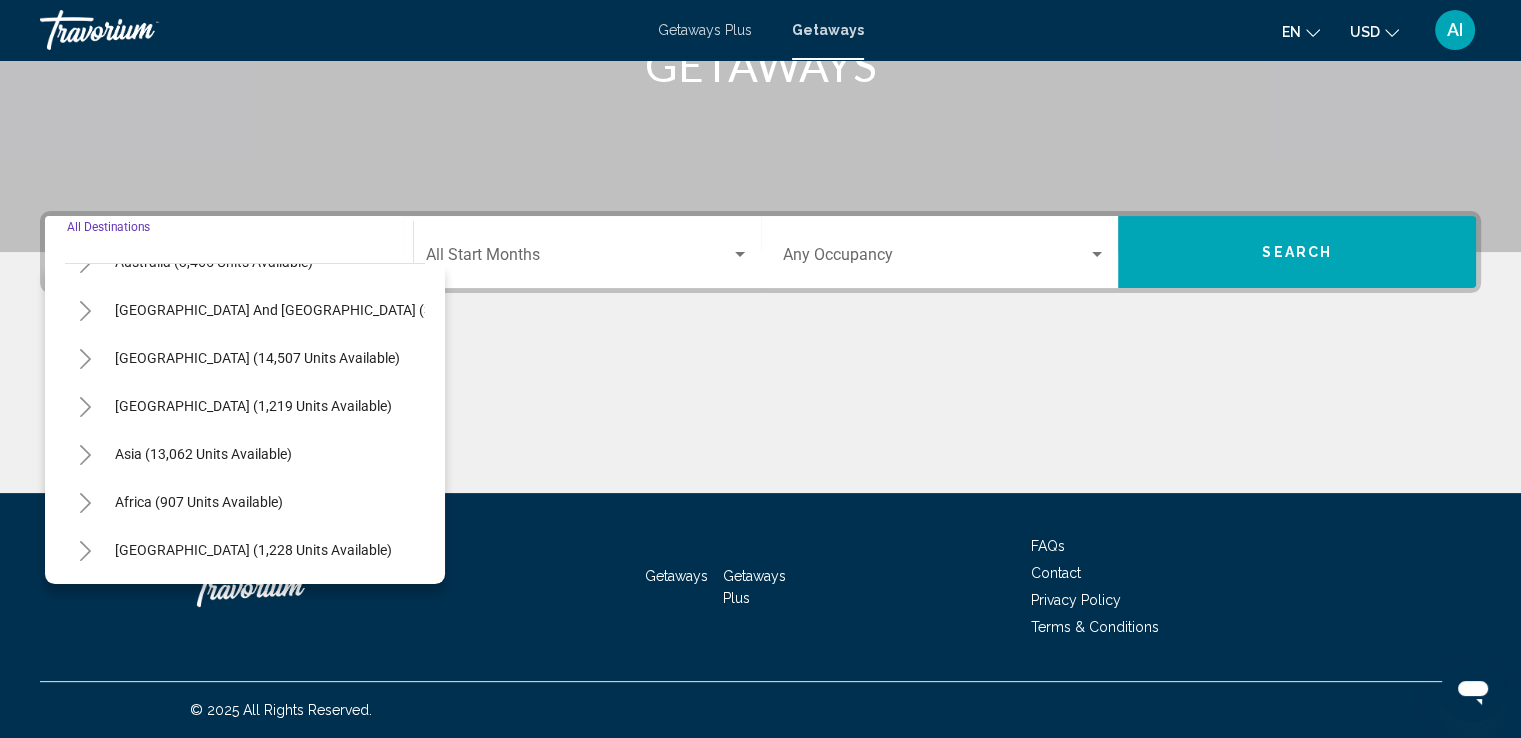 click 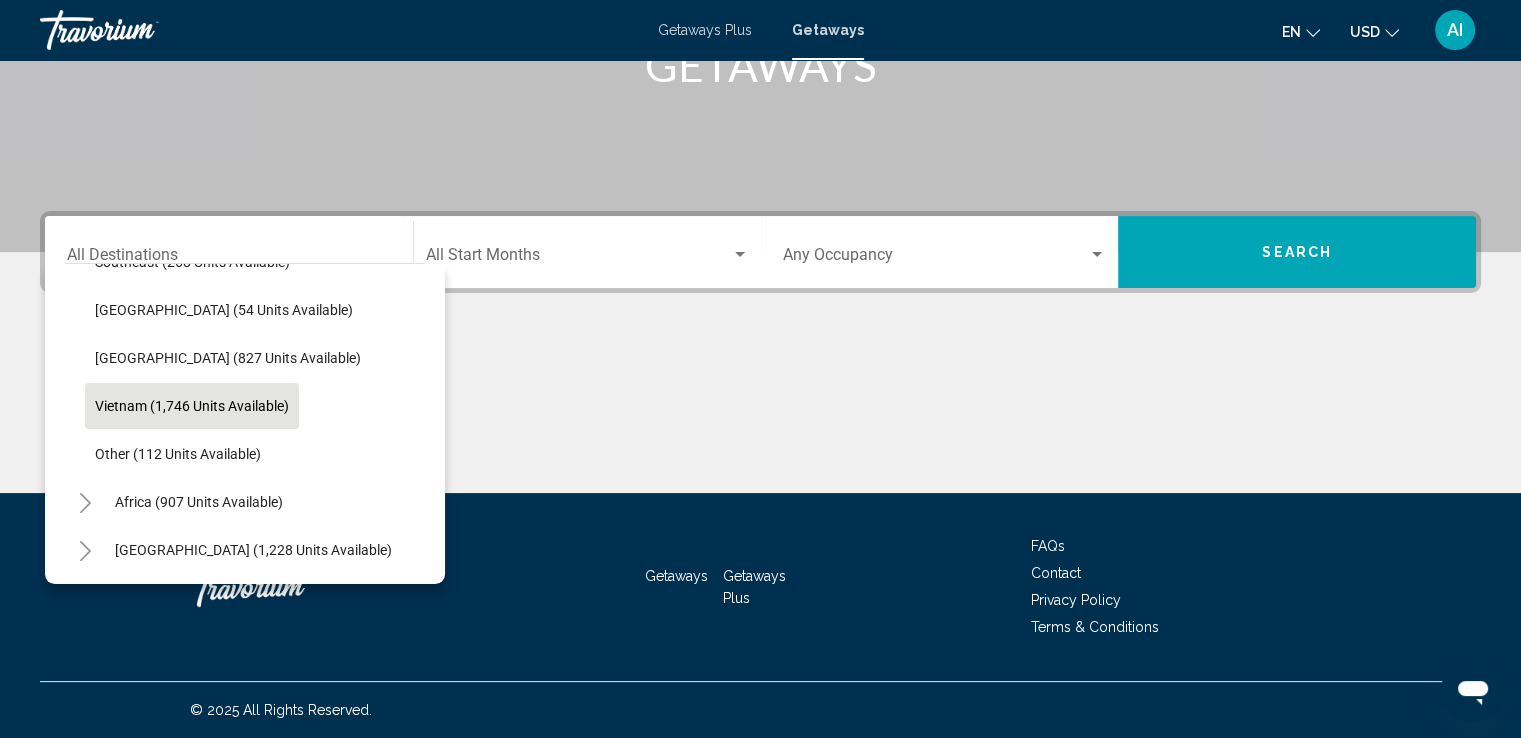 scroll, scrollTop: 1059, scrollLeft: 0, axis: vertical 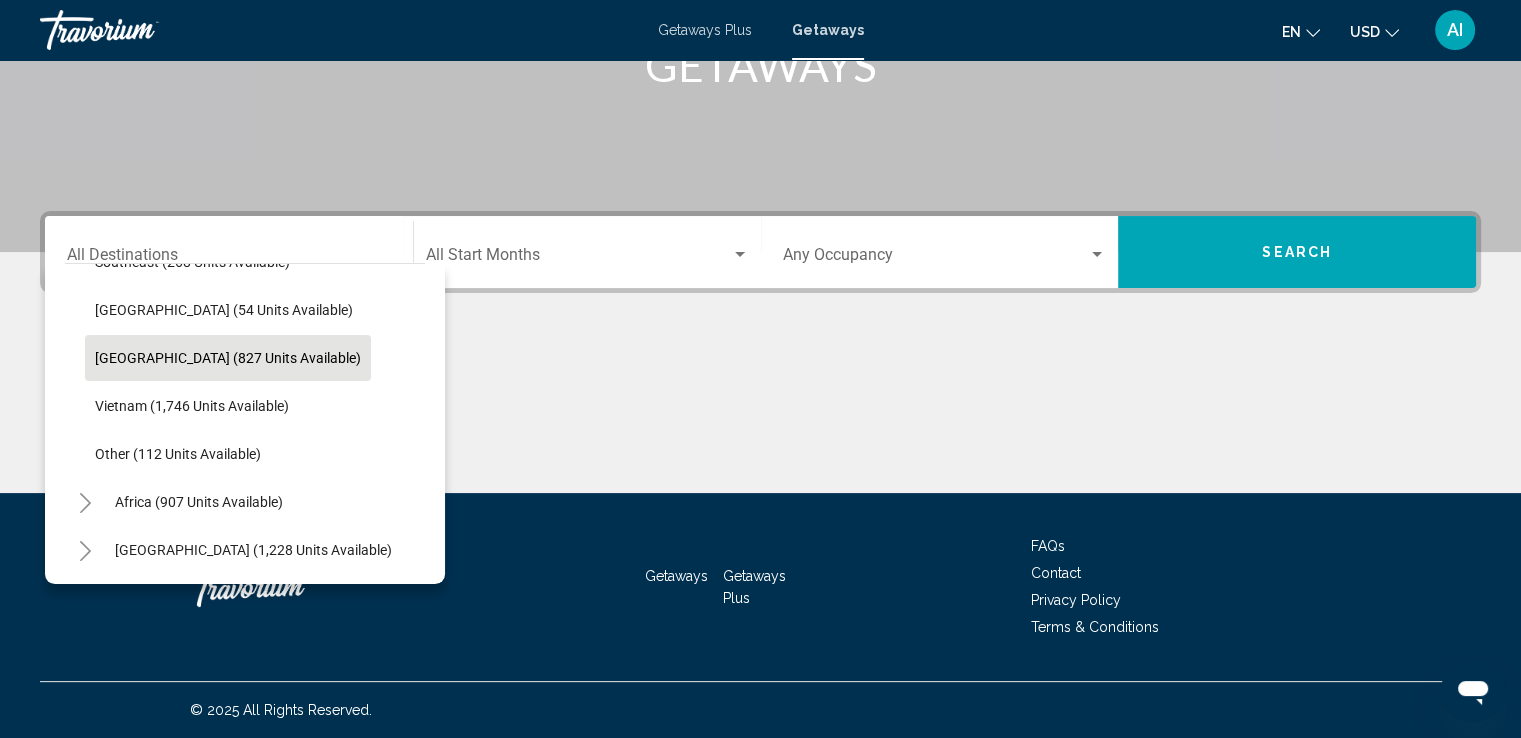 click on "[GEOGRAPHIC_DATA] (827 units available)" 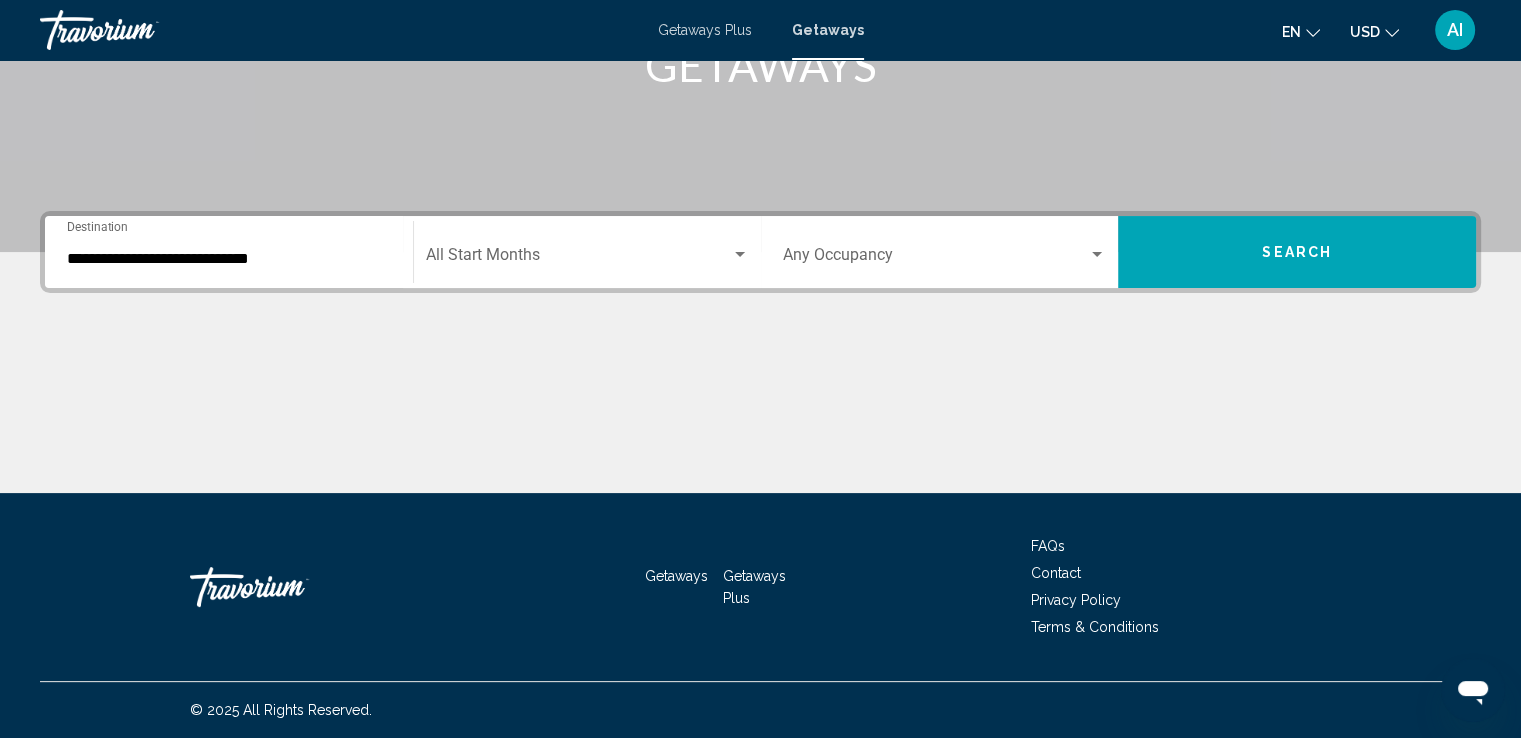 click on "Start Month All Start Months" 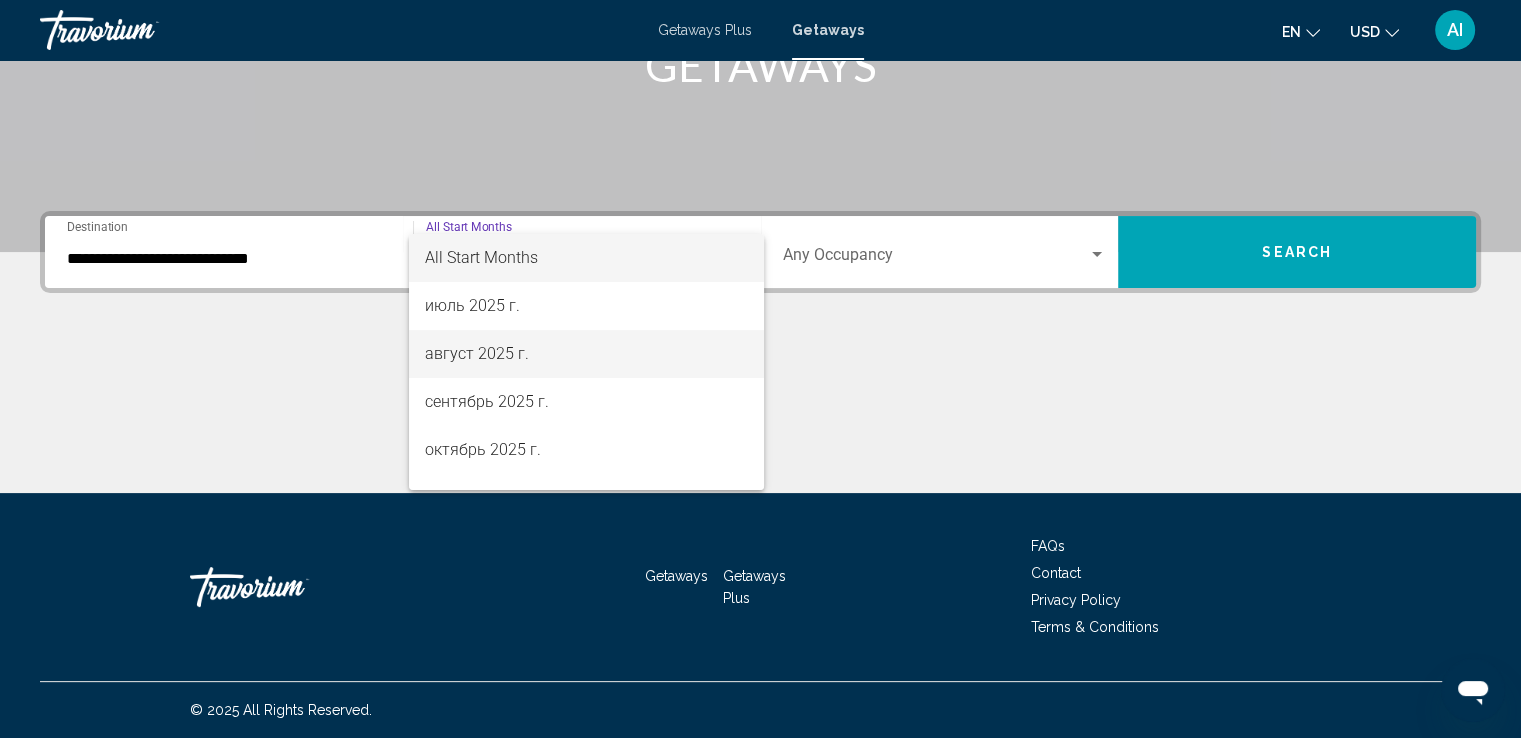 click on "август 2025 г." at bounding box center [586, 354] 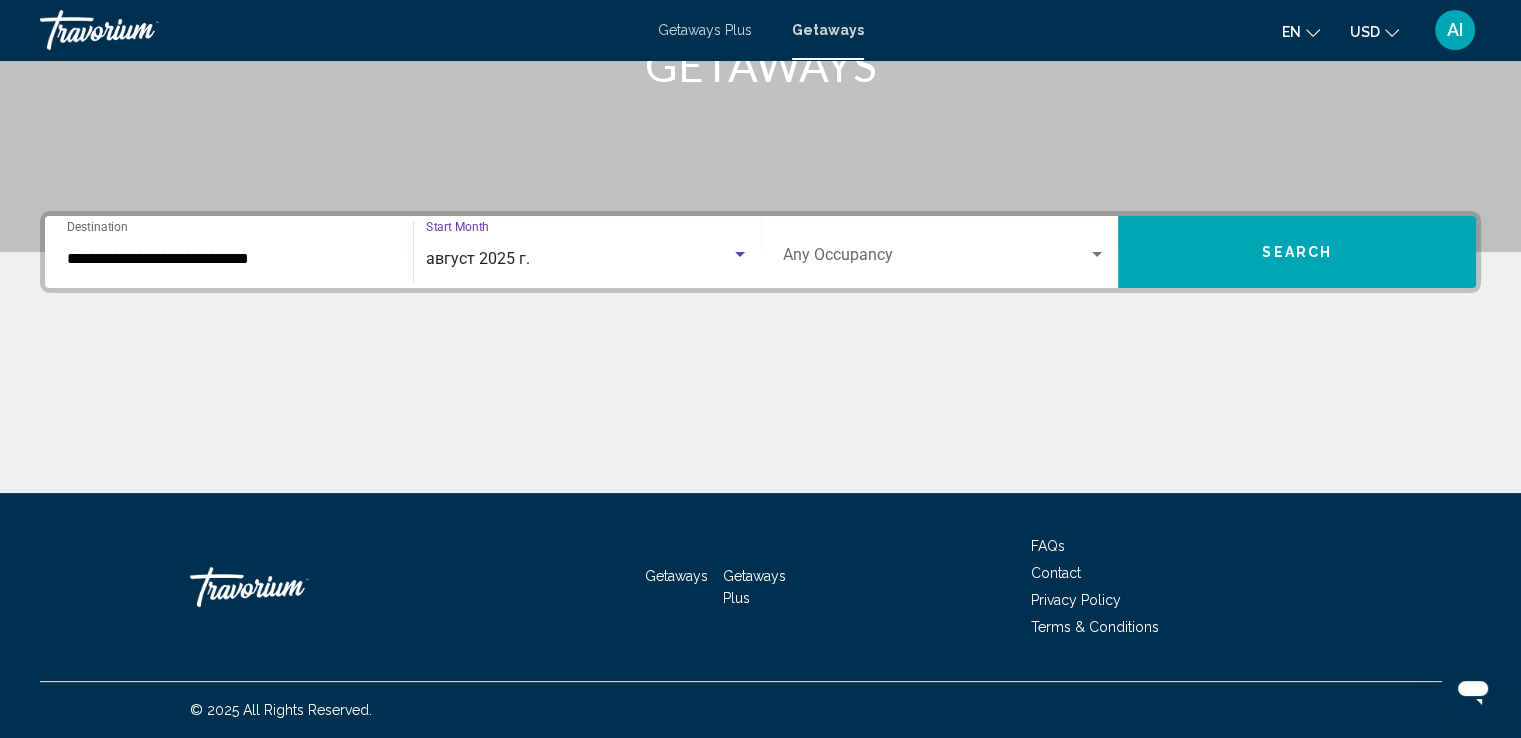 click on "Search" at bounding box center [1297, 252] 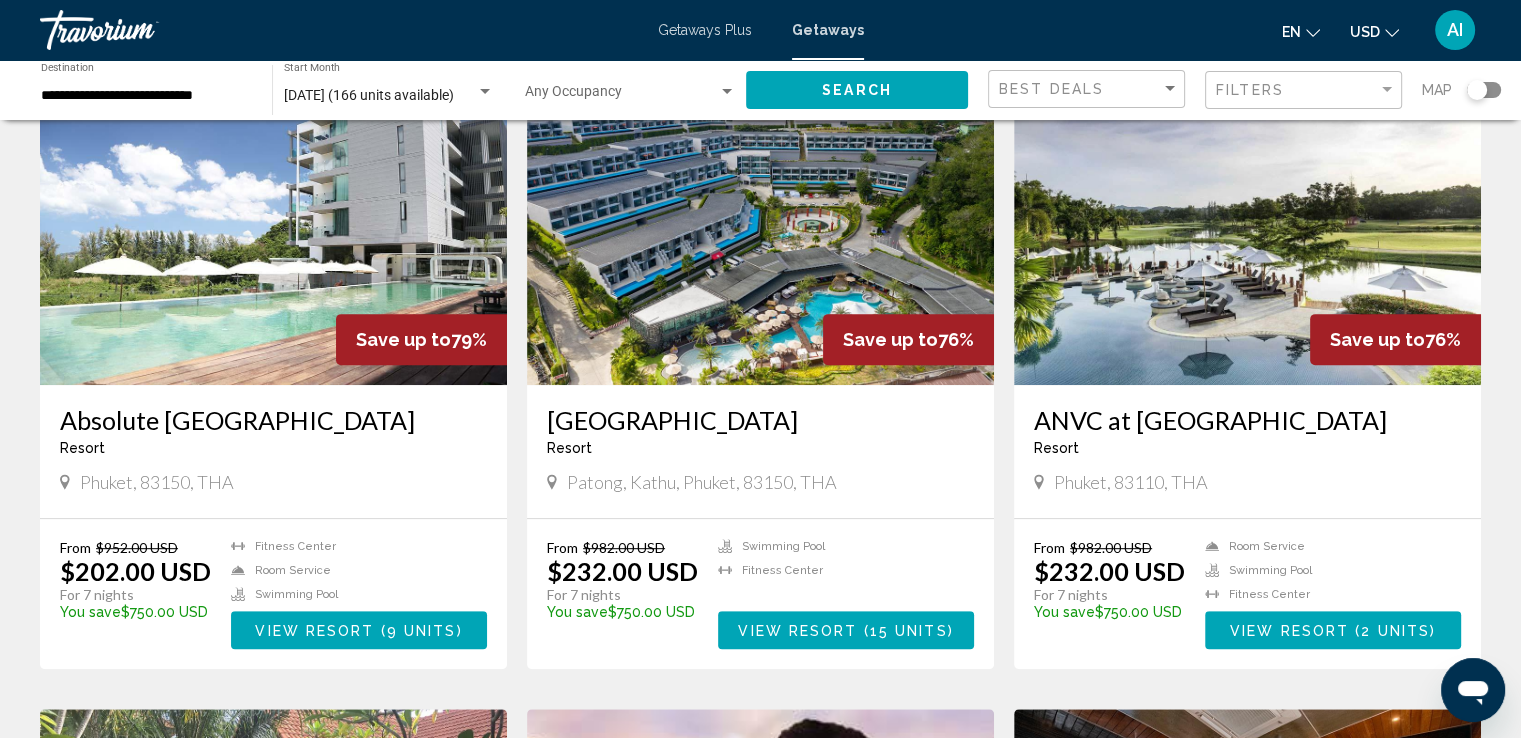 scroll, scrollTop: 844, scrollLeft: 0, axis: vertical 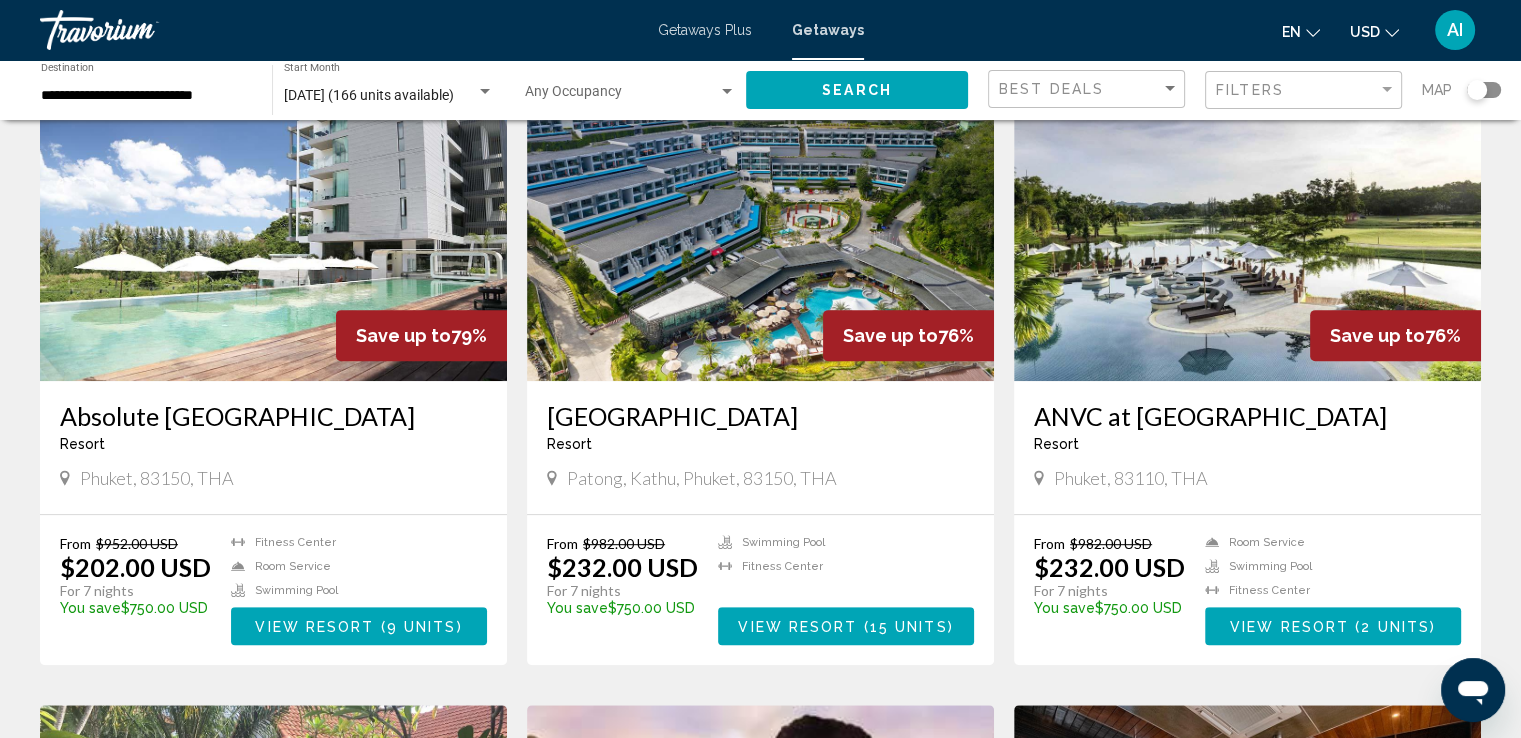 drag, startPoint x: 544, startPoint y: 394, endPoint x: 790, endPoint y: 404, distance: 246.20317 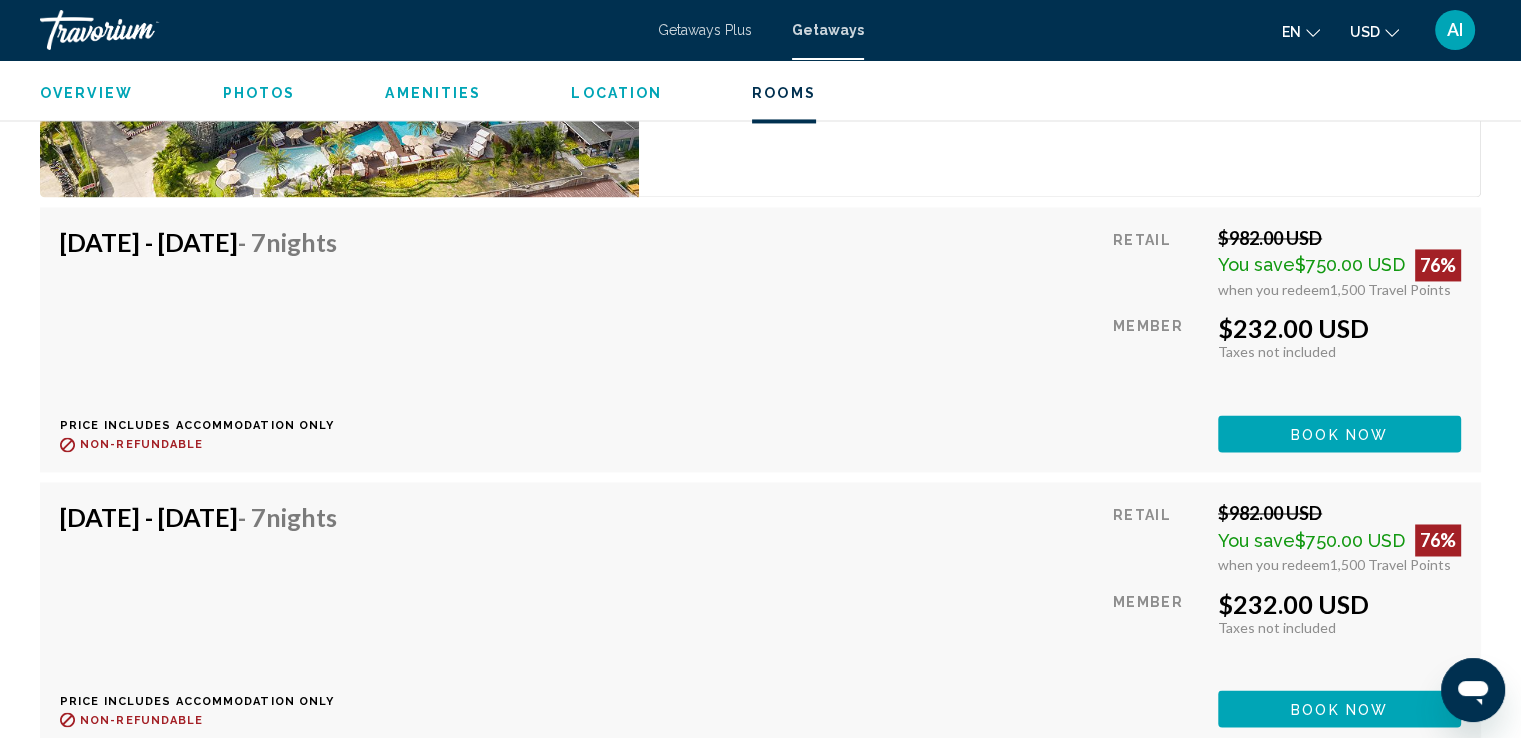 scroll, scrollTop: 3200, scrollLeft: 0, axis: vertical 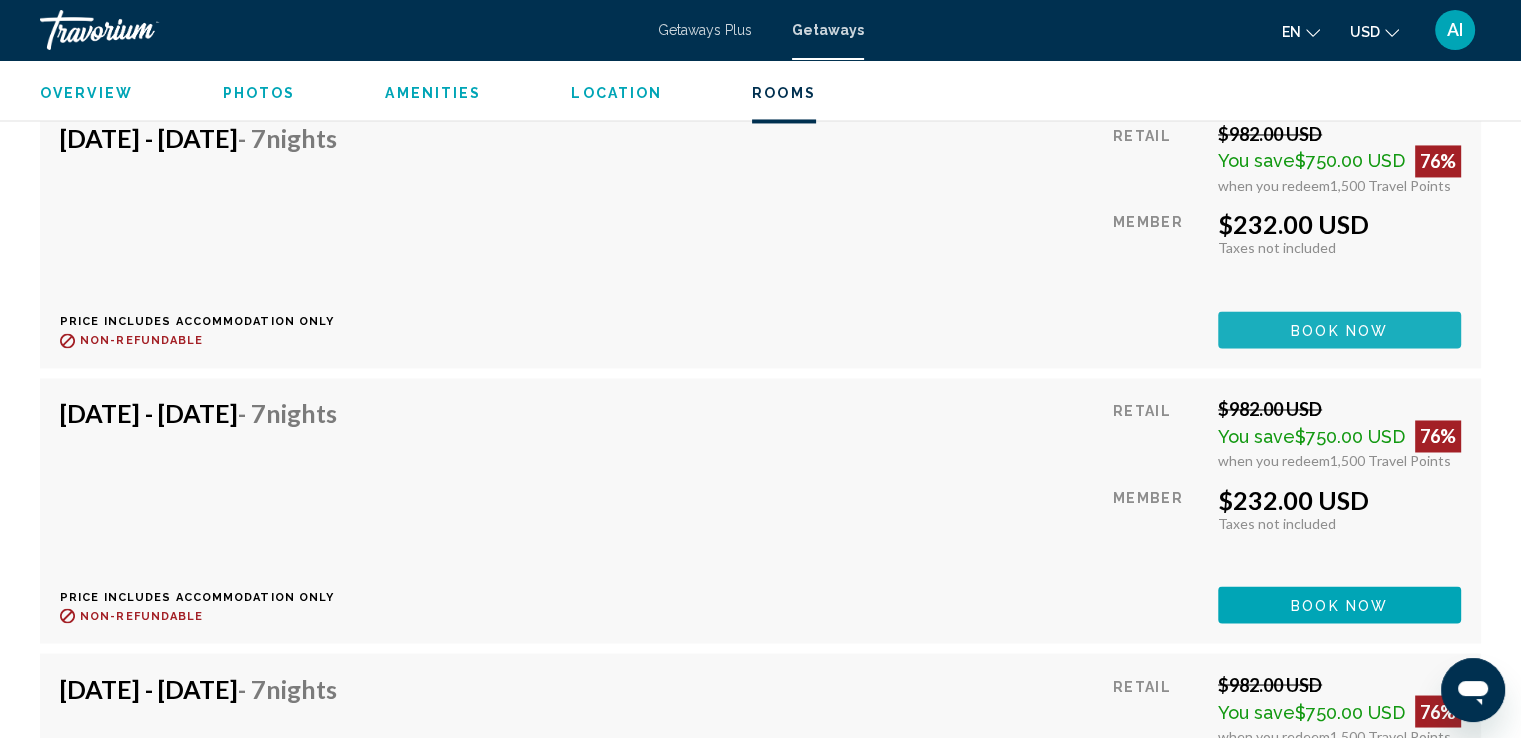 click on "Book now" at bounding box center (1339, 329) 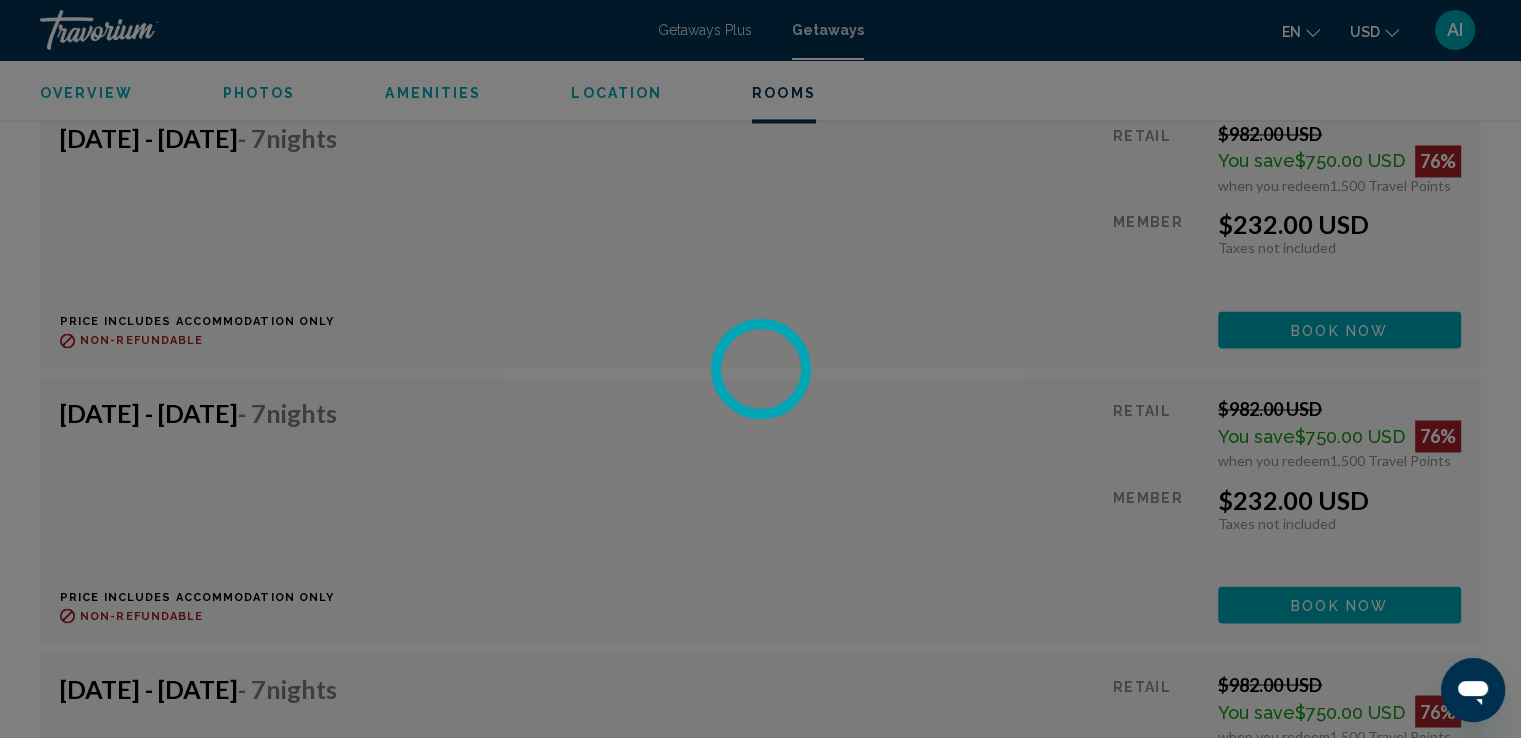 scroll, scrollTop: 0, scrollLeft: 0, axis: both 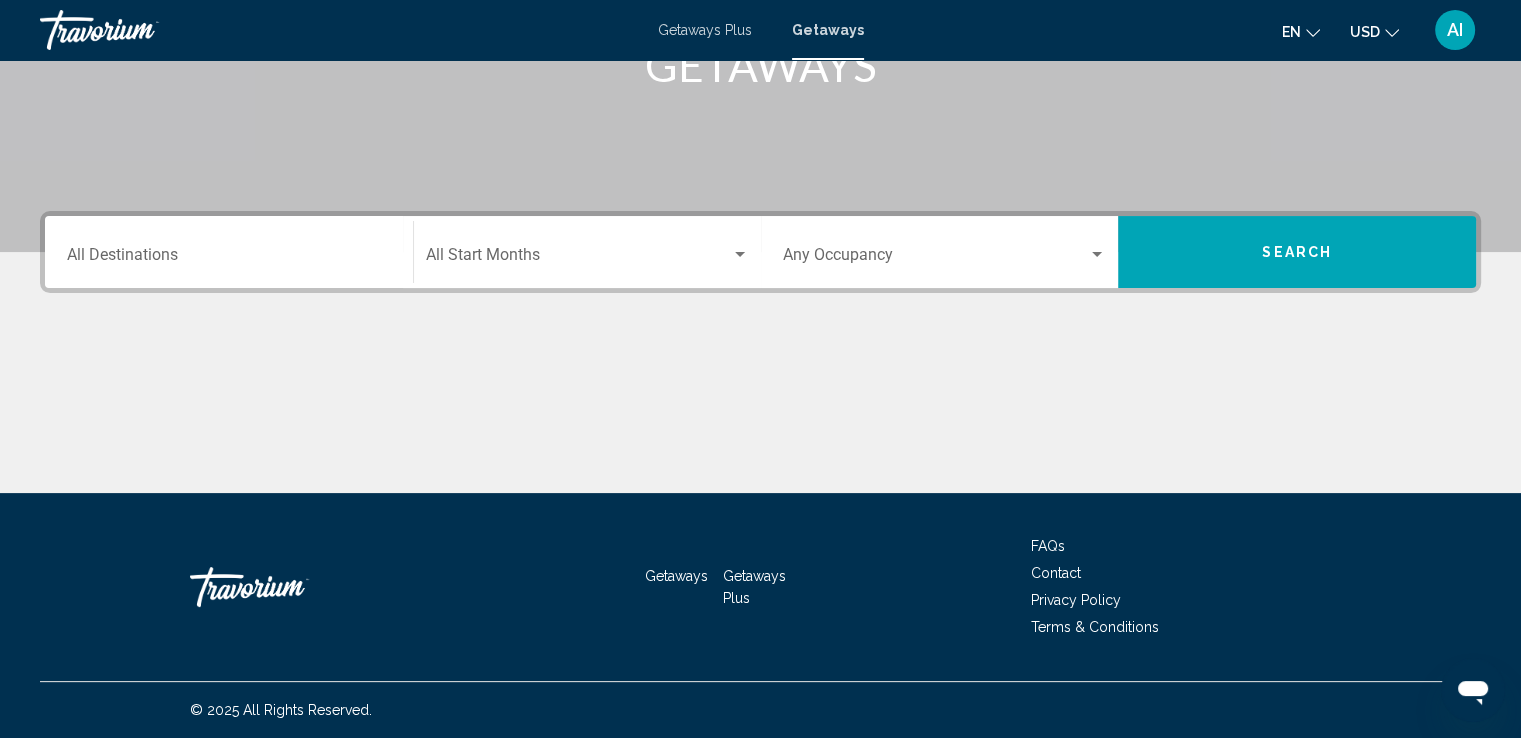 click on "Destination All Destinations" at bounding box center [229, 252] 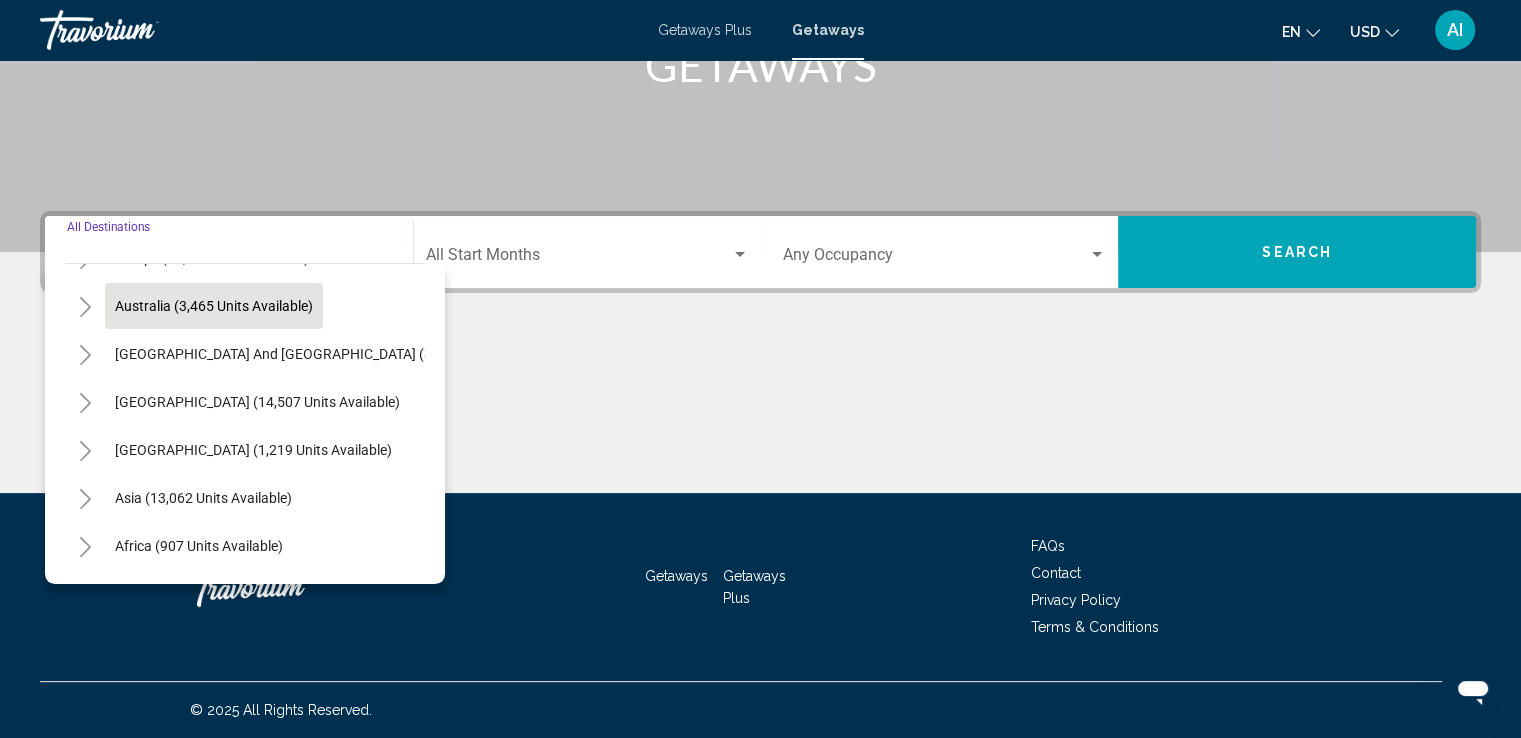 scroll, scrollTop: 300, scrollLeft: 0, axis: vertical 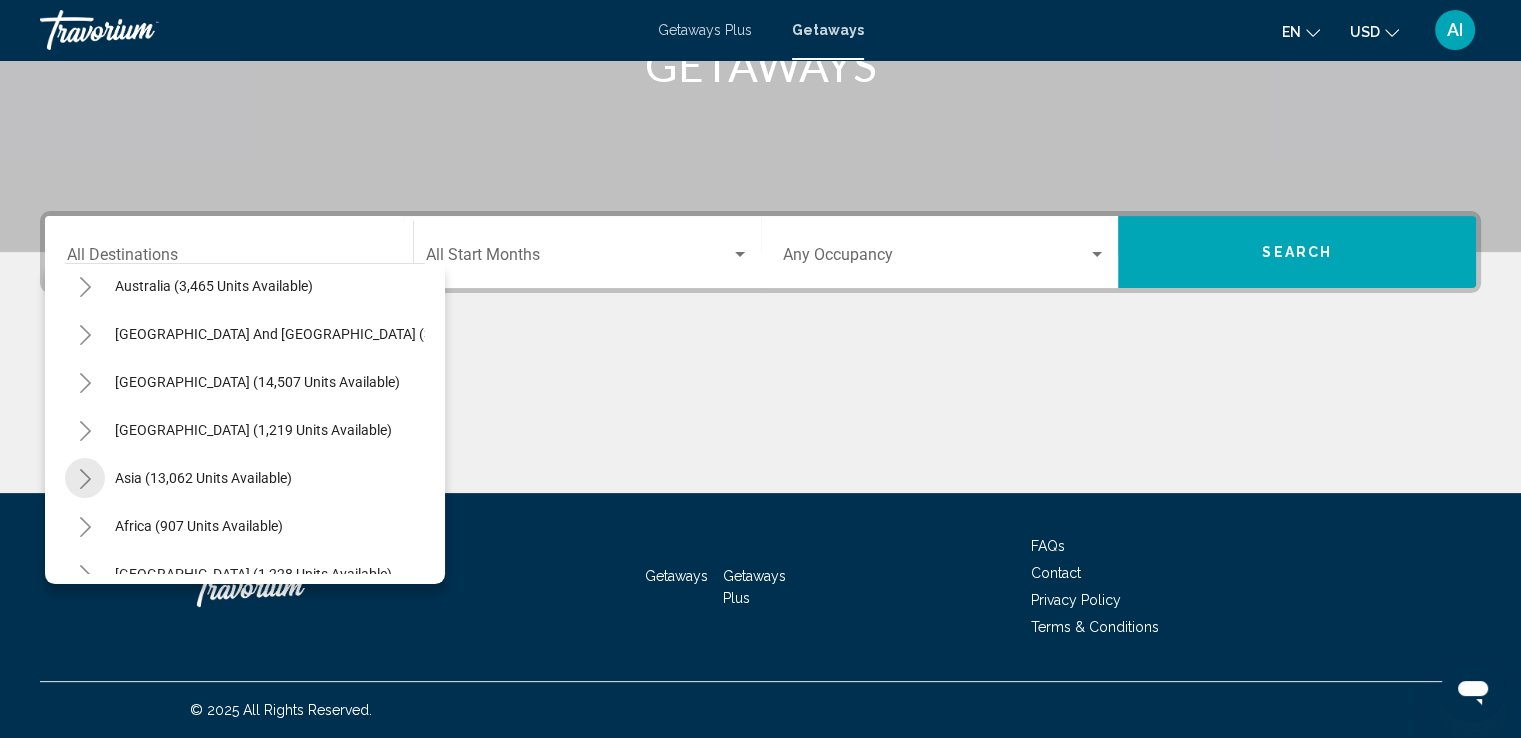 click 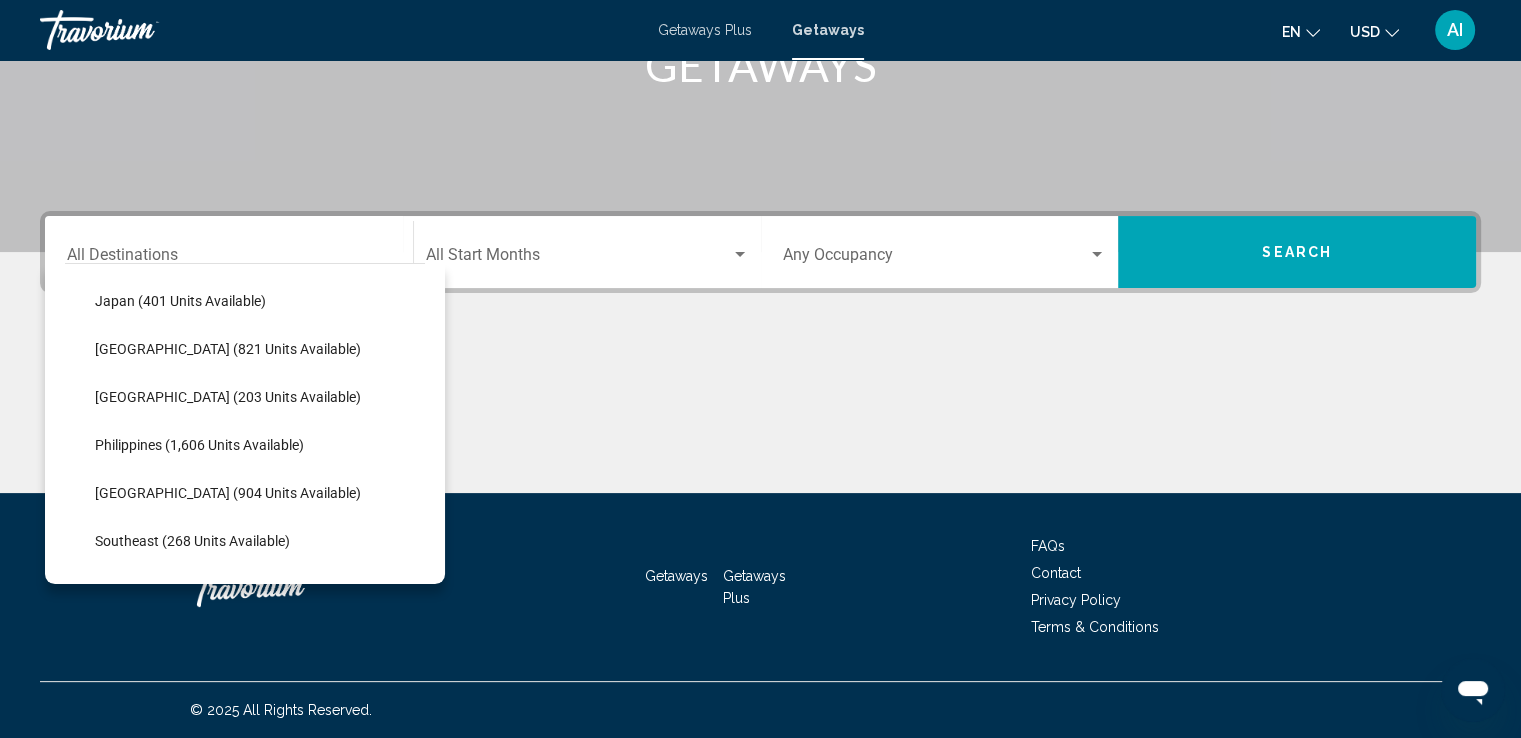 scroll, scrollTop: 800, scrollLeft: 0, axis: vertical 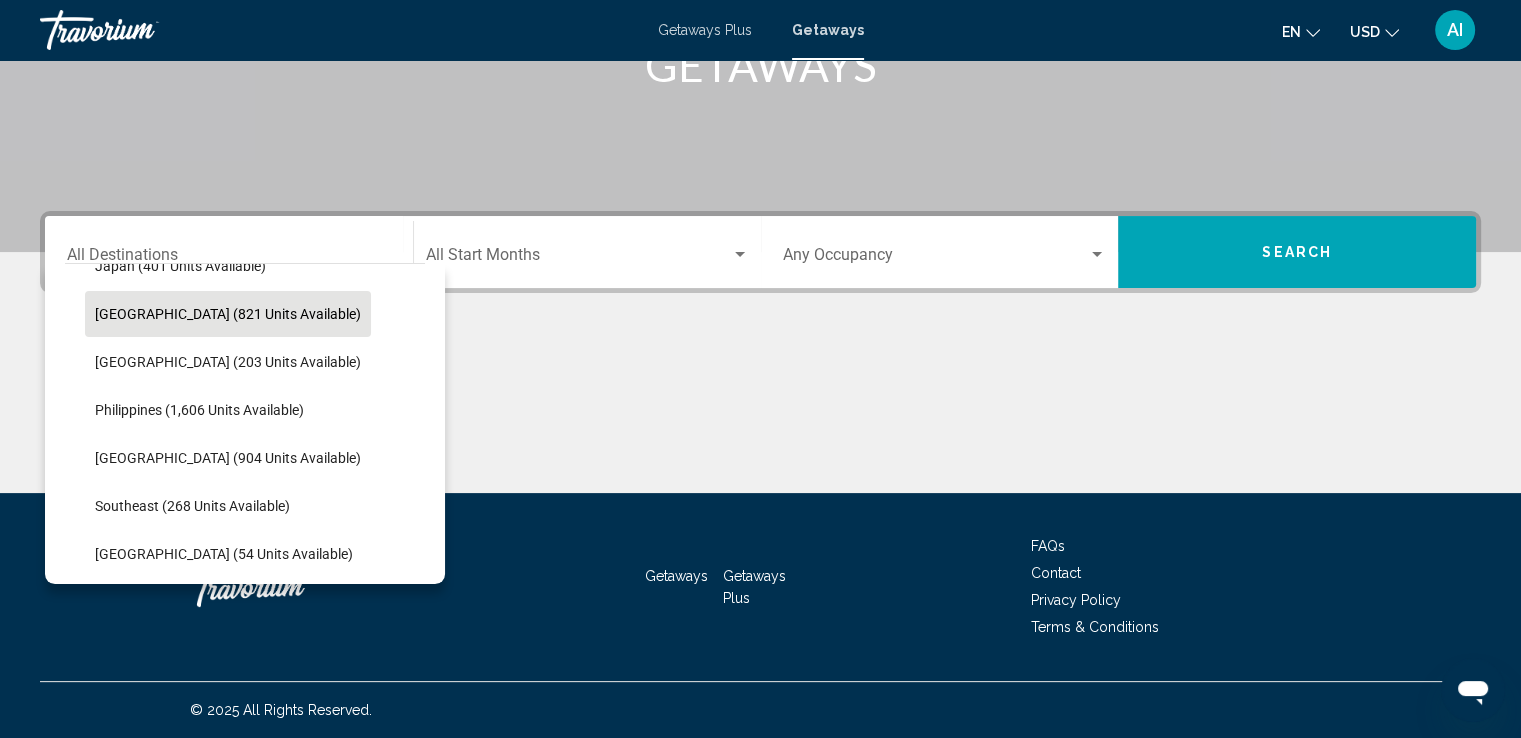 click on "[GEOGRAPHIC_DATA] (821 units available)" 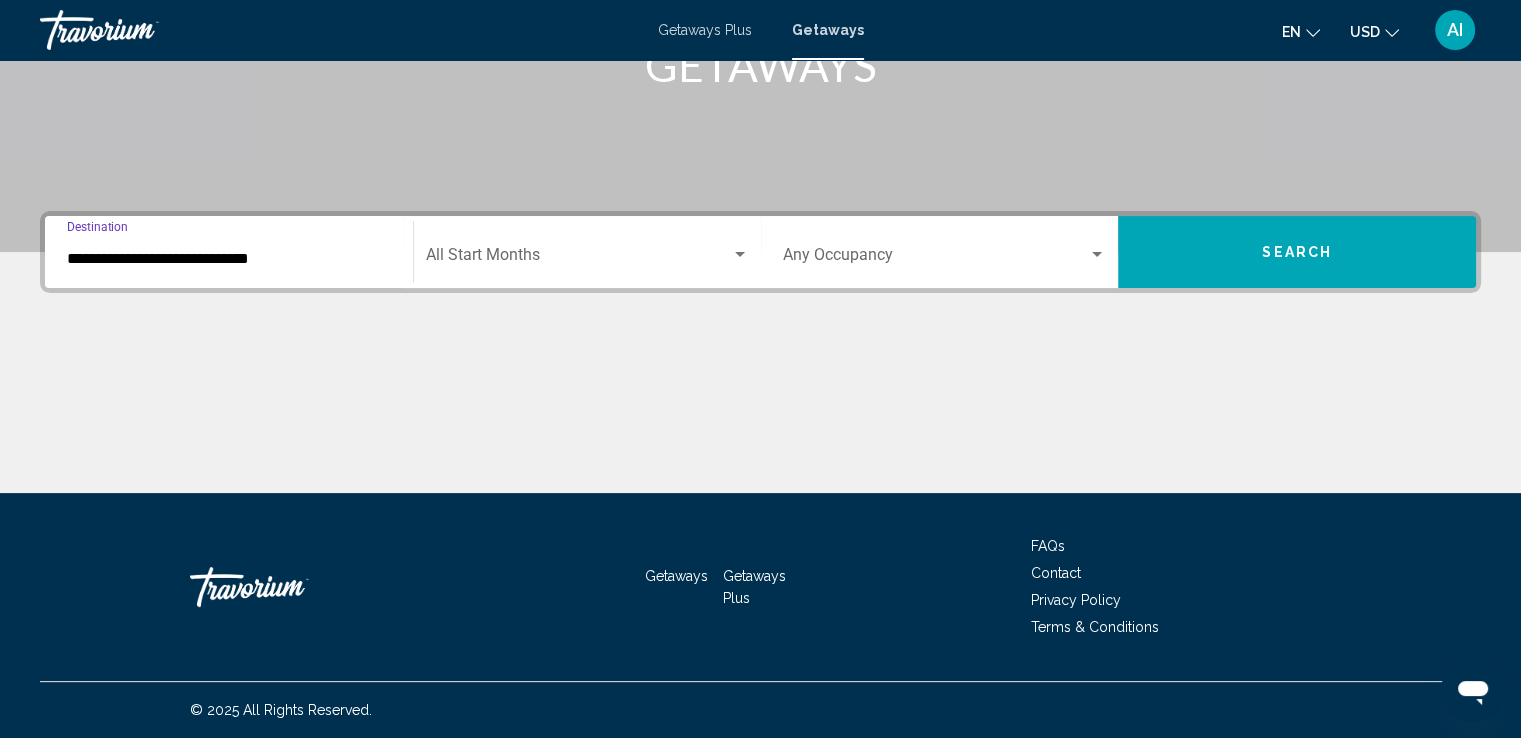 click on "Start Month All Start Months" 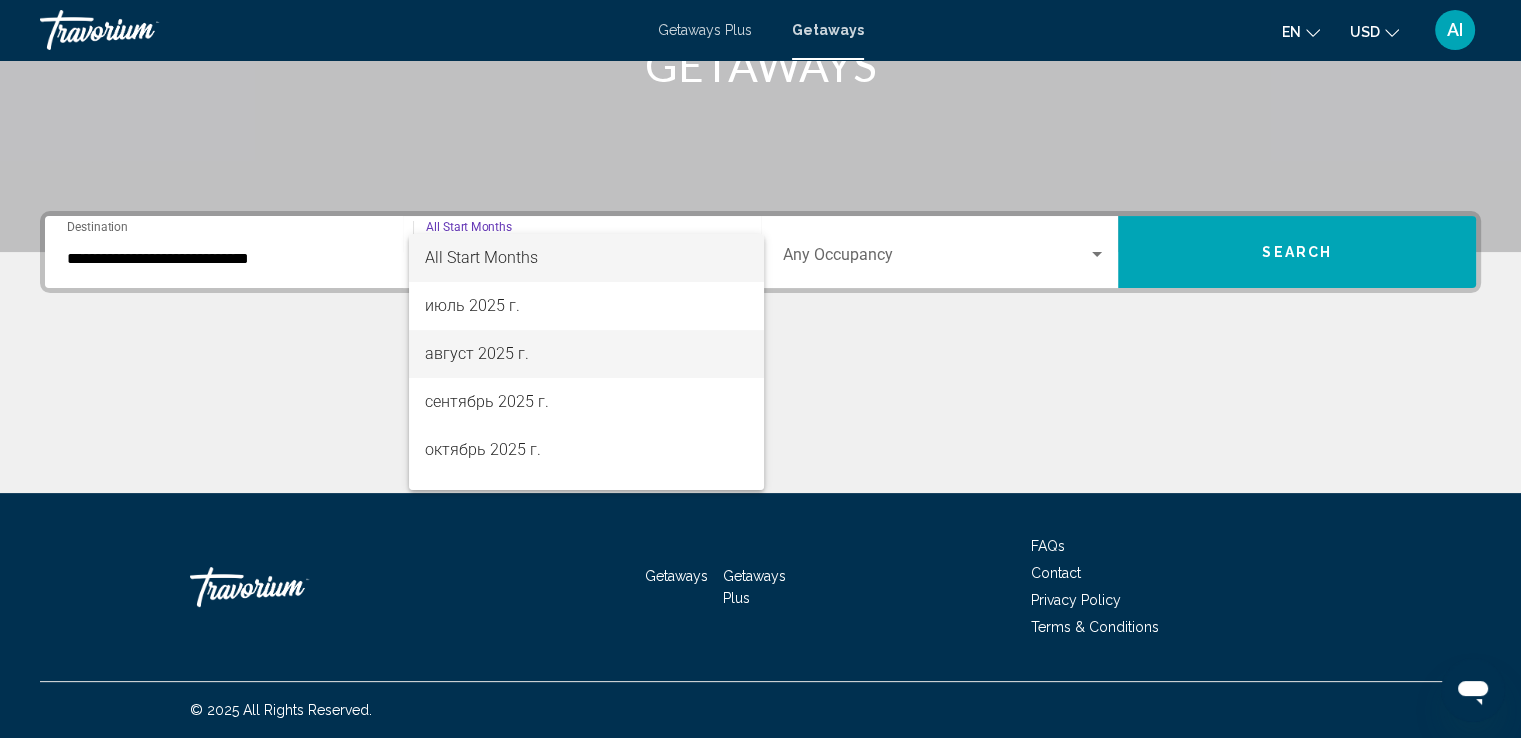 click on "август 2025 г." at bounding box center (586, 354) 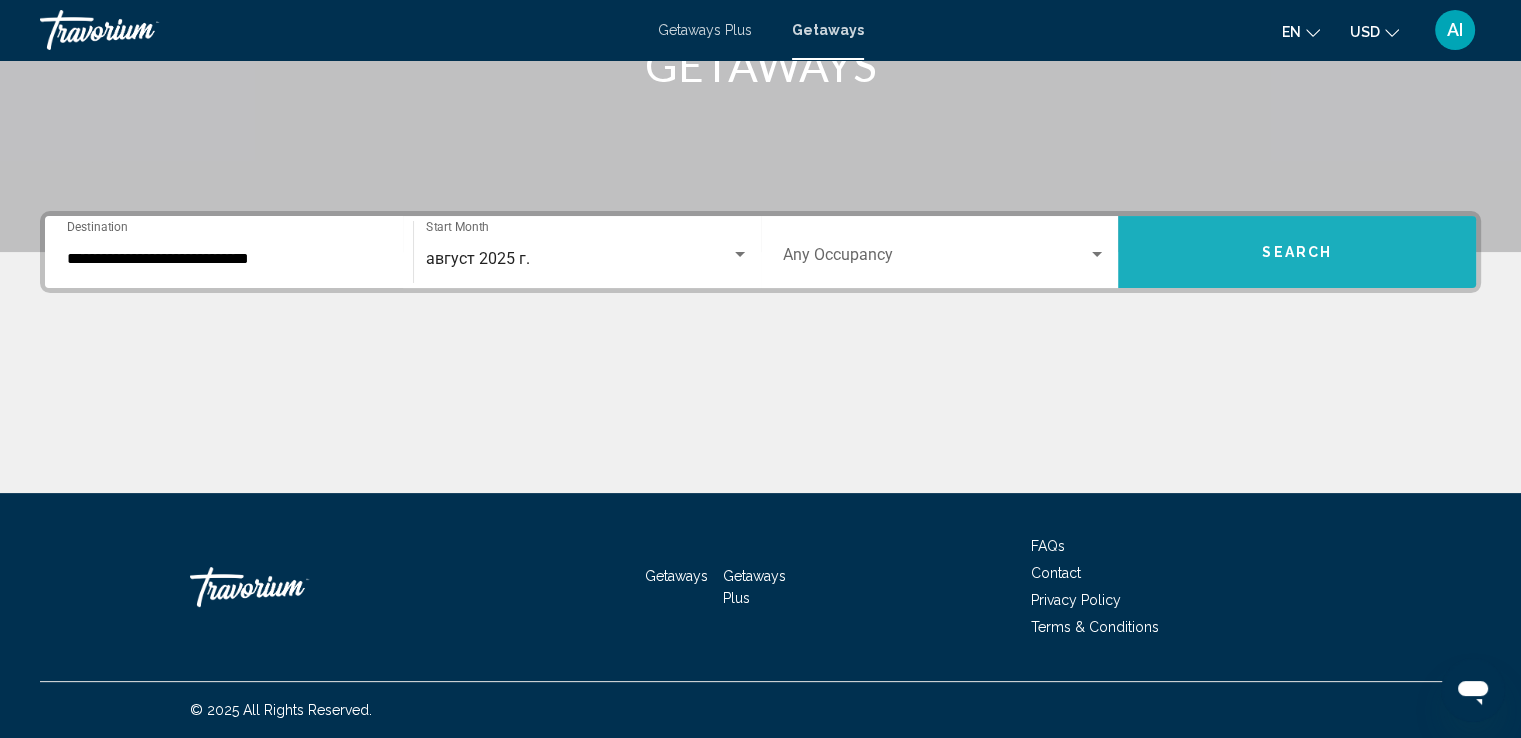 click on "Search" at bounding box center (1297, 252) 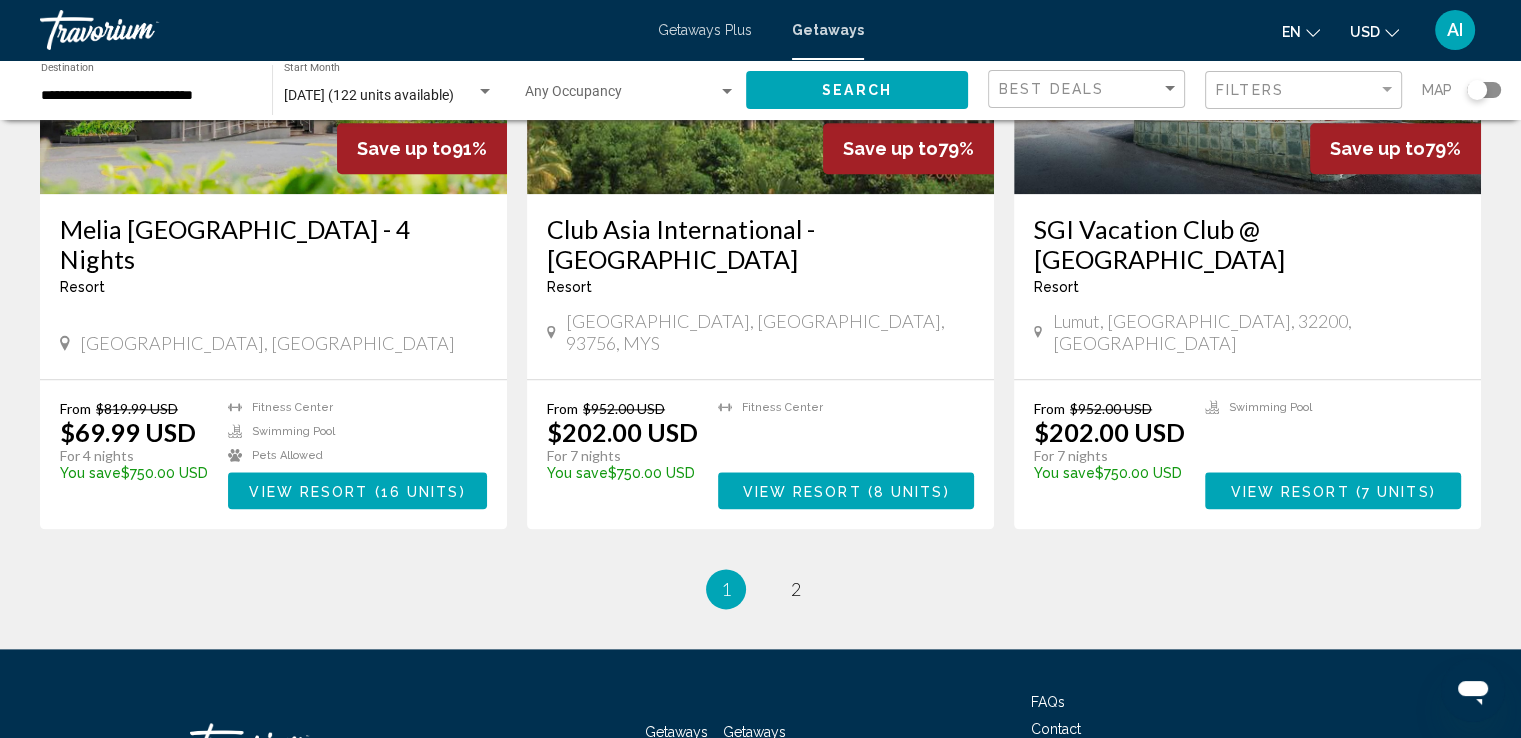 scroll, scrollTop: 2300, scrollLeft: 0, axis: vertical 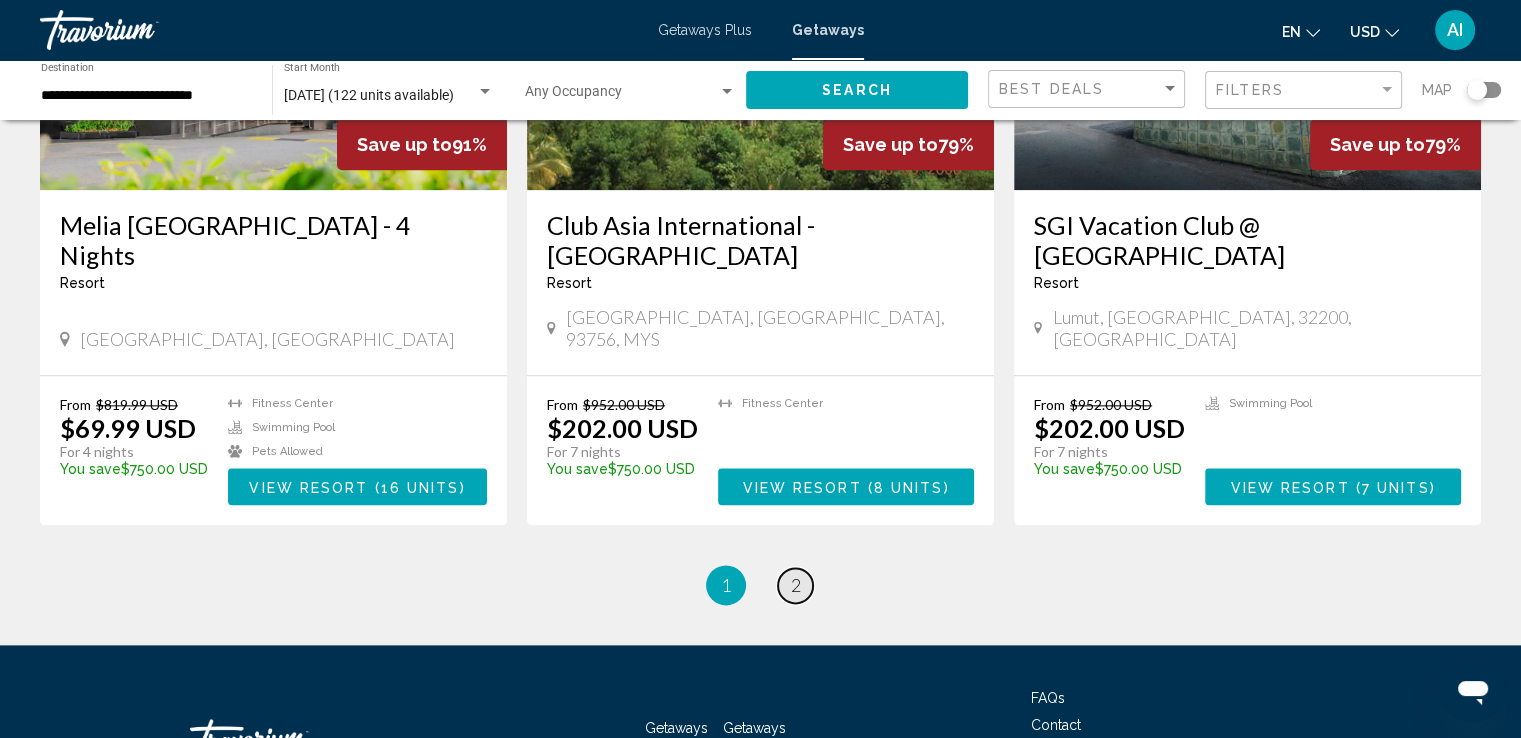 click on "2" at bounding box center (796, 585) 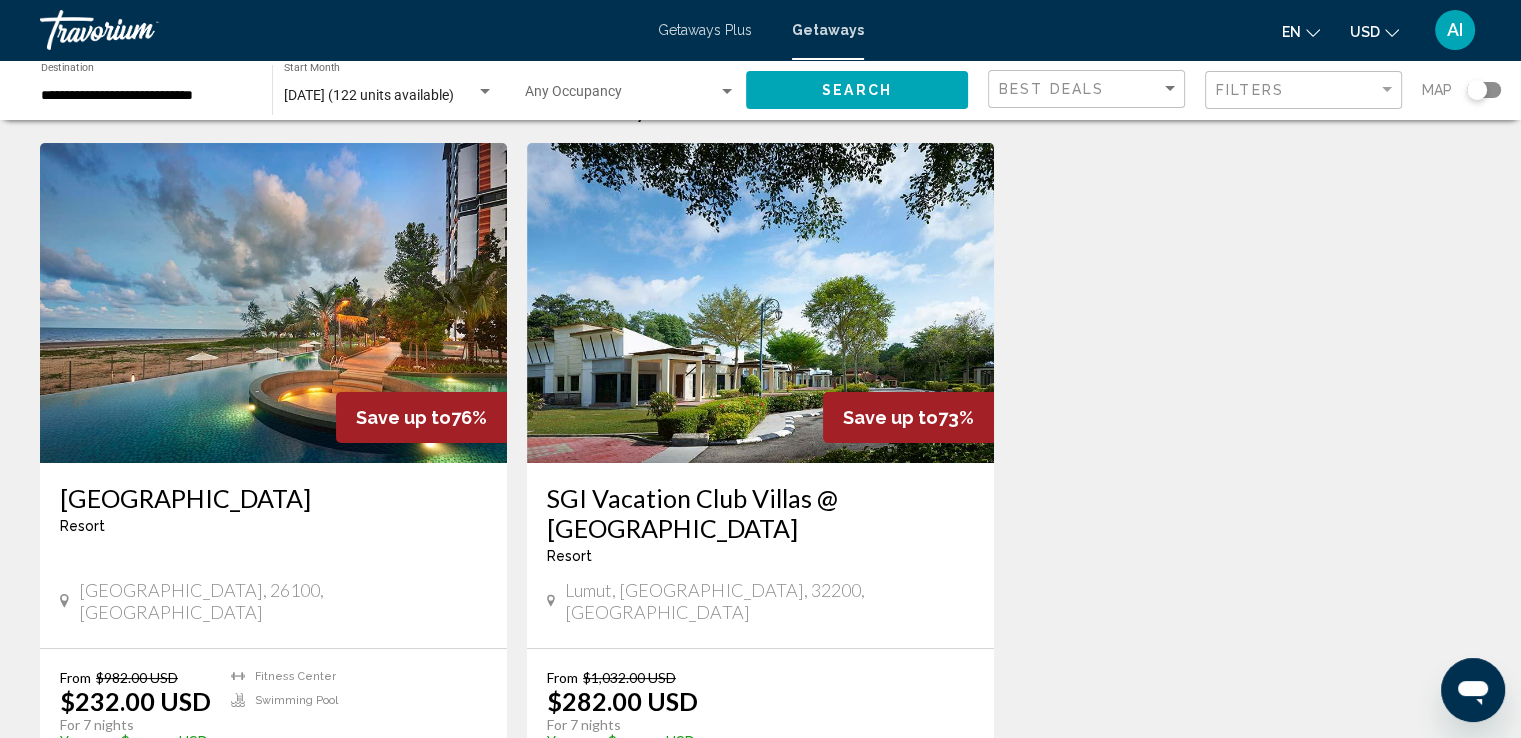 scroll, scrollTop: 200, scrollLeft: 0, axis: vertical 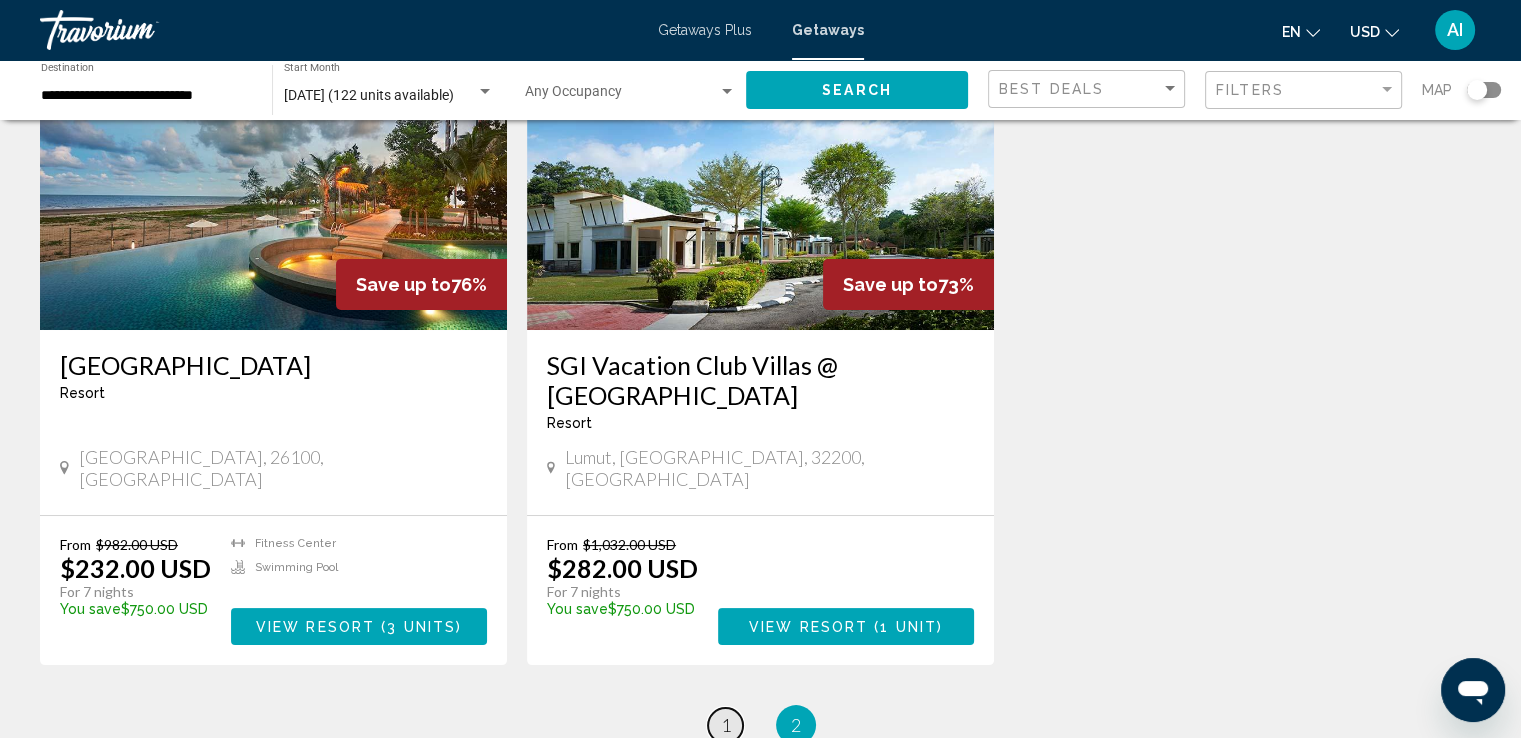 click on "1" at bounding box center [726, 725] 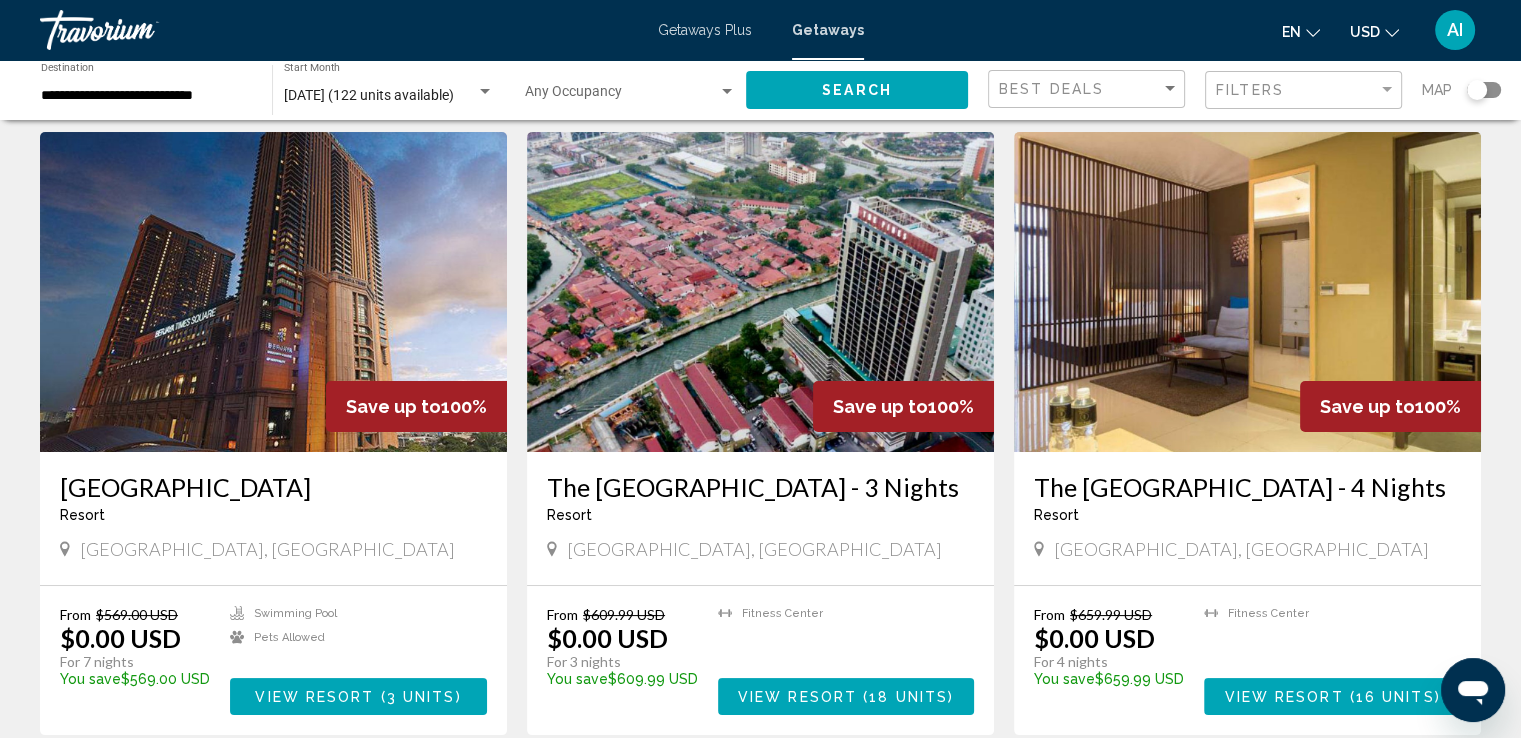 scroll, scrollTop: 200, scrollLeft: 0, axis: vertical 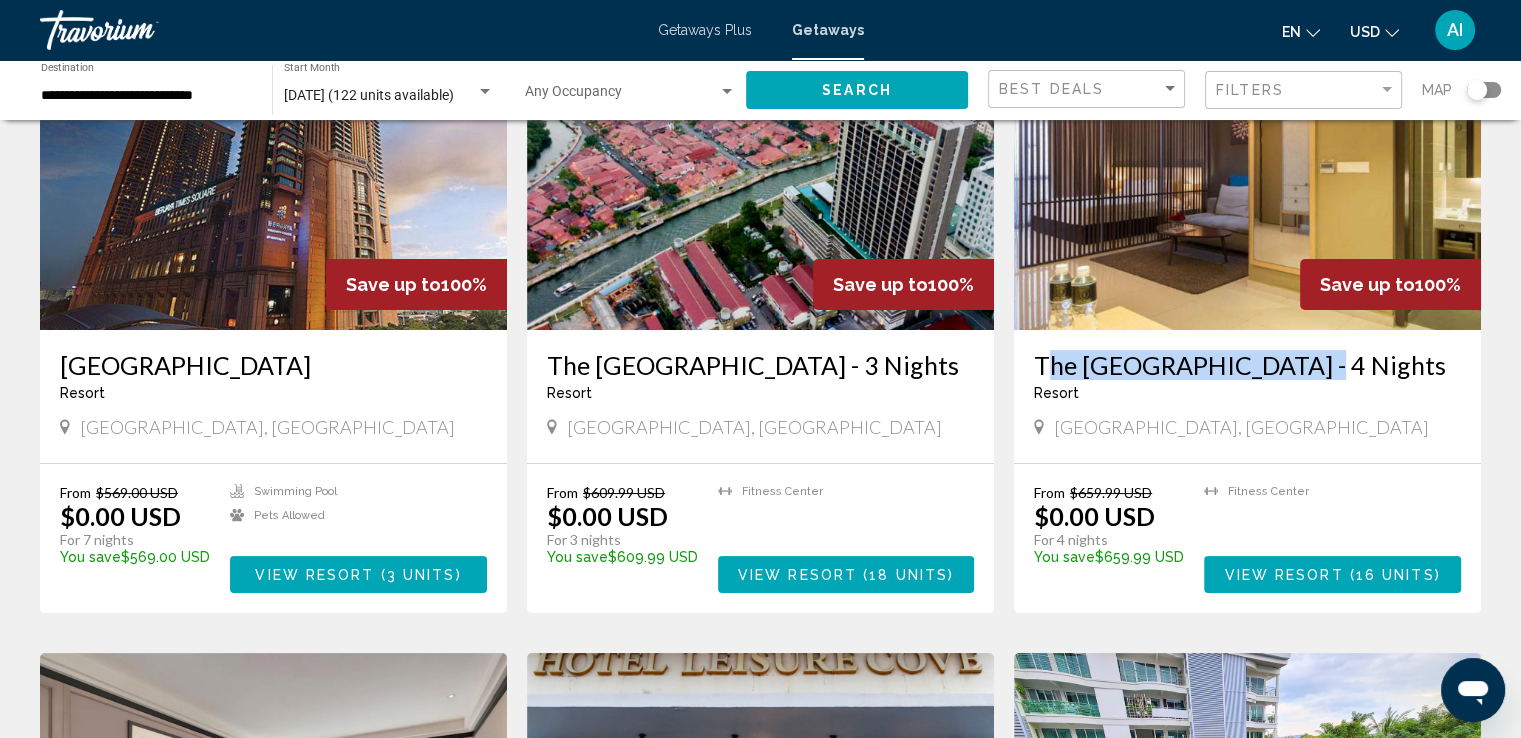 drag, startPoint x: 1028, startPoint y: 366, endPoint x: 1275, endPoint y: 357, distance: 247.16391 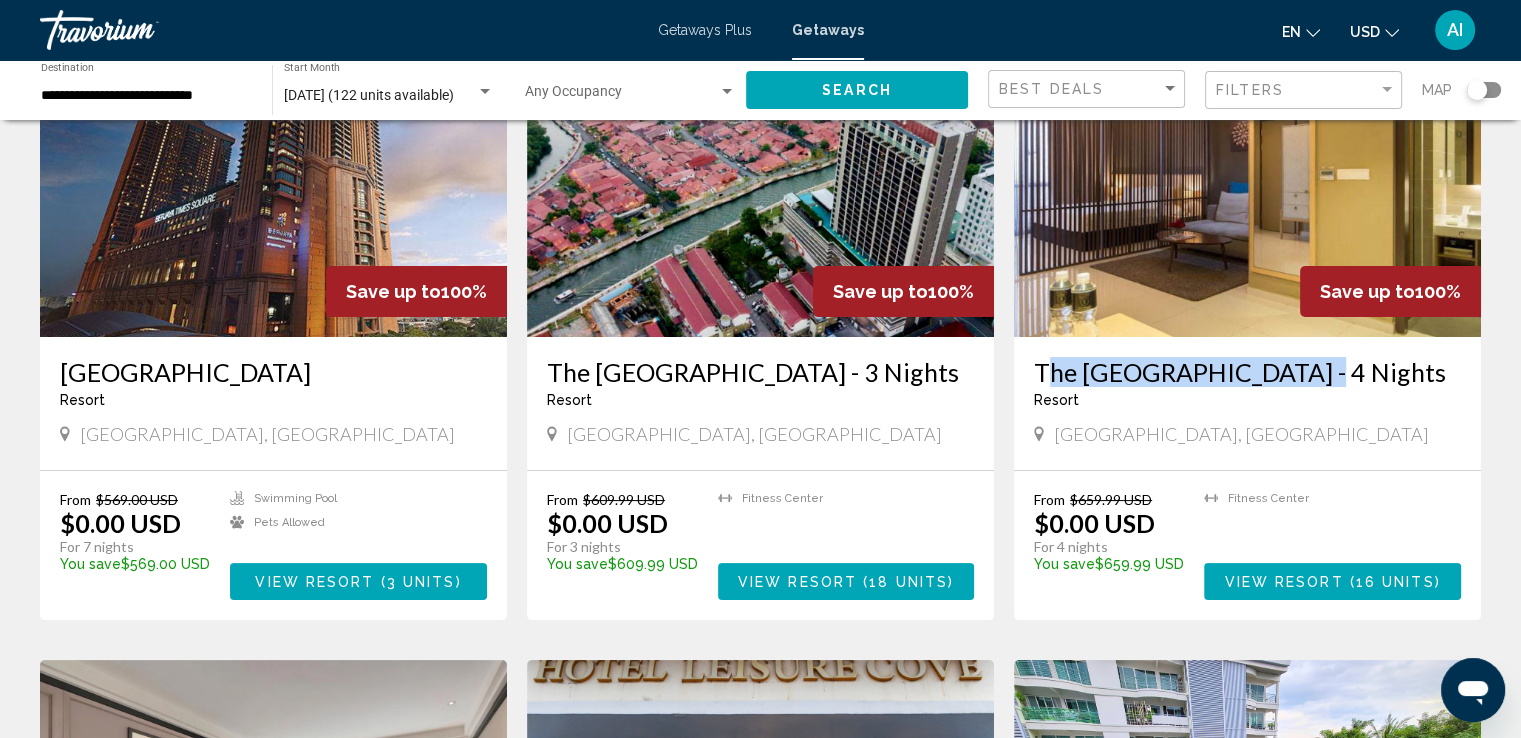 scroll, scrollTop: 200, scrollLeft: 0, axis: vertical 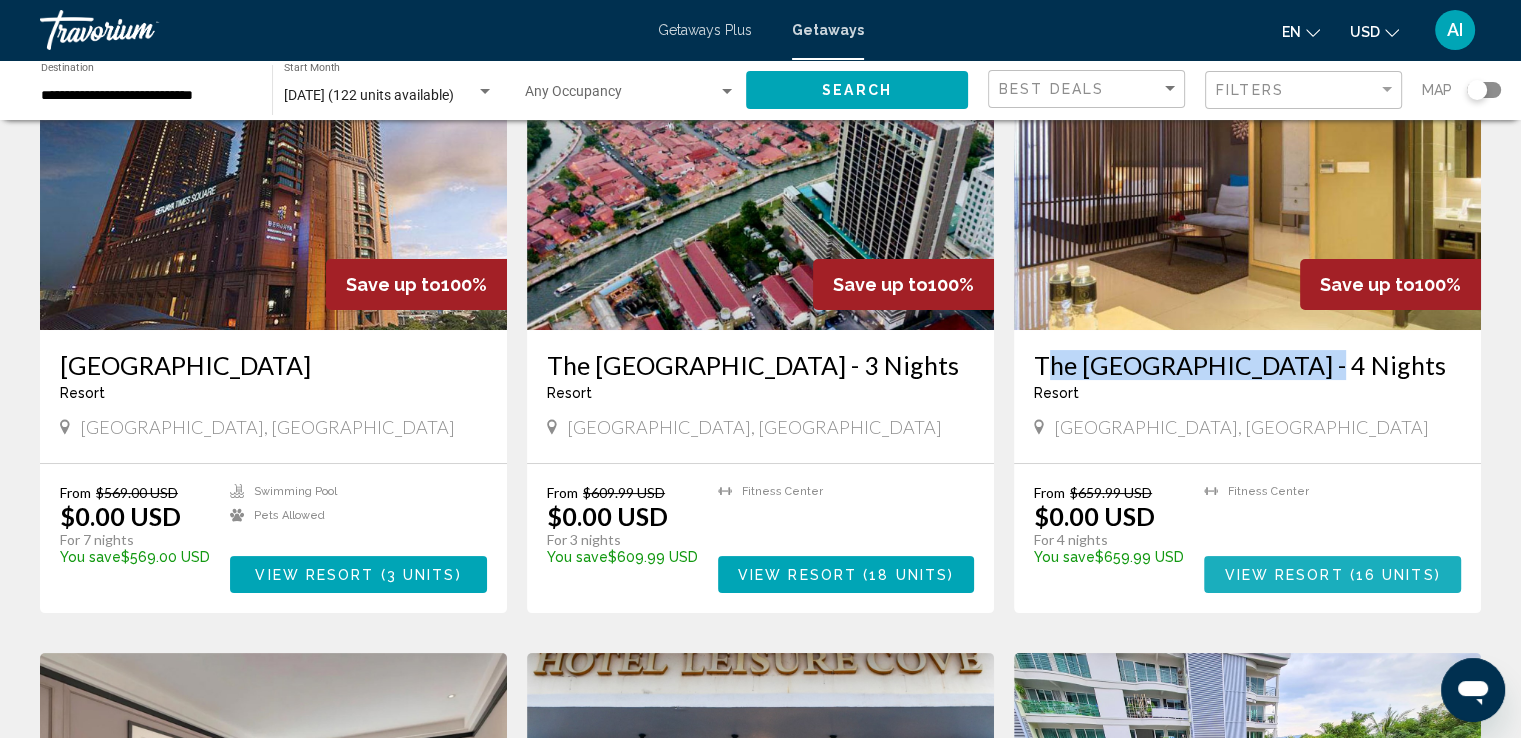 click on "View Resort" at bounding box center [1283, 575] 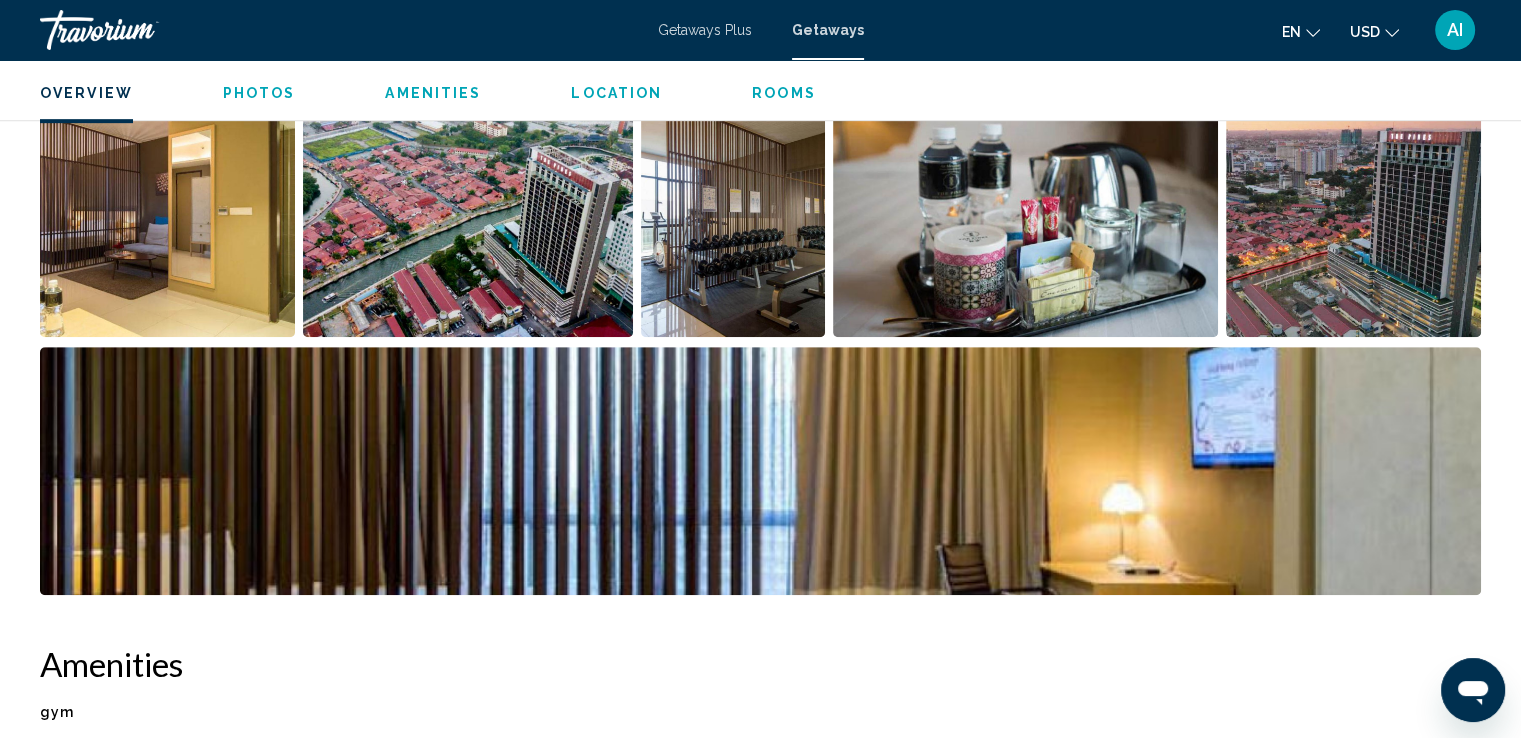 scroll, scrollTop: 600, scrollLeft: 0, axis: vertical 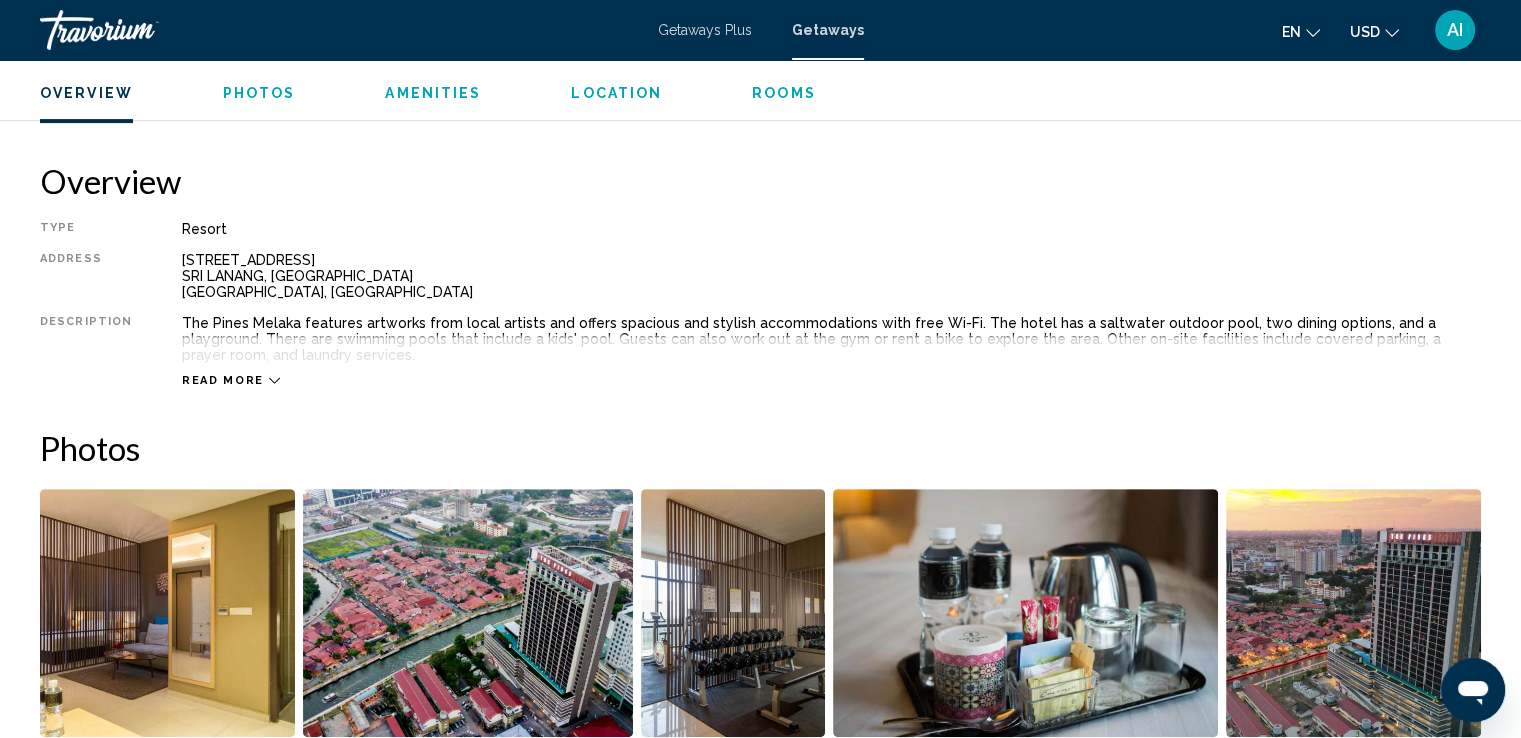 click 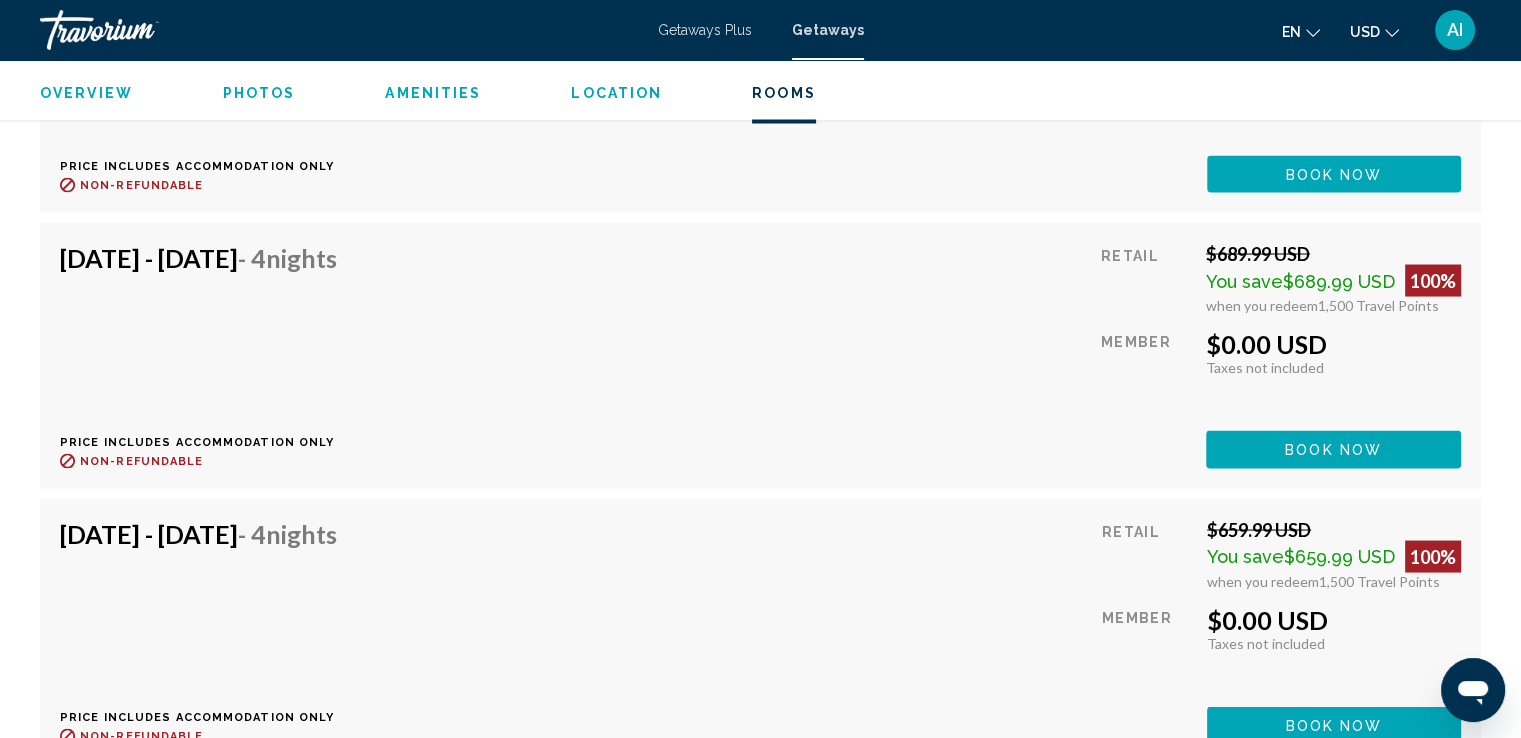 scroll, scrollTop: 3800, scrollLeft: 0, axis: vertical 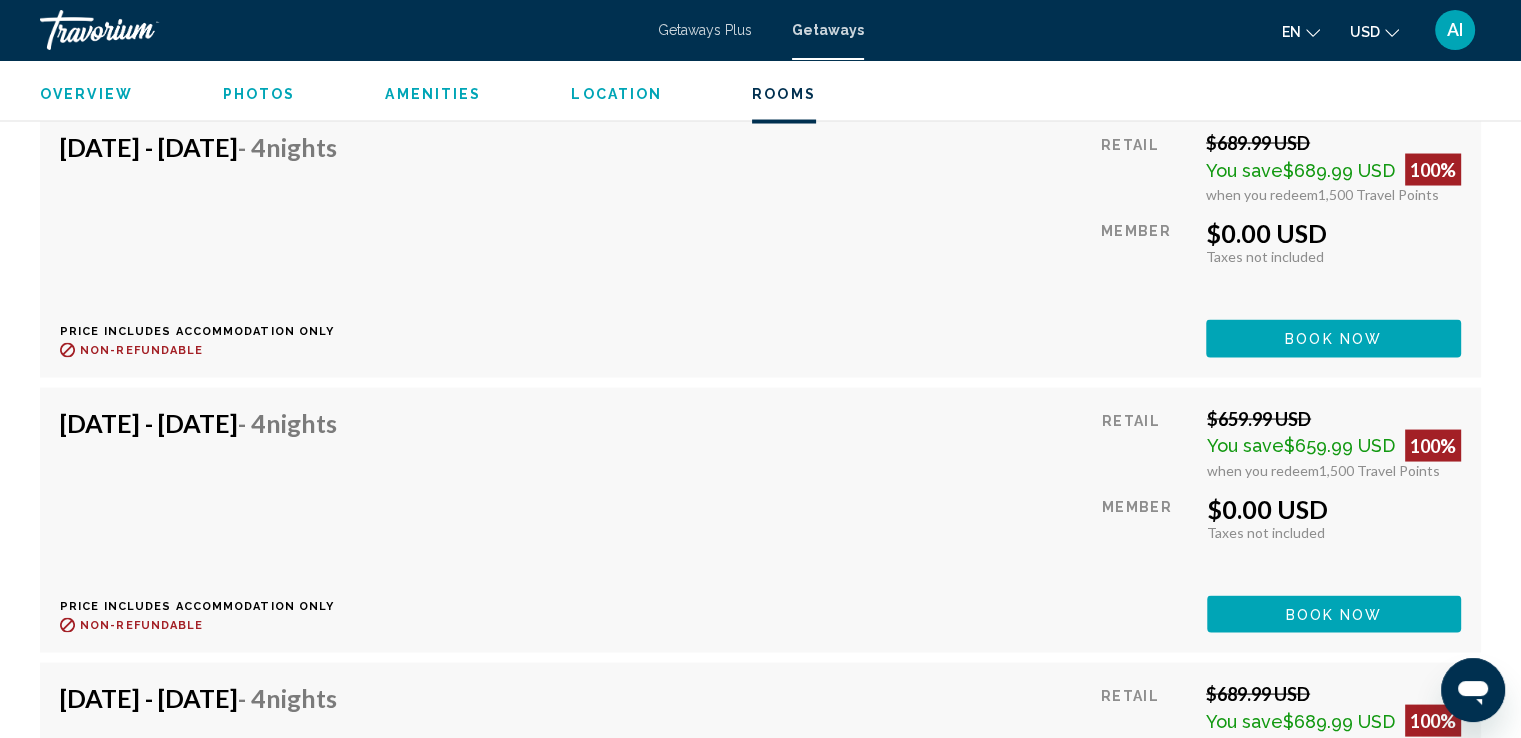 click on "Book now" at bounding box center [1334, 62] 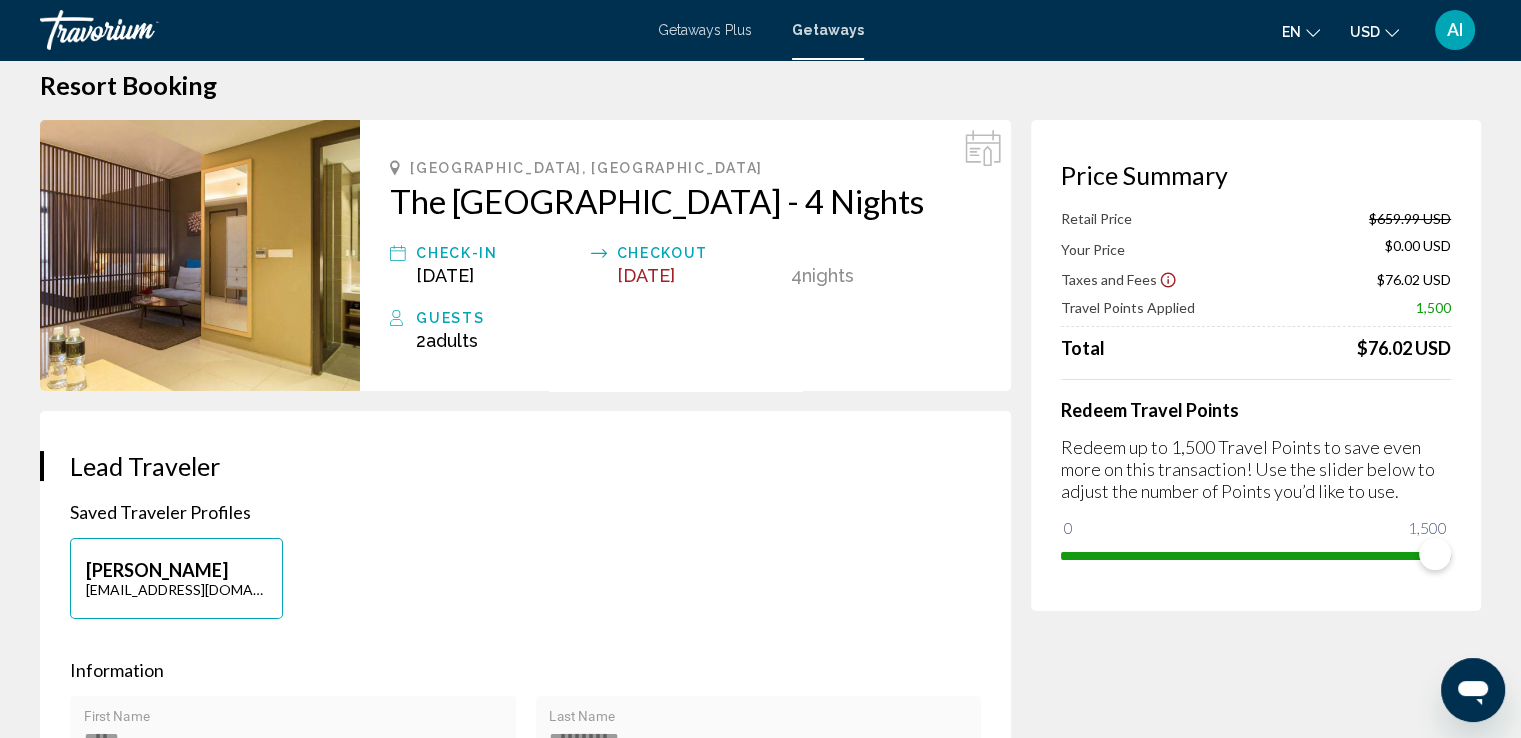 scroll, scrollTop: 0, scrollLeft: 0, axis: both 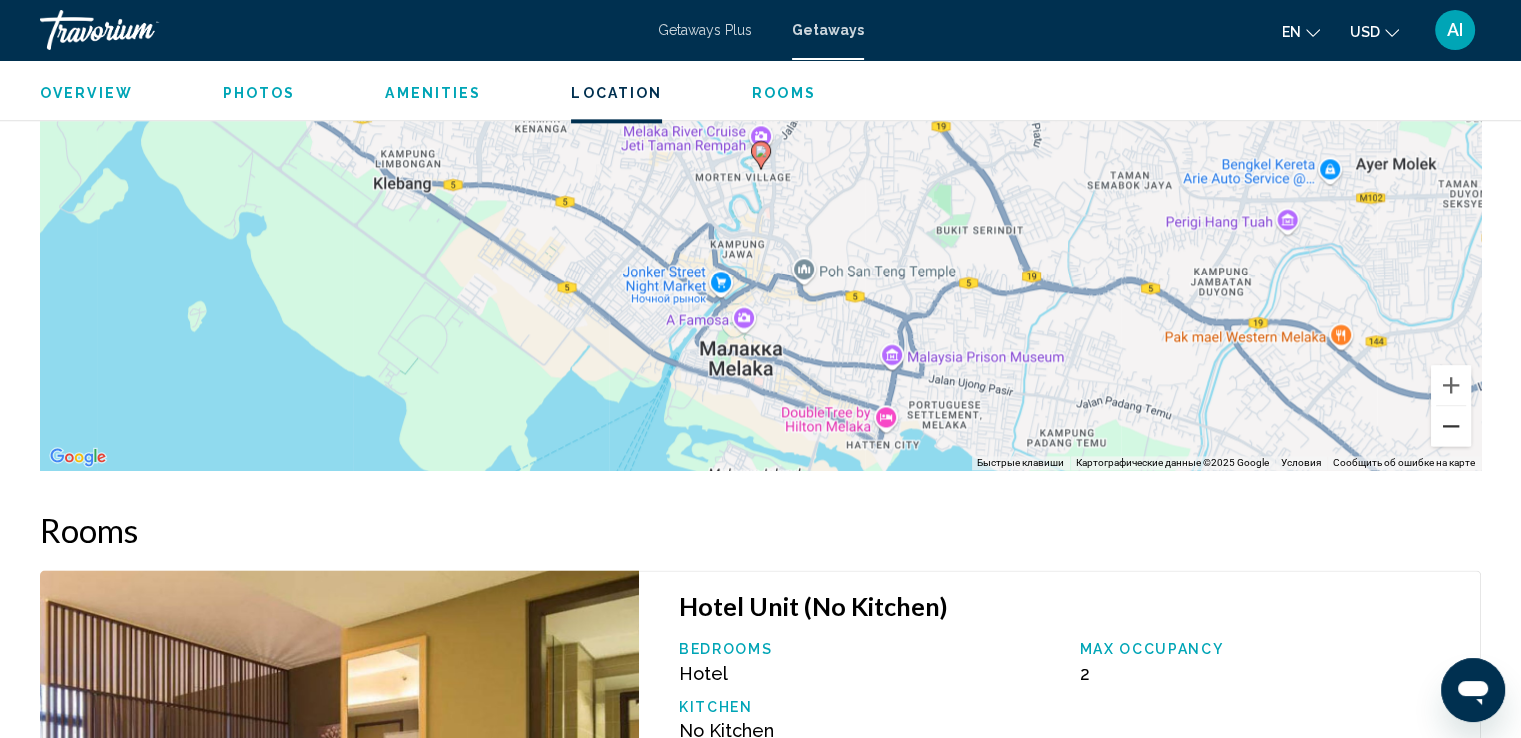 click at bounding box center (1451, 426) 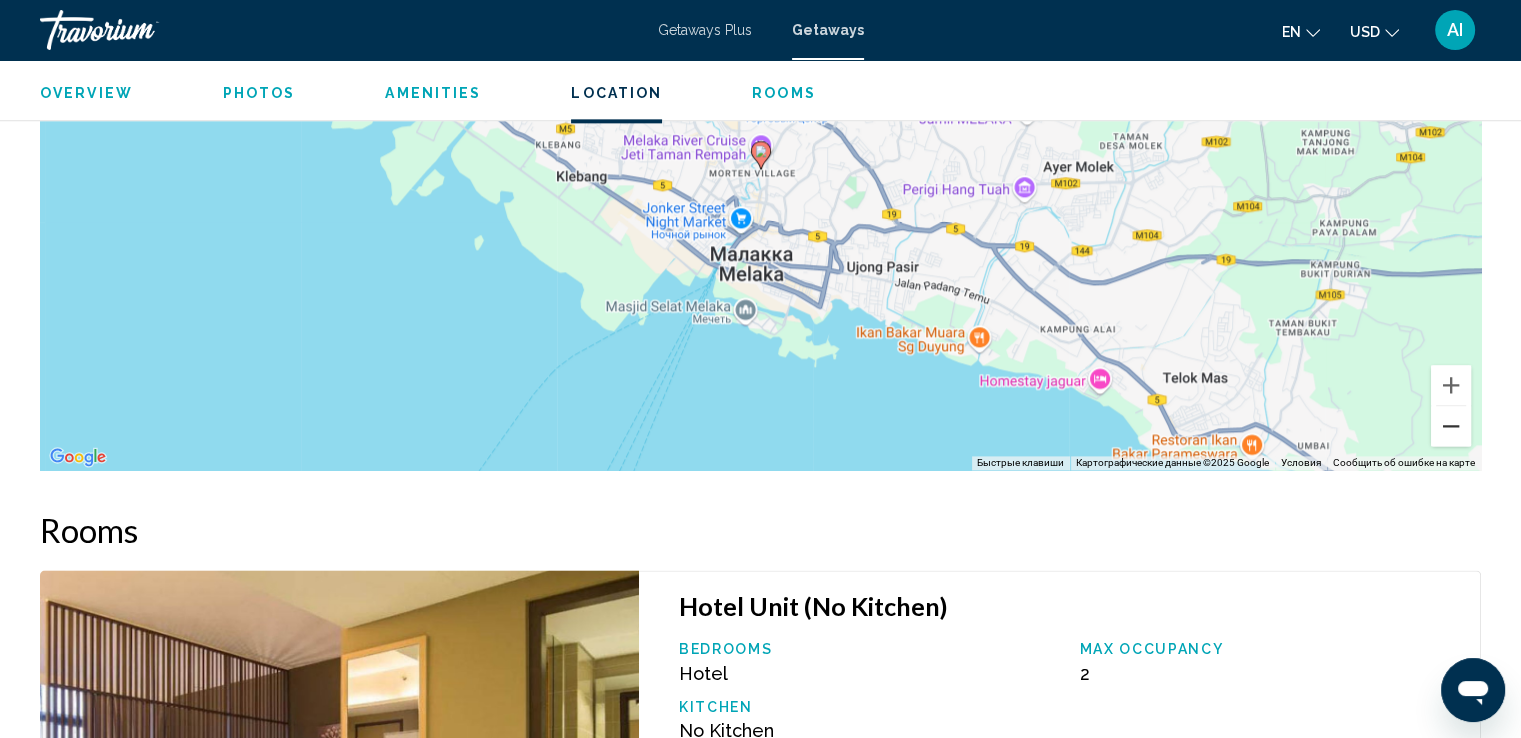 click at bounding box center (1451, 426) 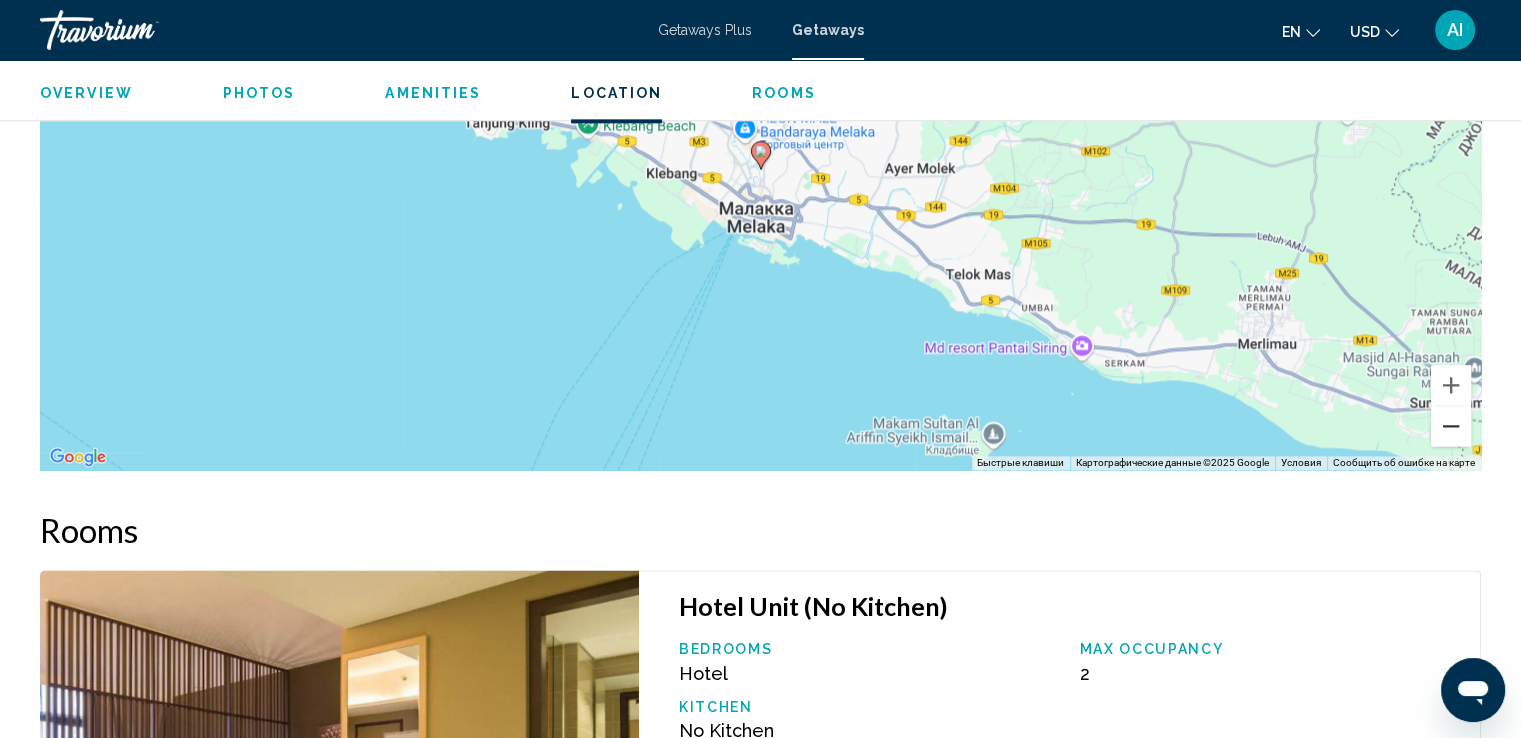 click at bounding box center (1451, 426) 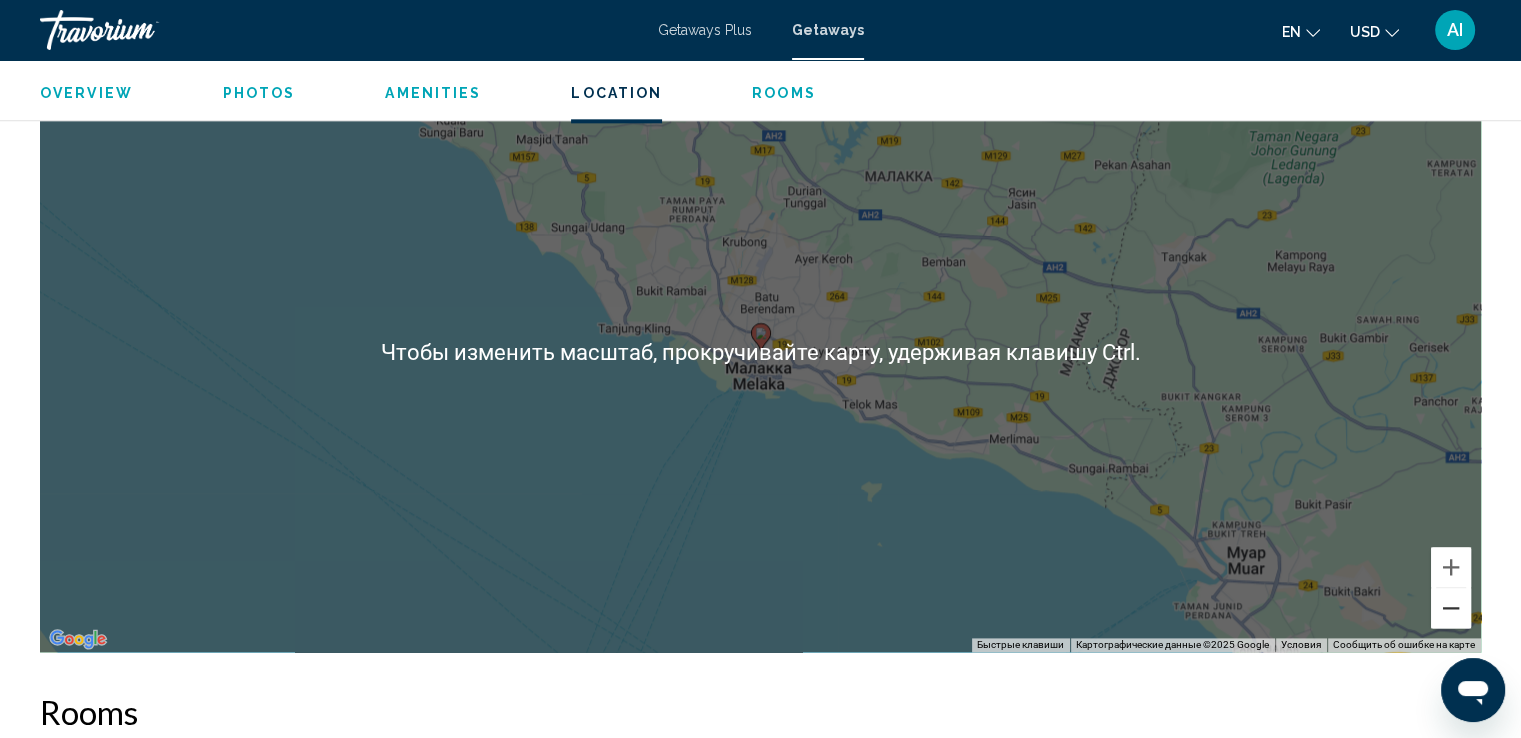 scroll, scrollTop: 2400, scrollLeft: 0, axis: vertical 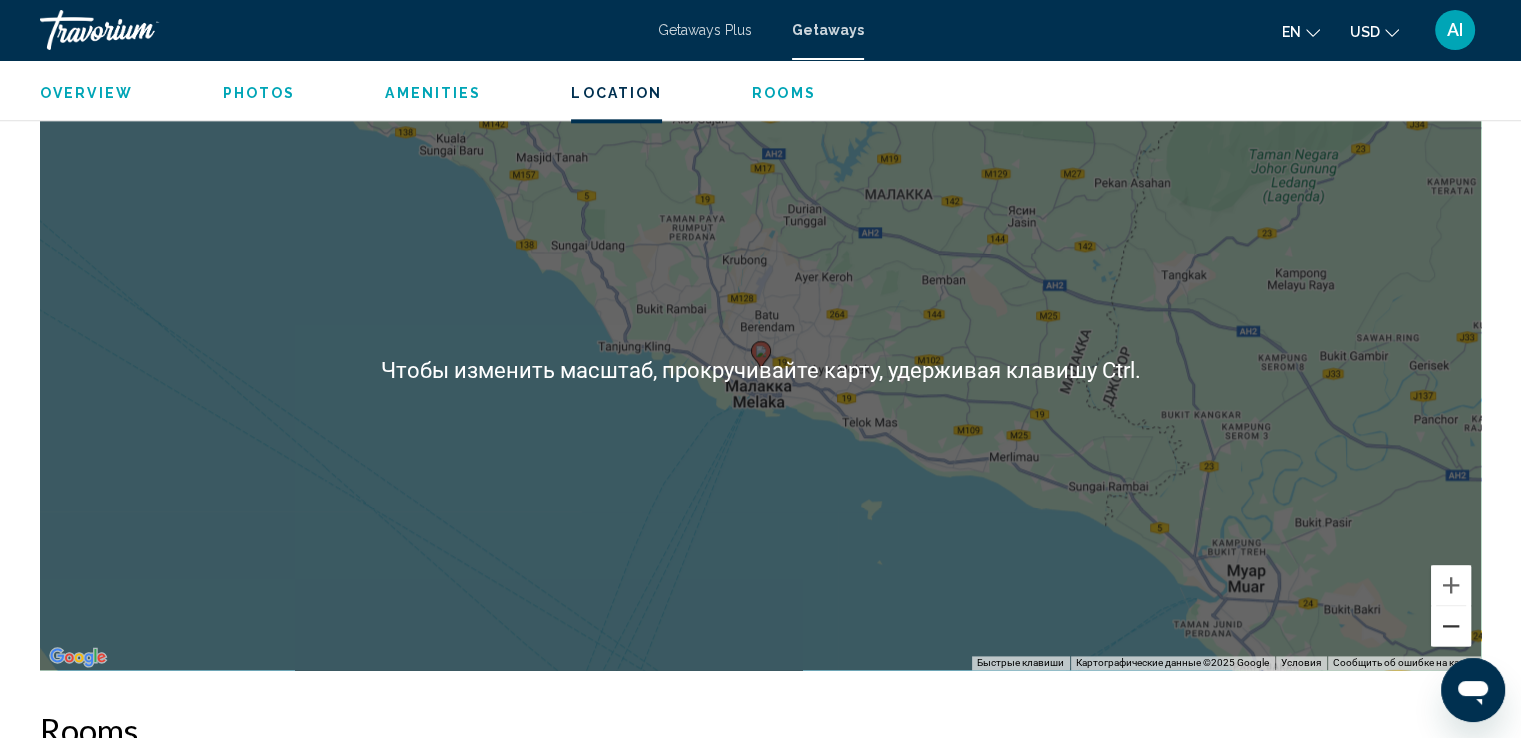 click at bounding box center (1451, 626) 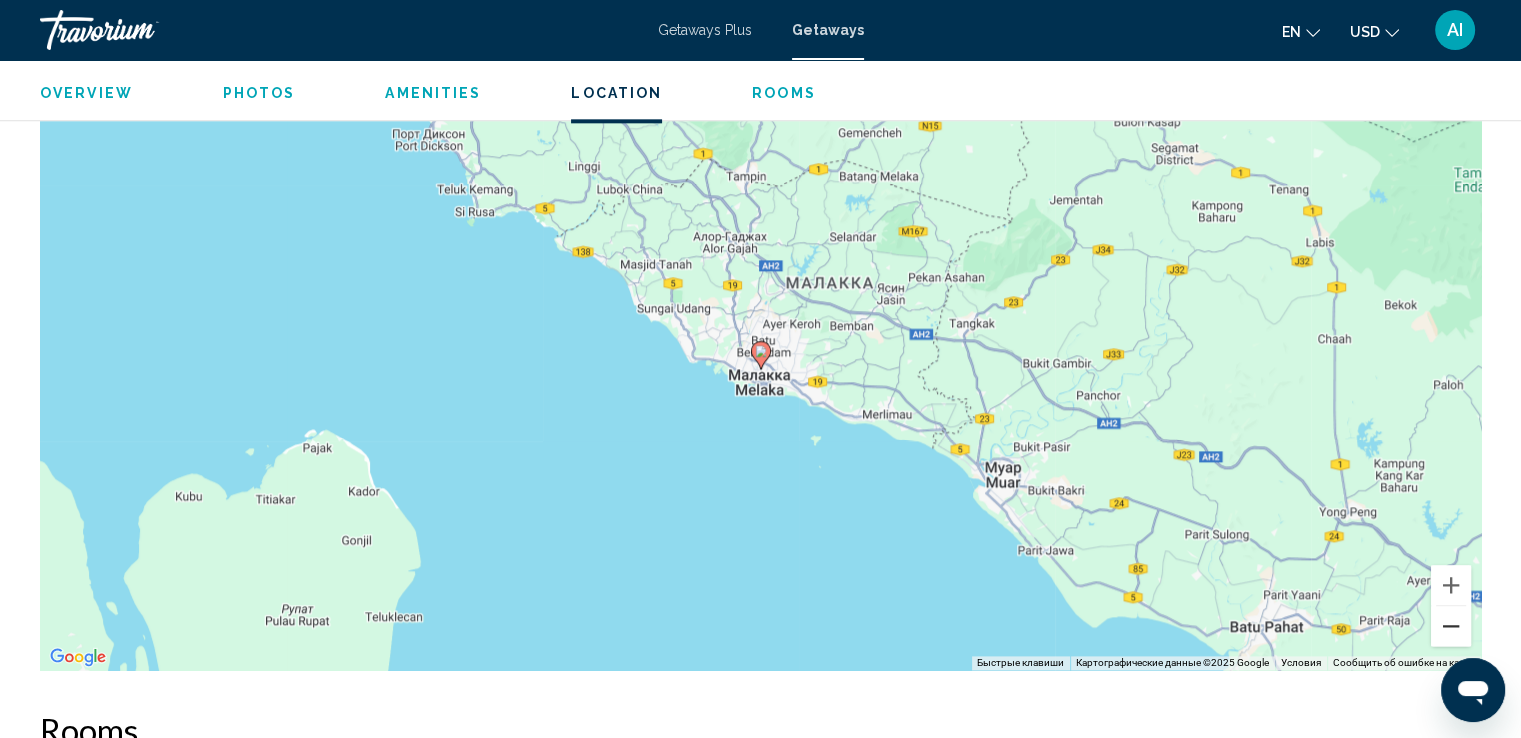 click at bounding box center (1451, 626) 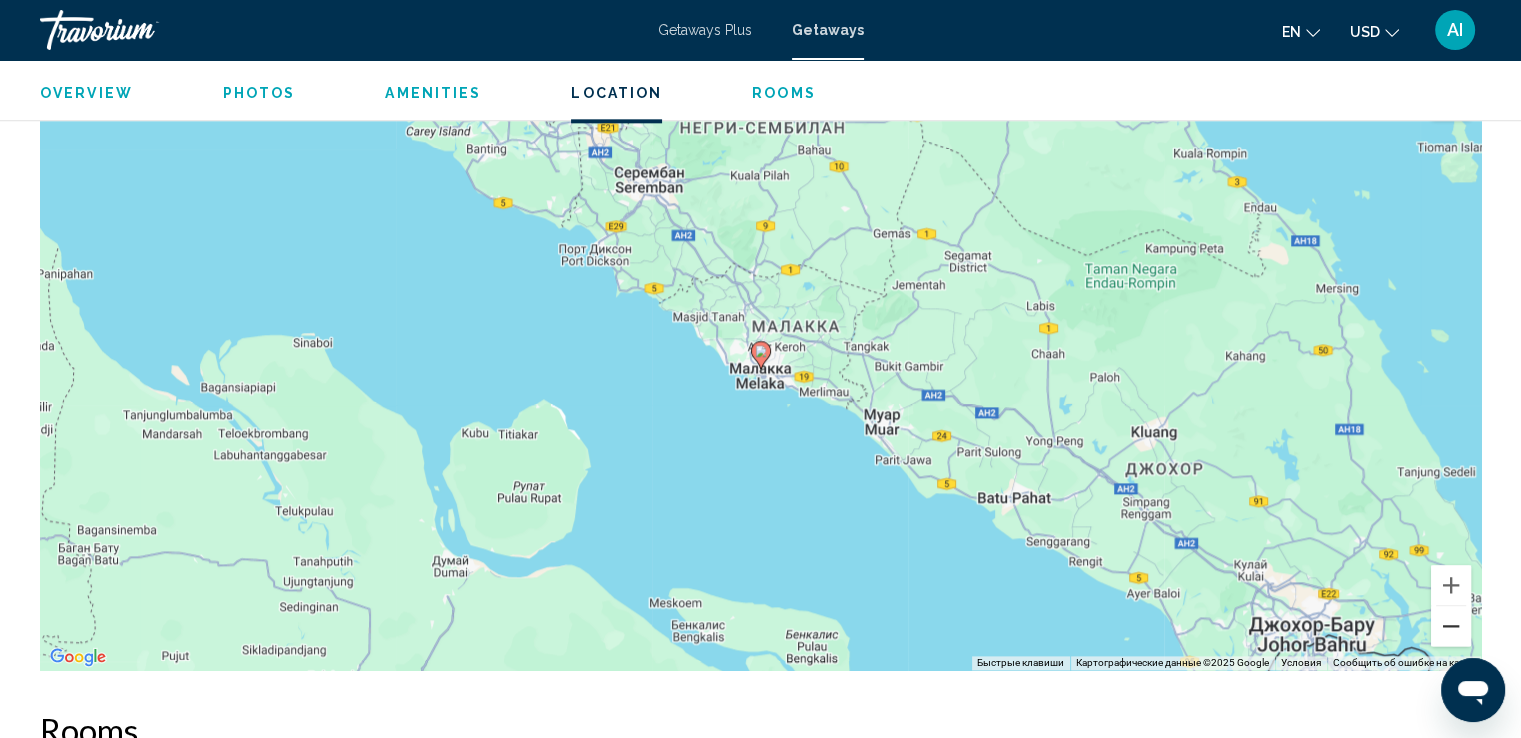 click at bounding box center (1451, 626) 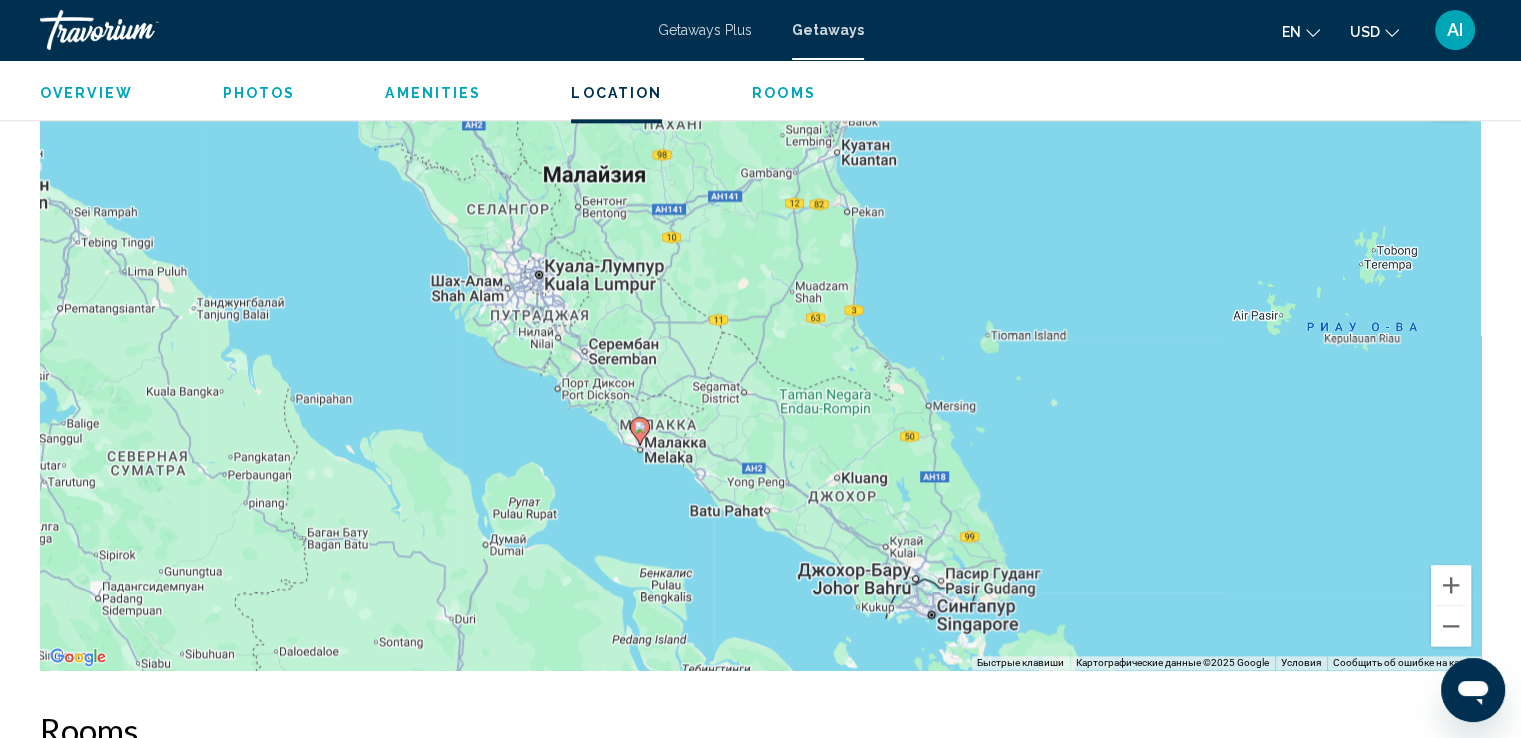 drag, startPoint x: 1192, startPoint y: 401, endPoint x: 1069, endPoint y: 477, distance: 144.58562 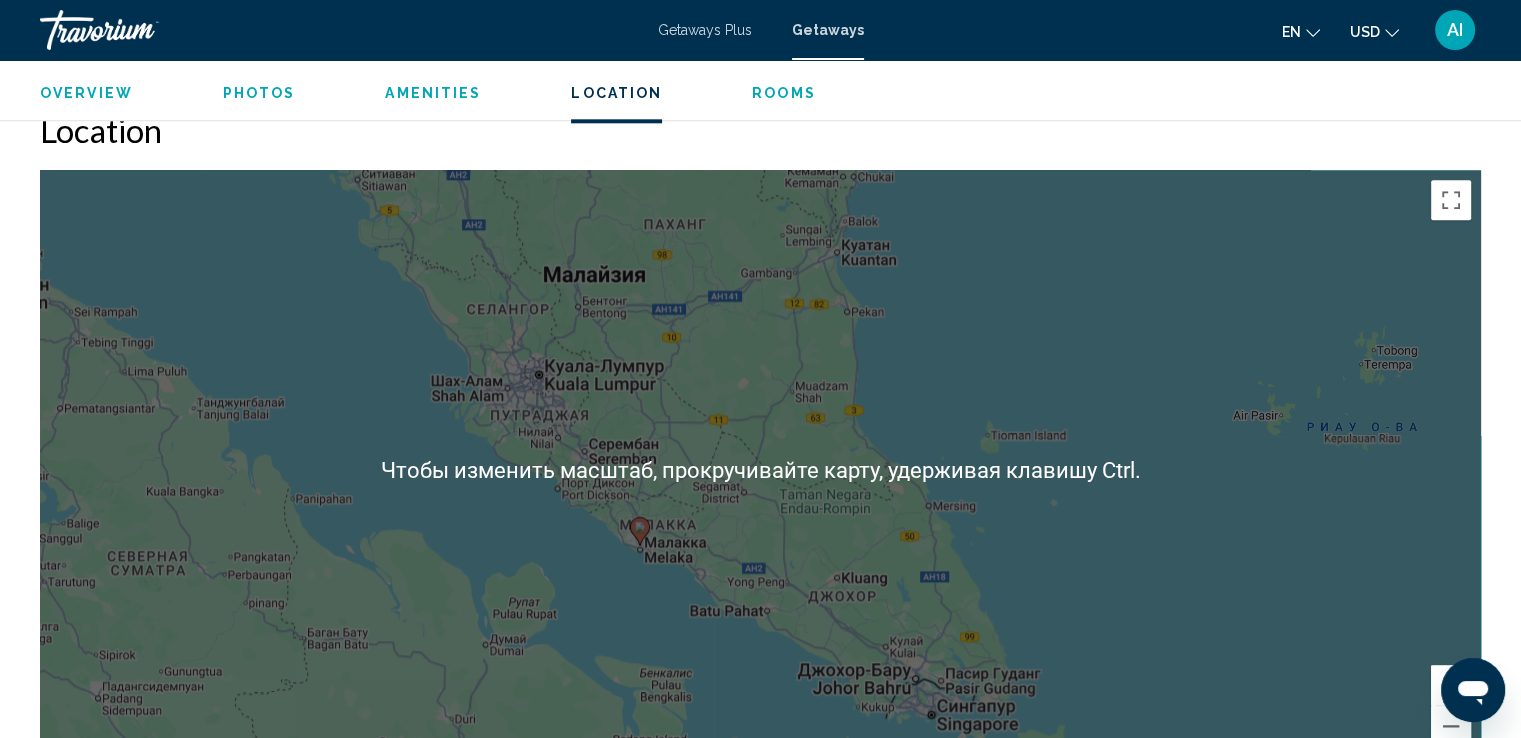 scroll, scrollTop: 2400, scrollLeft: 0, axis: vertical 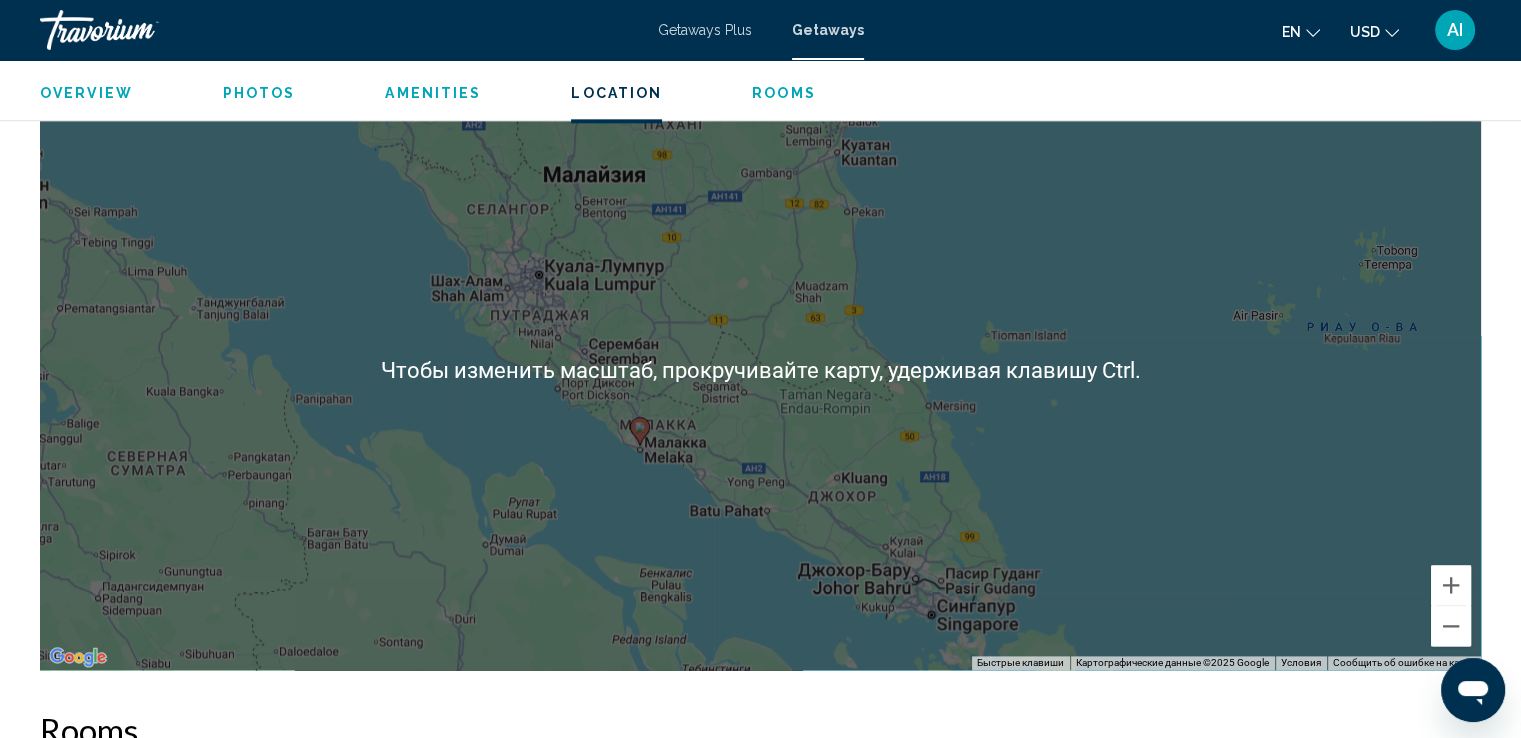 click on "Для навигации используйте клавиши со стрелками. Чтобы активировать перетаскивание с помощью клавиатуры, нажмите Alt + Ввод. После этого перемещайте маркер, используя клавиши со стрелками. Чтобы завершить перетаскивание, нажмите клавишу Ввод. Чтобы отменить действие, нажмите клавишу Esc." at bounding box center (760, 370) 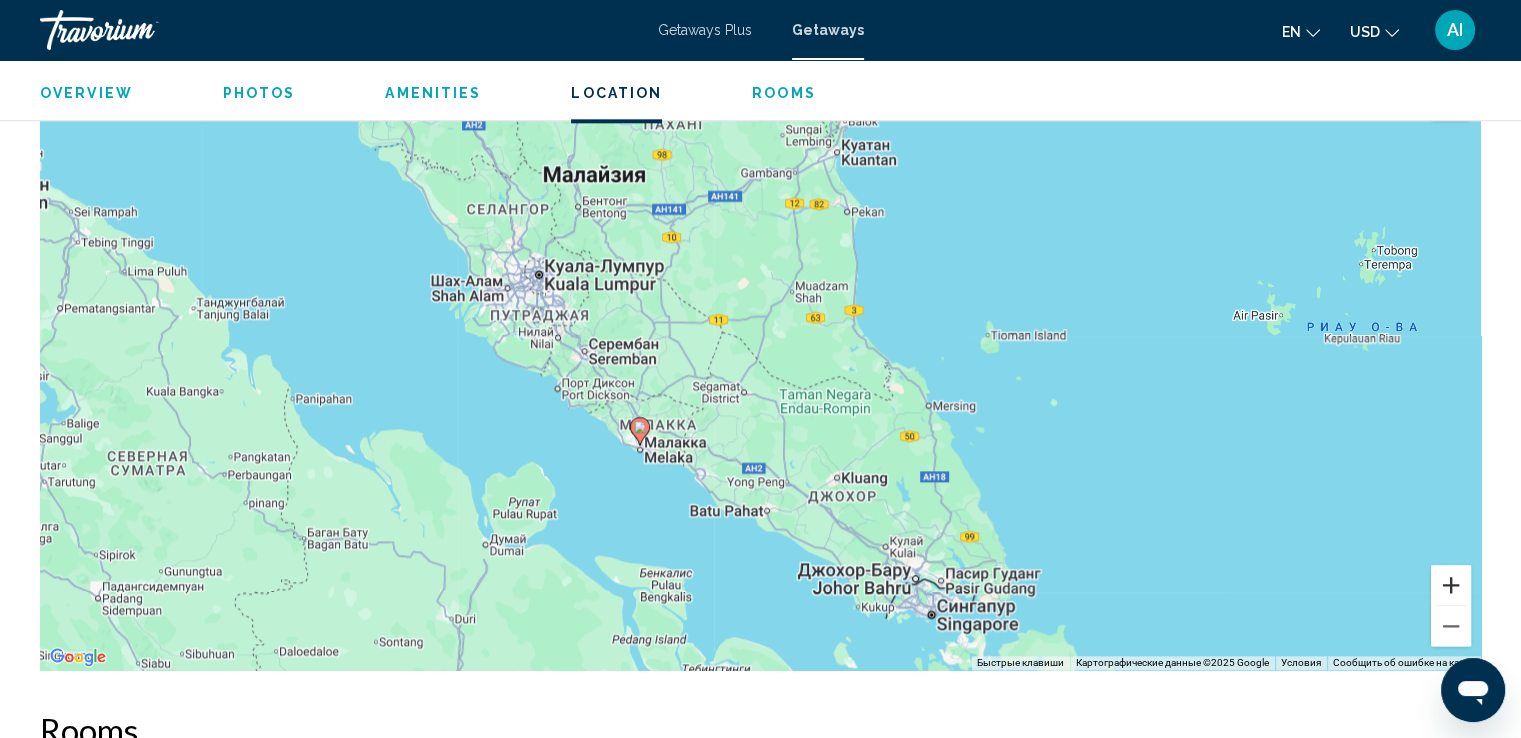click at bounding box center [1451, 585] 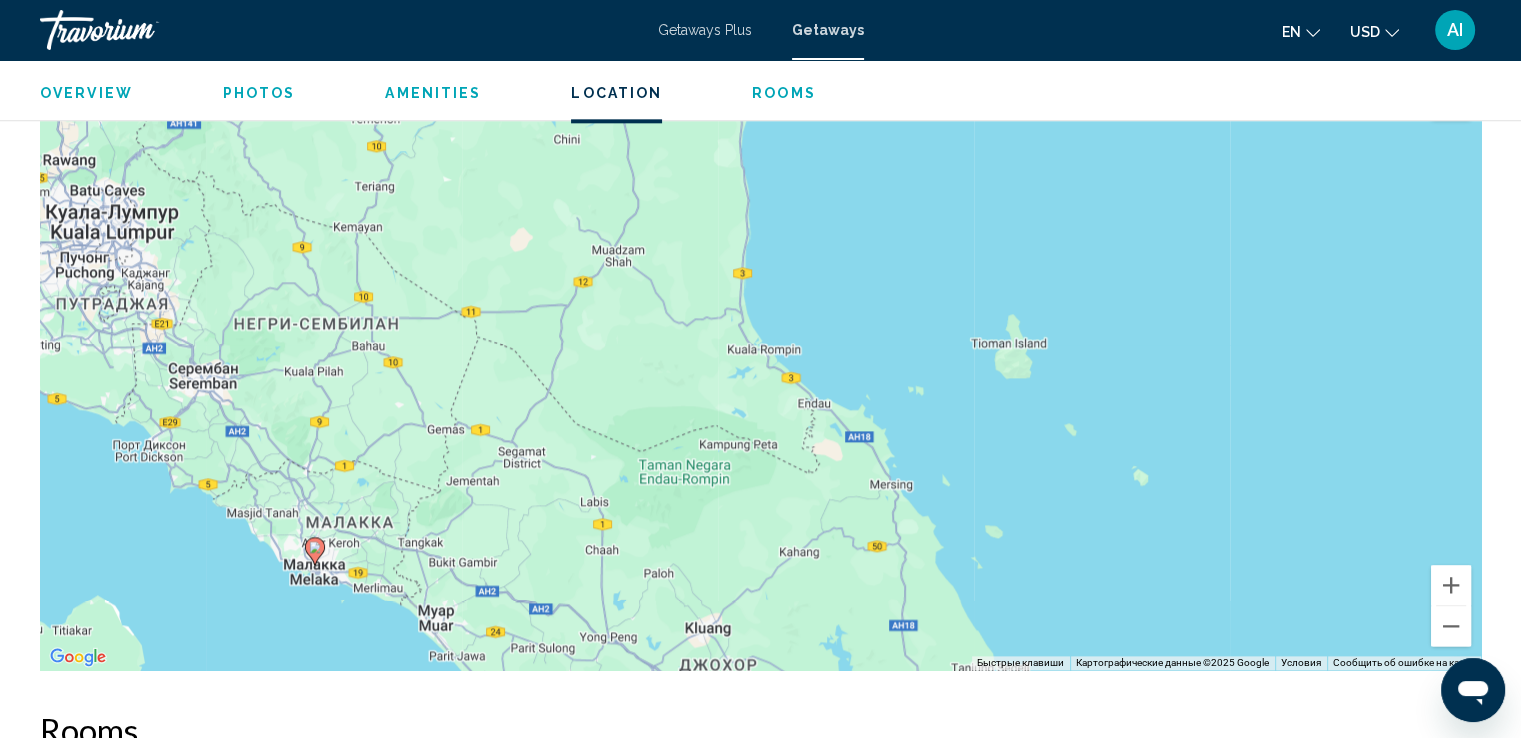 drag, startPoint x: 1180, startPoint y: 446, endPoint x: 972, endPoint y: 489, distance: 212.39821 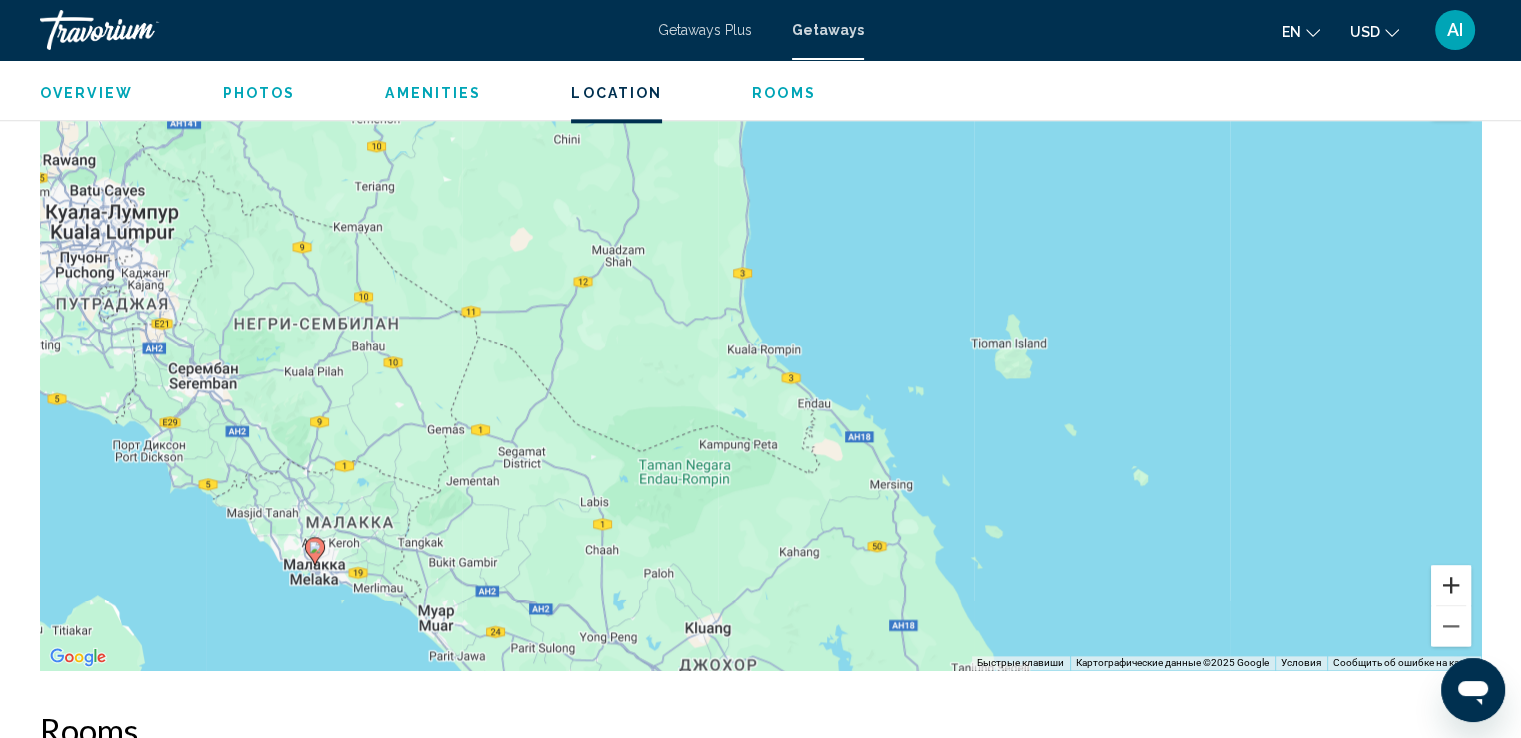 click at bounding box center (1451, 585) 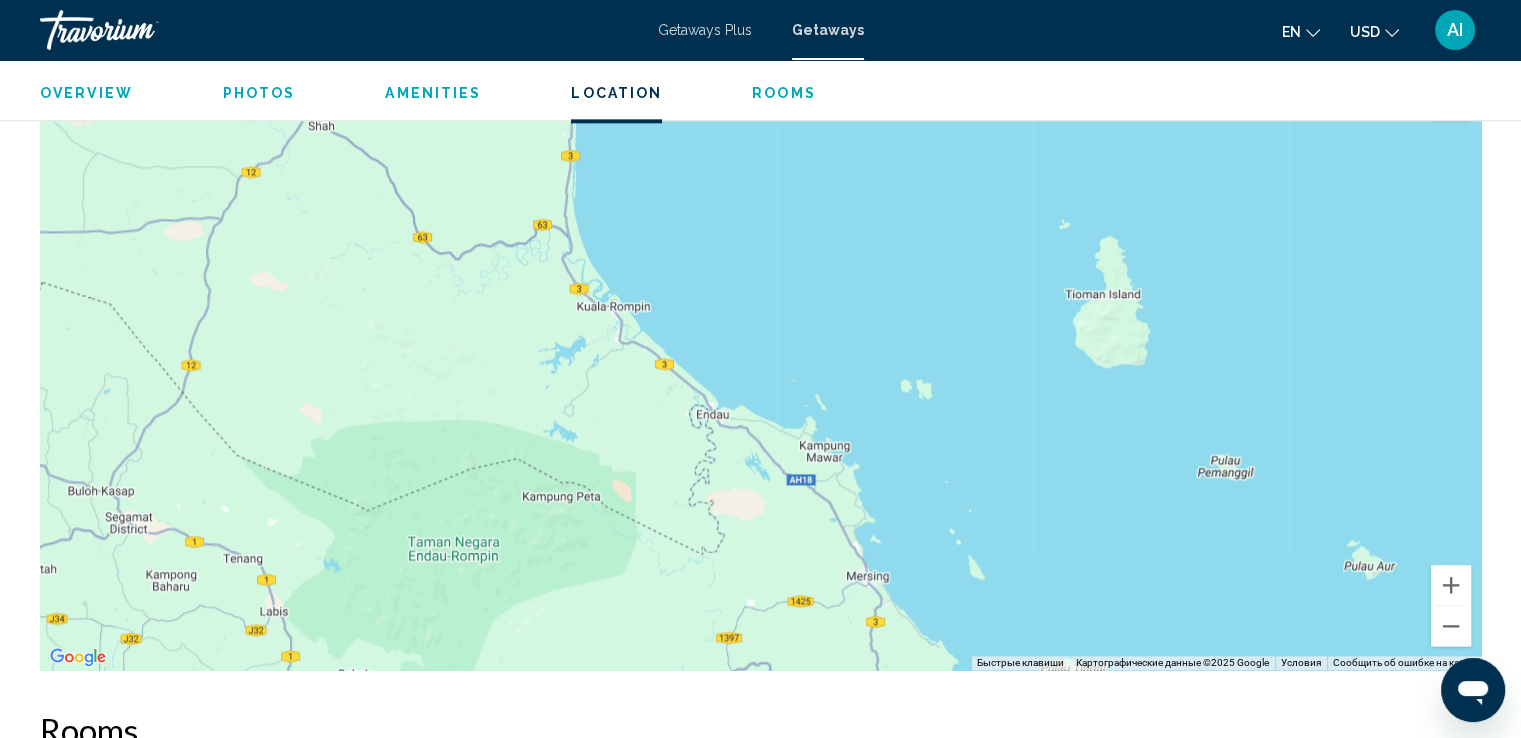 drag, startPoint x: 1215, startPoint y: 509, endPoint x: 1026, endPoint y: 481, distance: 191.06282 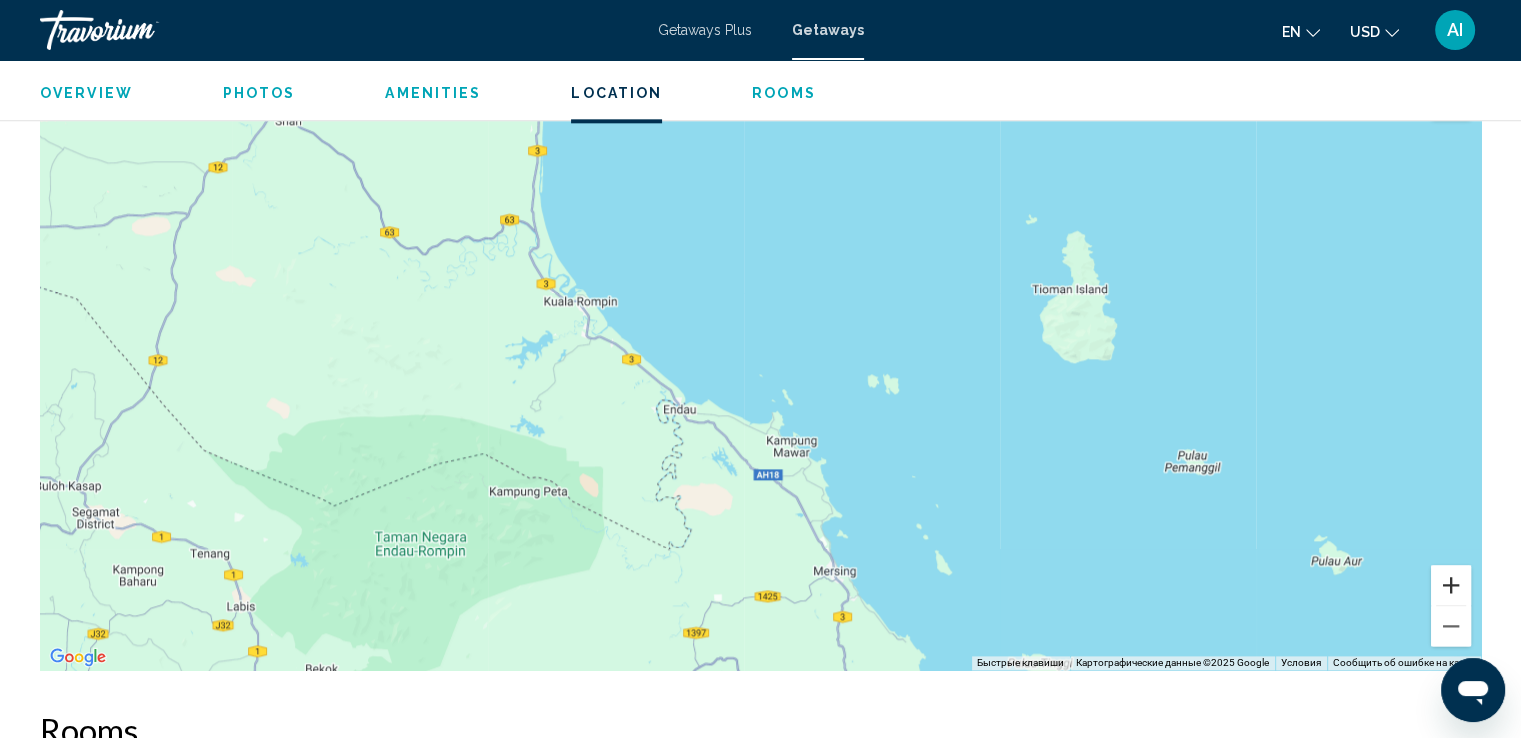 click at bounding box center (1451, 585) 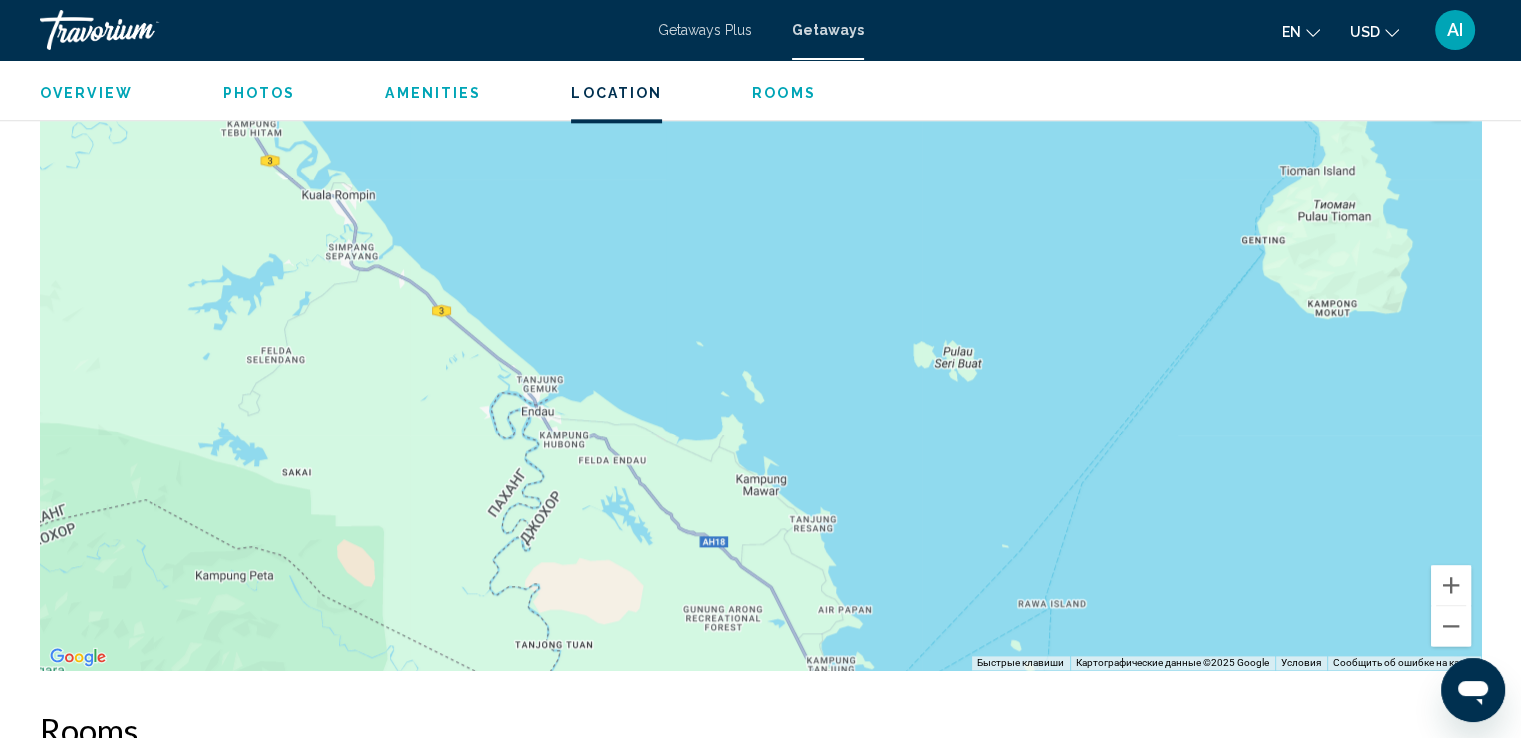 drag, startPoint x: 1163, startPoint y: 474, endPoint x: 1099, endPoint y: 438, distance: 73.43024 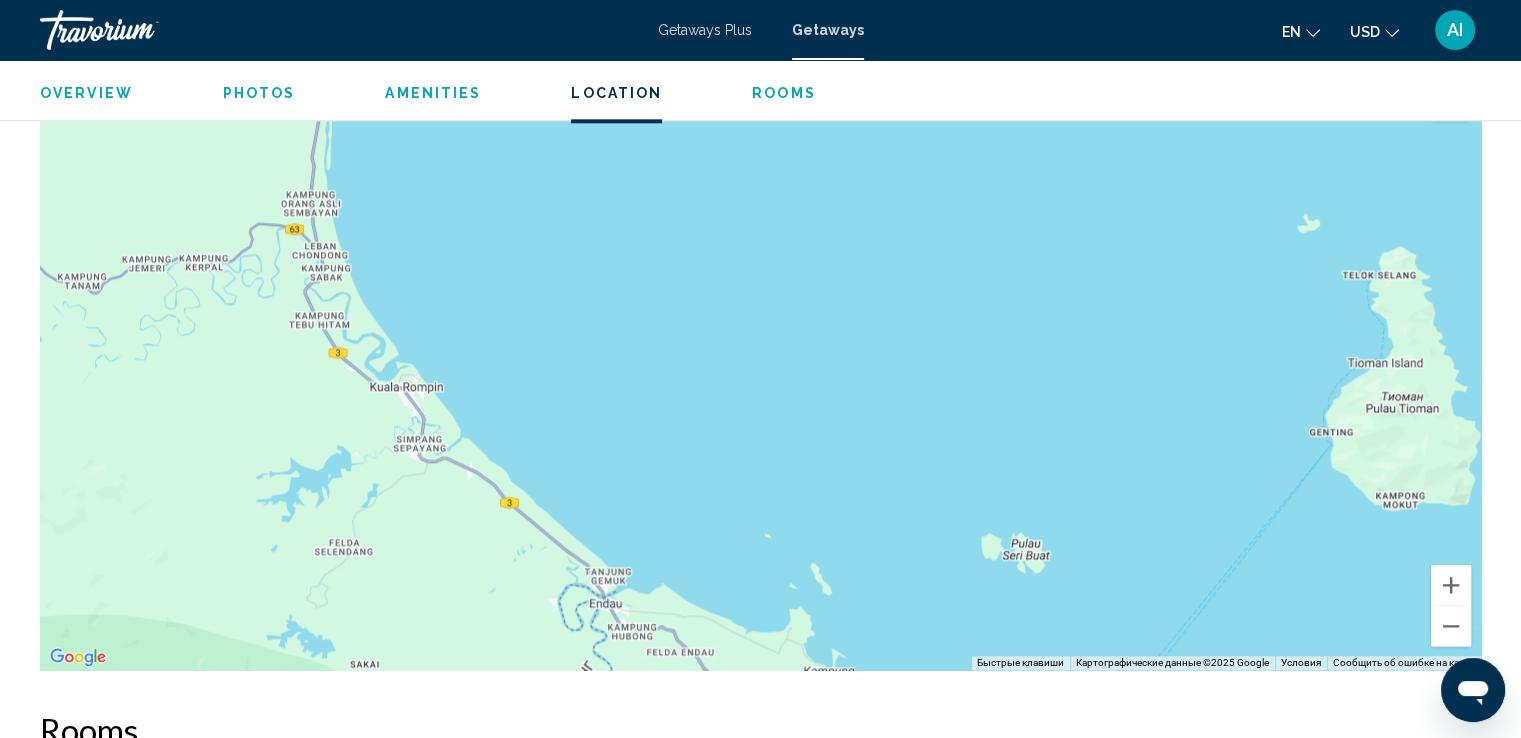 drag, startPoint x: 1130, startPoint y: 470, endPoint x: 1197, endPoint y: 659, distance: 200.5243 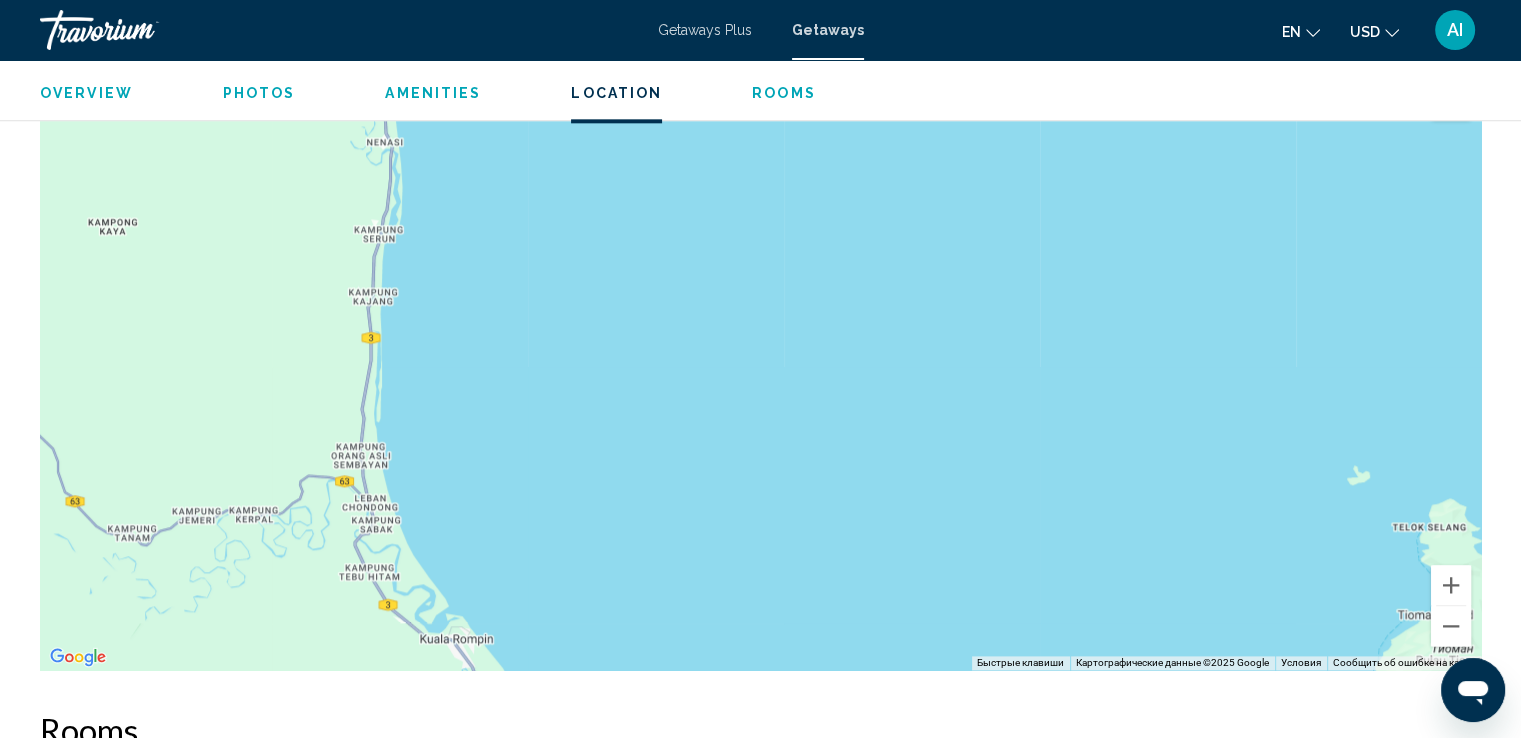 drag, startPoint x: 1069, startPoint y: 431, endPoint x: 1119, endPoint y: 685, distance: 258.87448 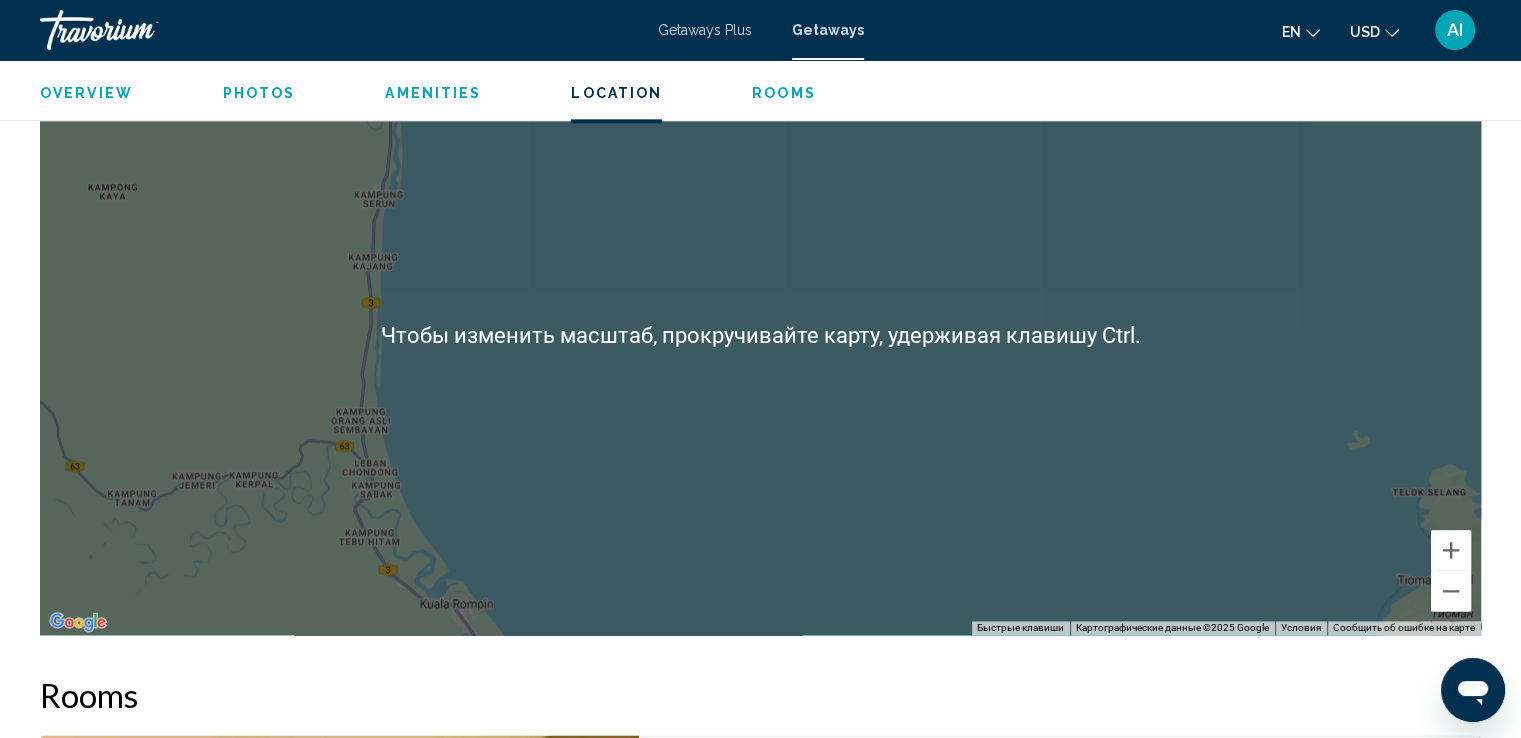 scroll, scrollTop: 2400, scrollLeft: 0, axis: vertical 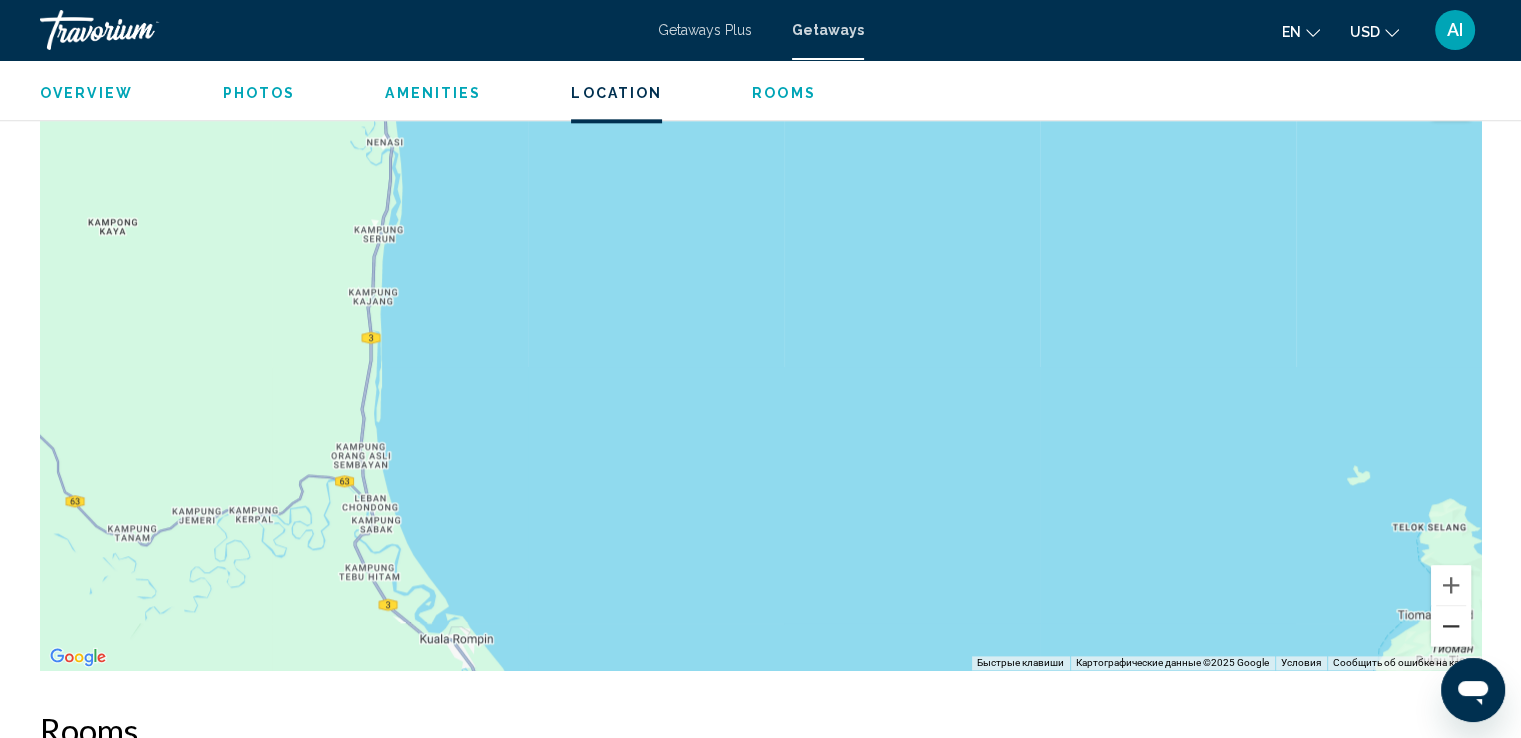 click at bounding box center (1451, 626) 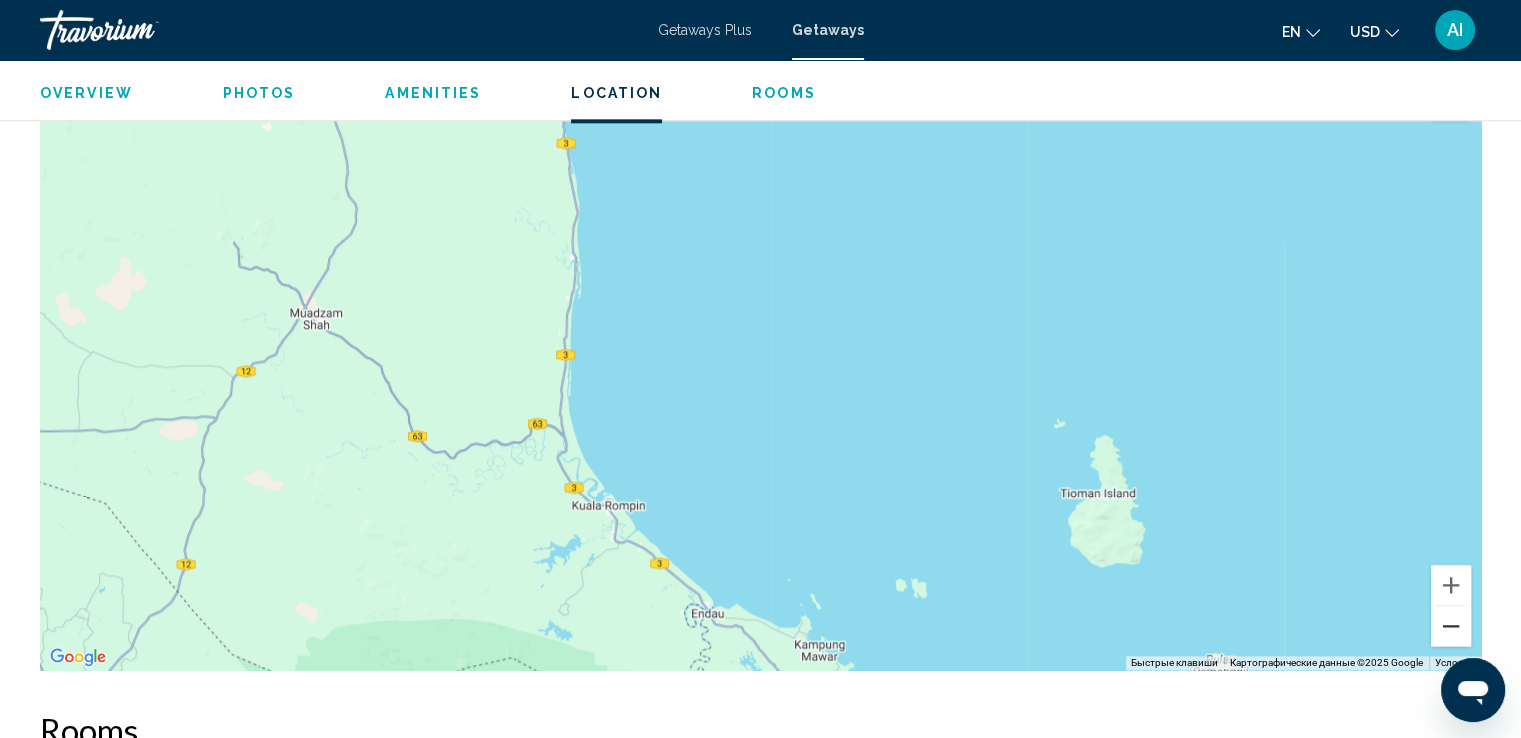 click at bounding box center [1451, 626] 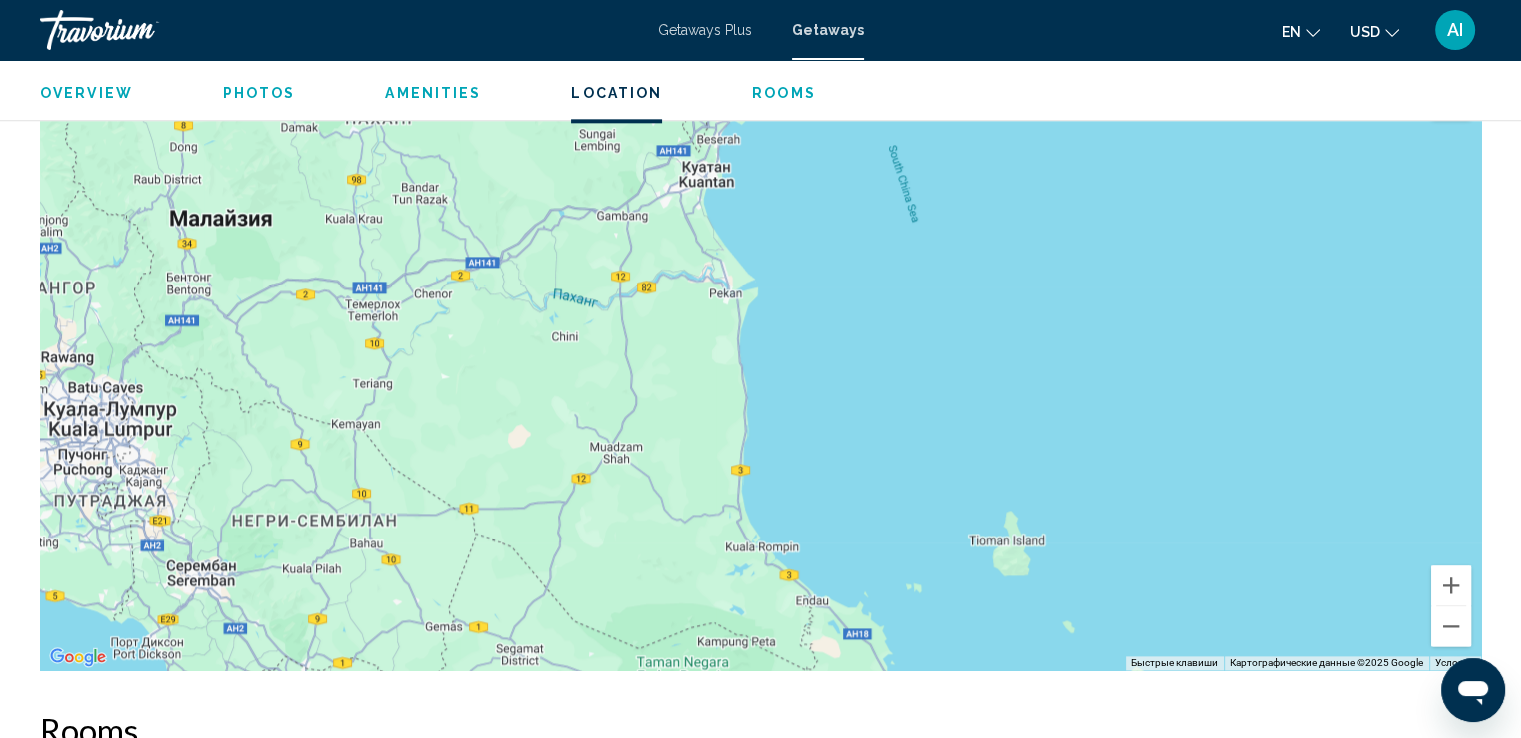 drag, startPoint x: 865, startPoint y: 464, endPoint x: 944, endPoint y: 573, distance: 134.61798 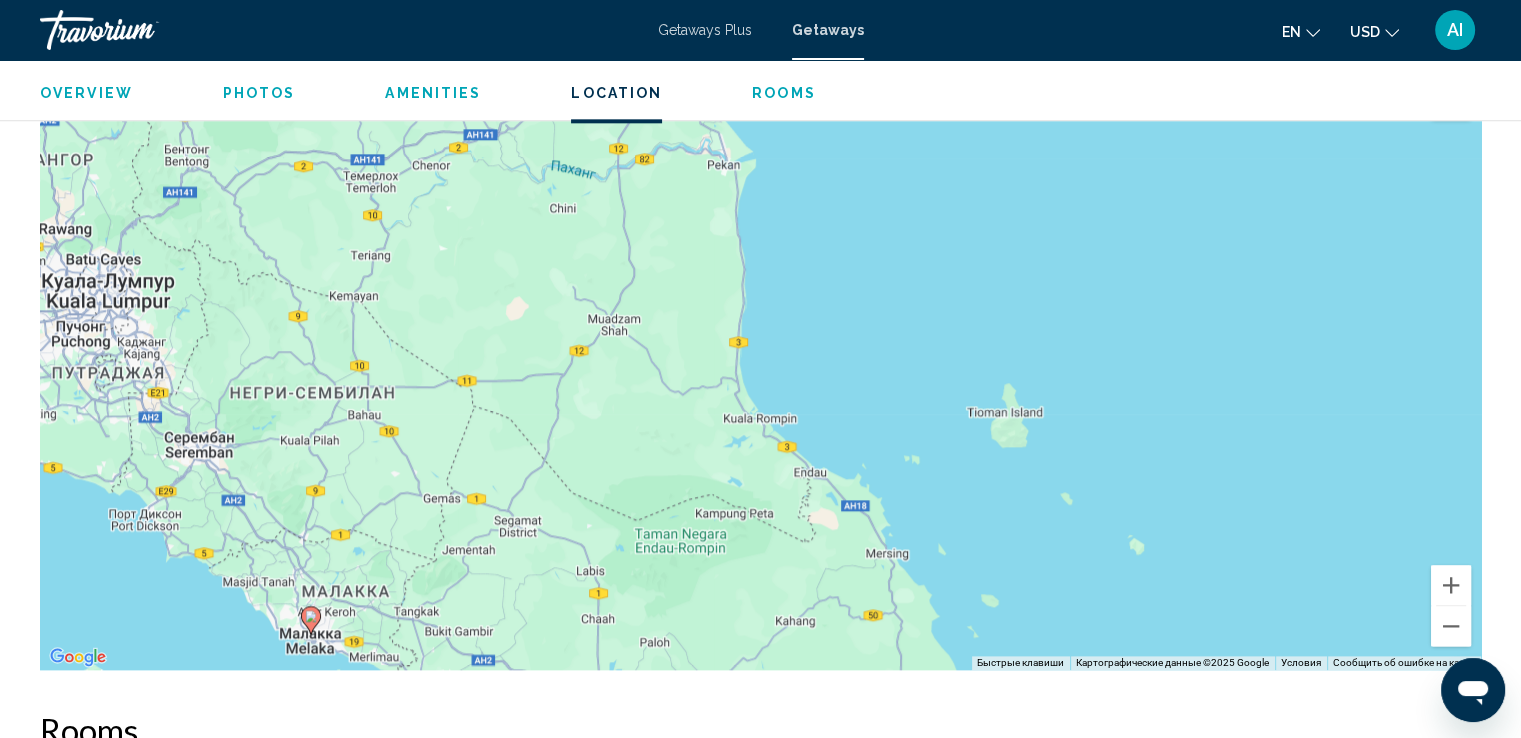 drag, startPoint x: 943, startPoint y: 569, endPoint x: 942, endPoint y: 439, distance: 130.00385 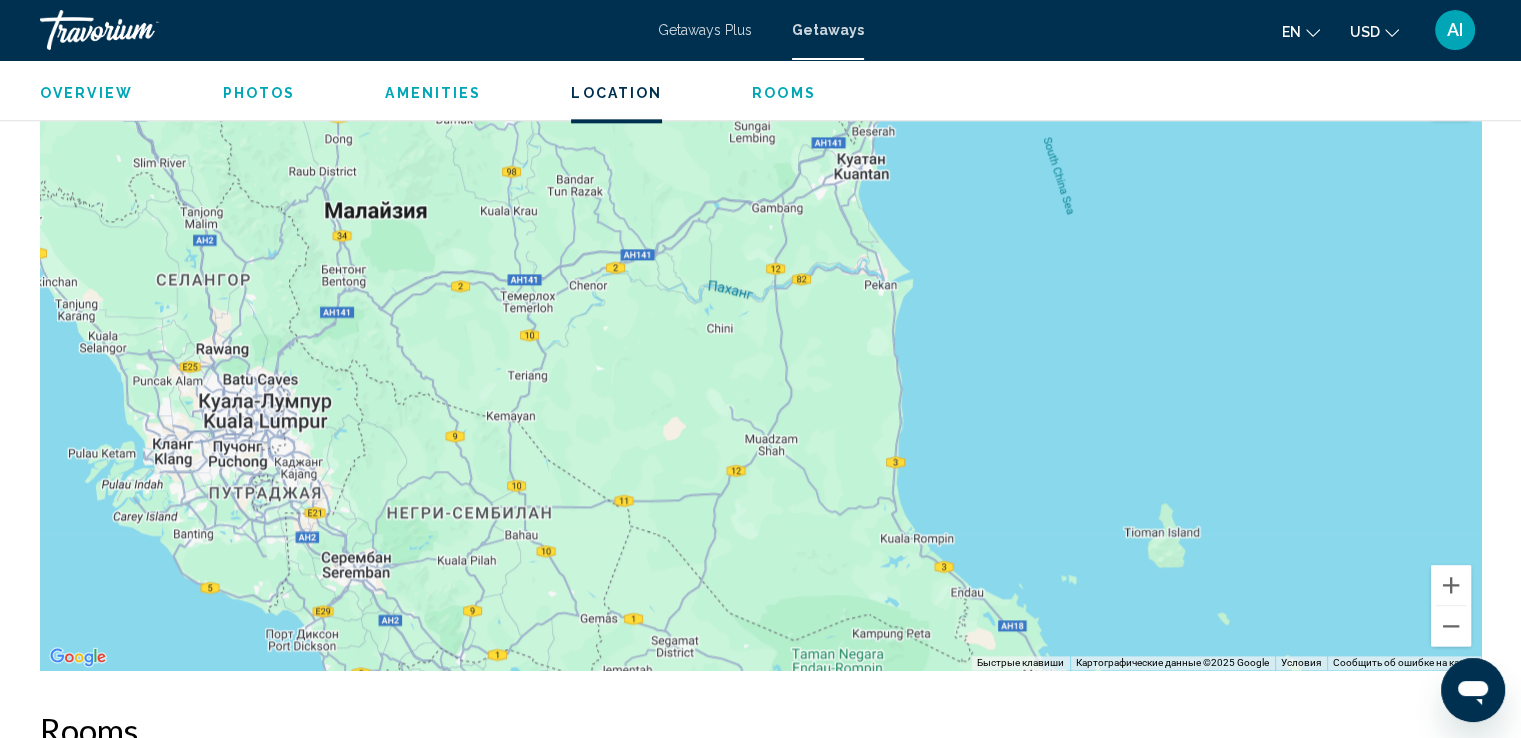 drag, startPoint x: 936, startPoint y: 479, endPoint x: 1093, endPoint y: 597, distance: 196.4001 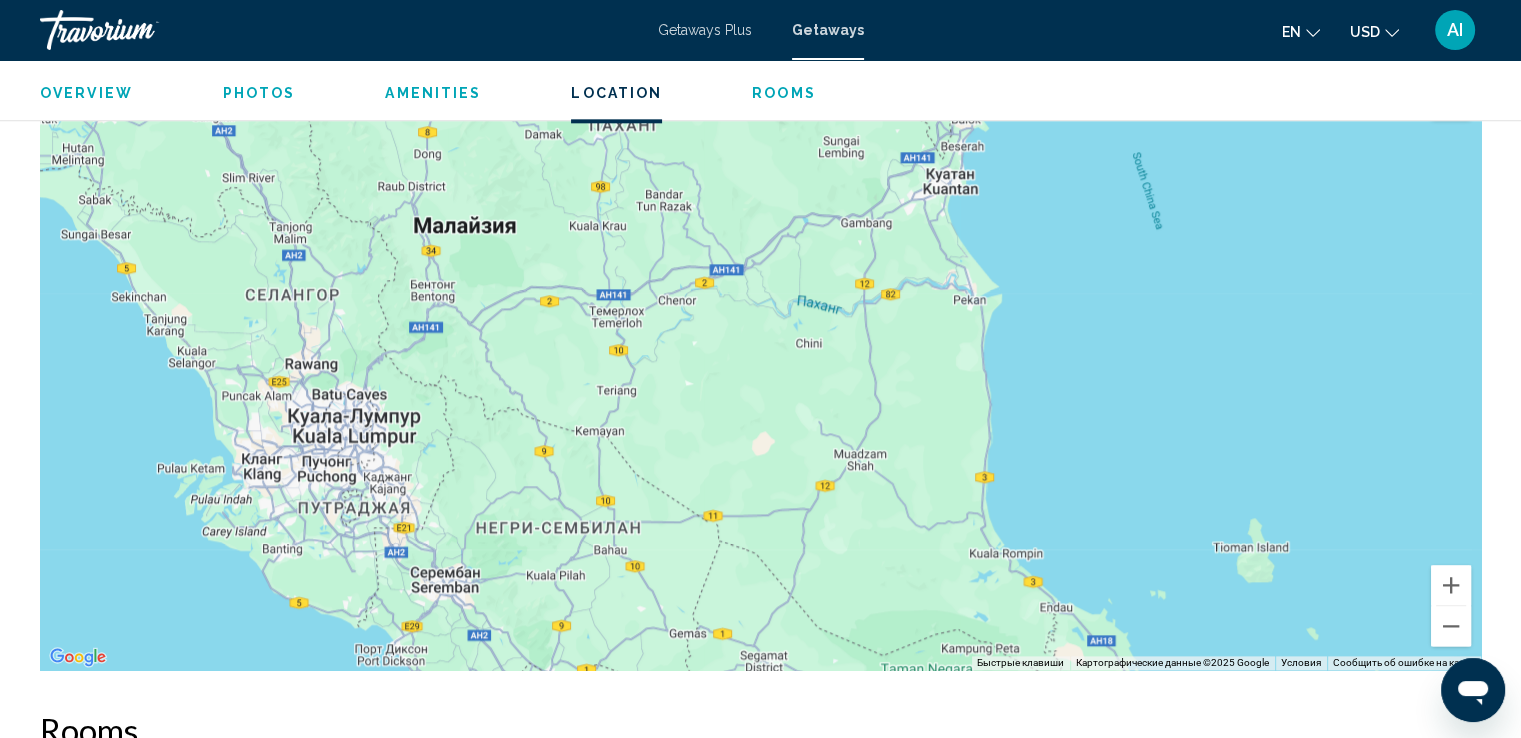 drag, startPoint x: 898, startPoint y: 365, endPoint x: 989, endPoint y: 381, distance: 92.39589 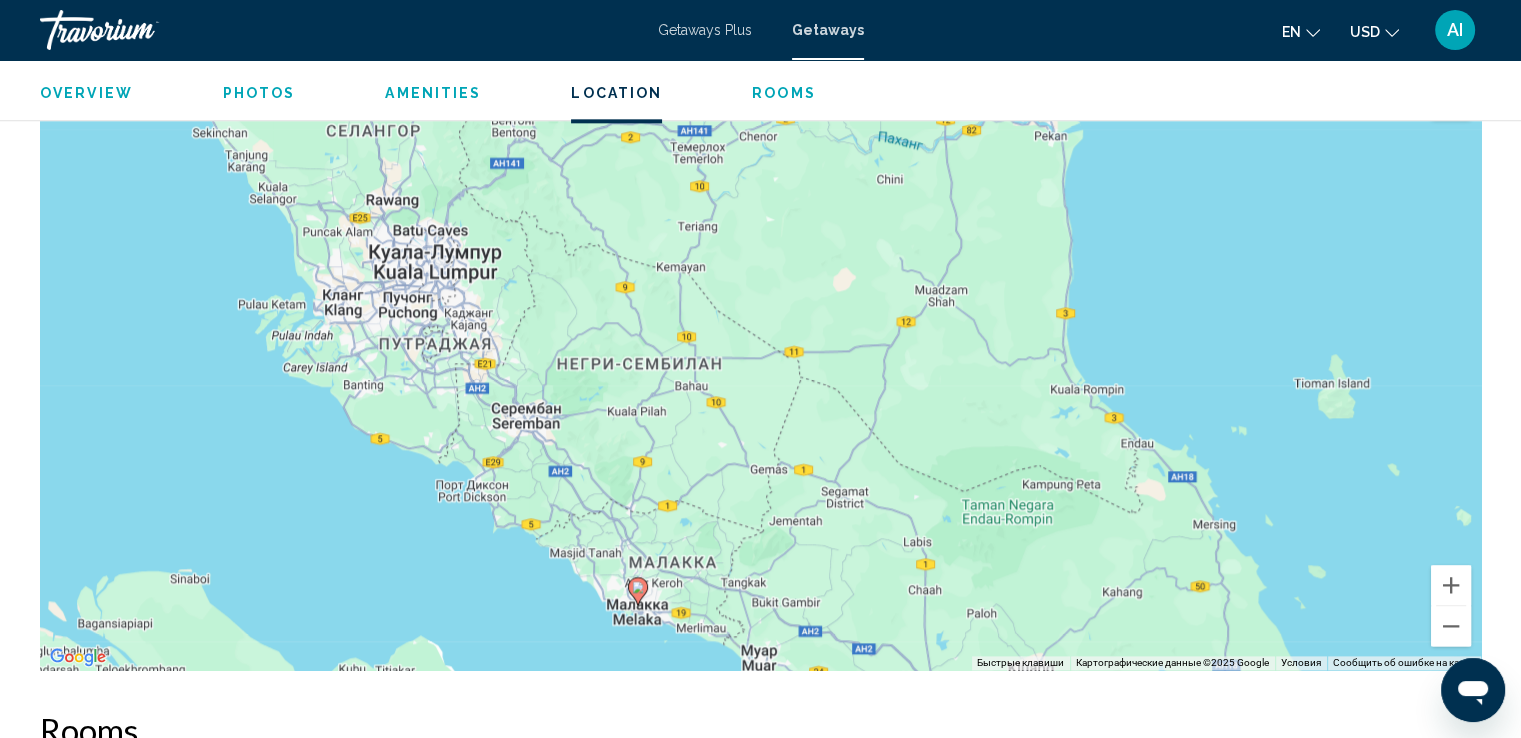 drag, startPoint x: 884, startPoint y: 409, endPoint x: 967, endPoint y: 244, distance: 184.69975 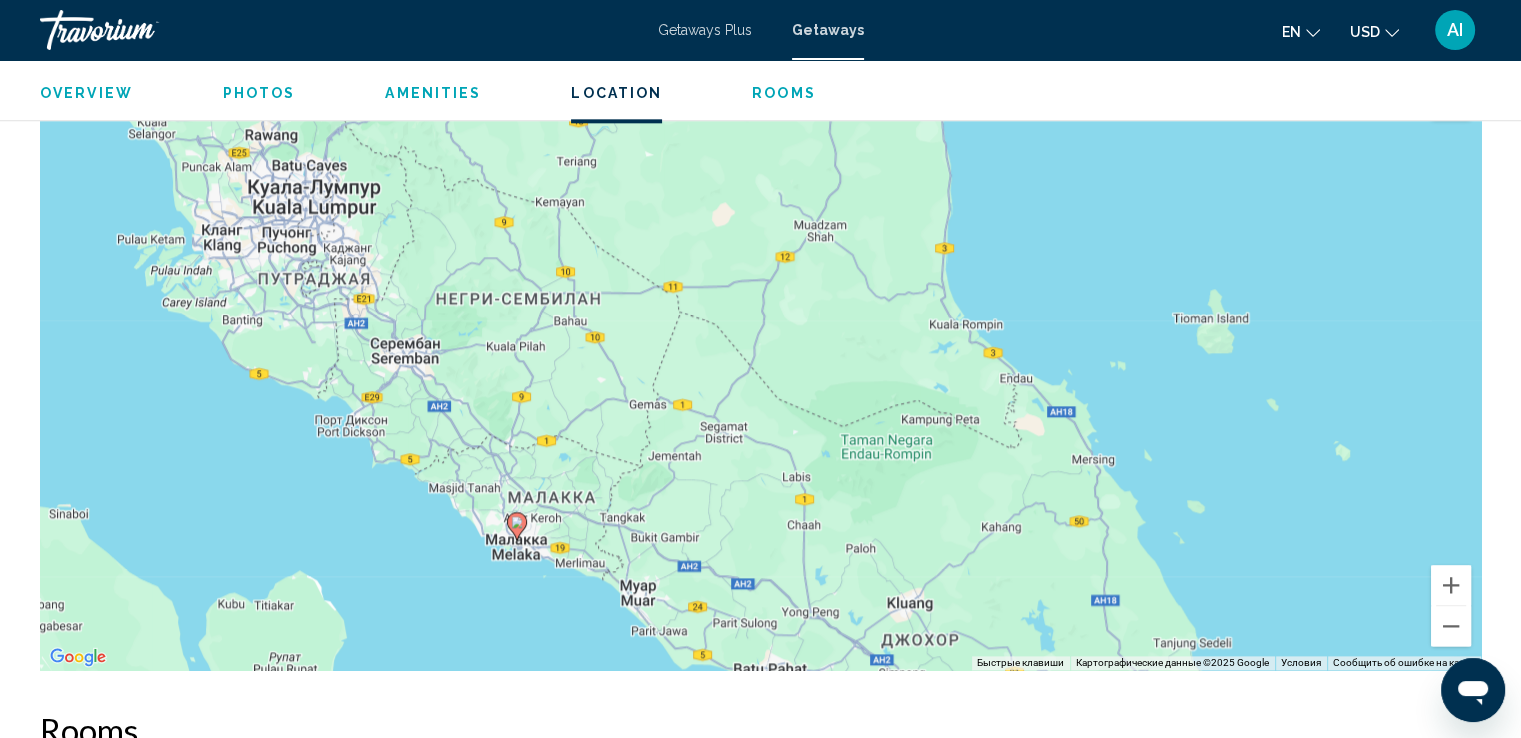 drag, startPoint x: 912, startPoint y: 375, endPoint x: 788, endPoint y: 309, distance: 140.47064 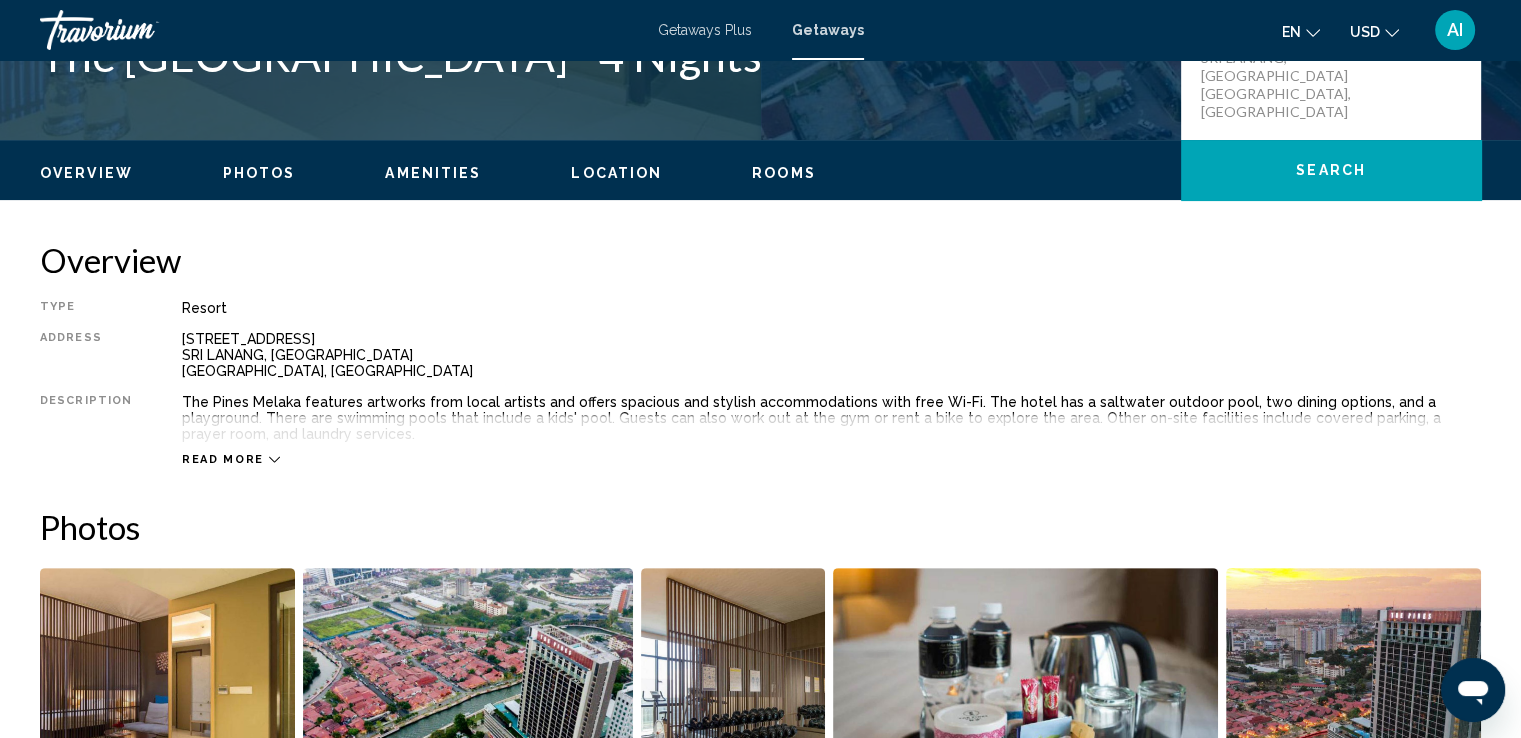 scroll, scrollTop: 400, scrollLeft: 0, axis: vertical 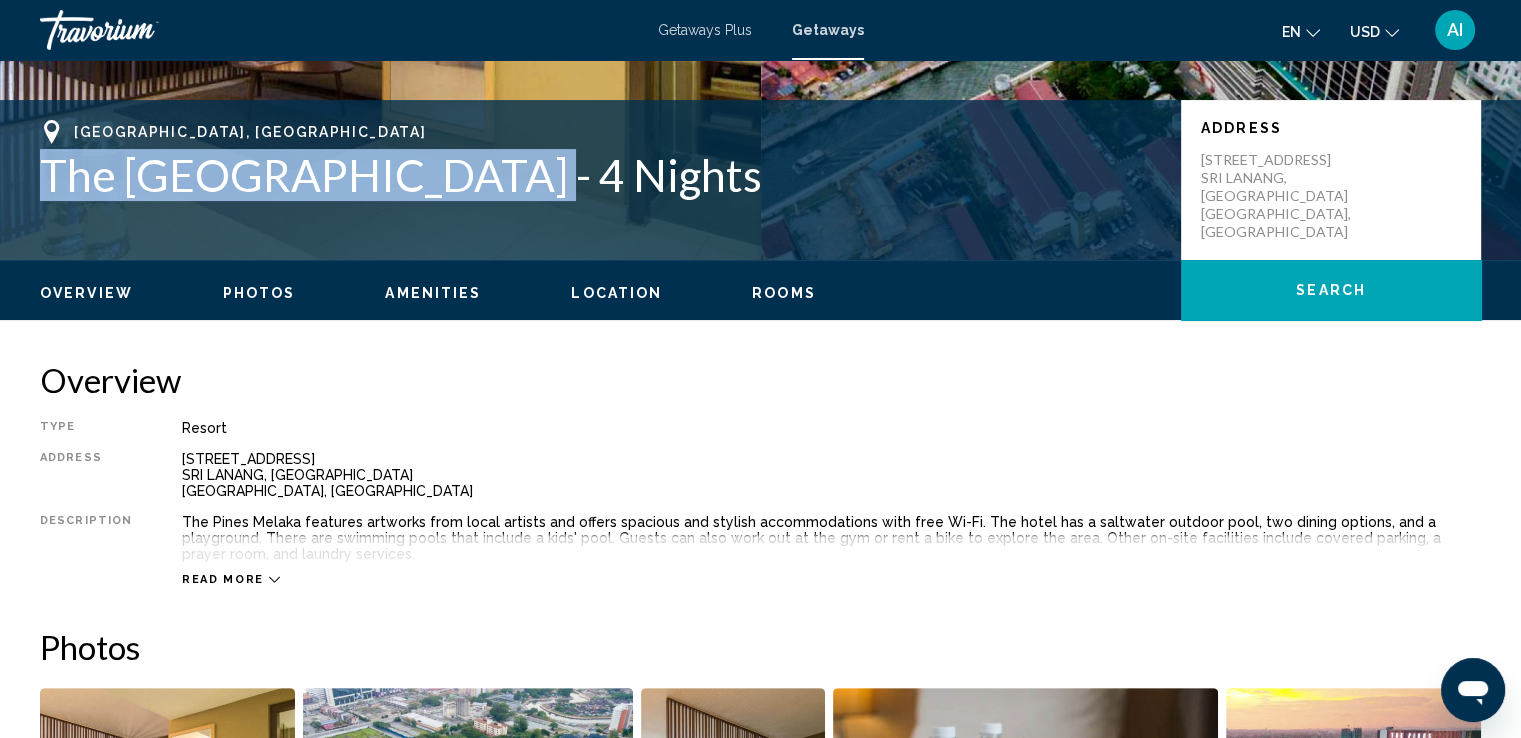 drag, startPoint x: 28, startPoint y: 165, endPoint x: 498, endPoint y: 203, distance: 471.53366 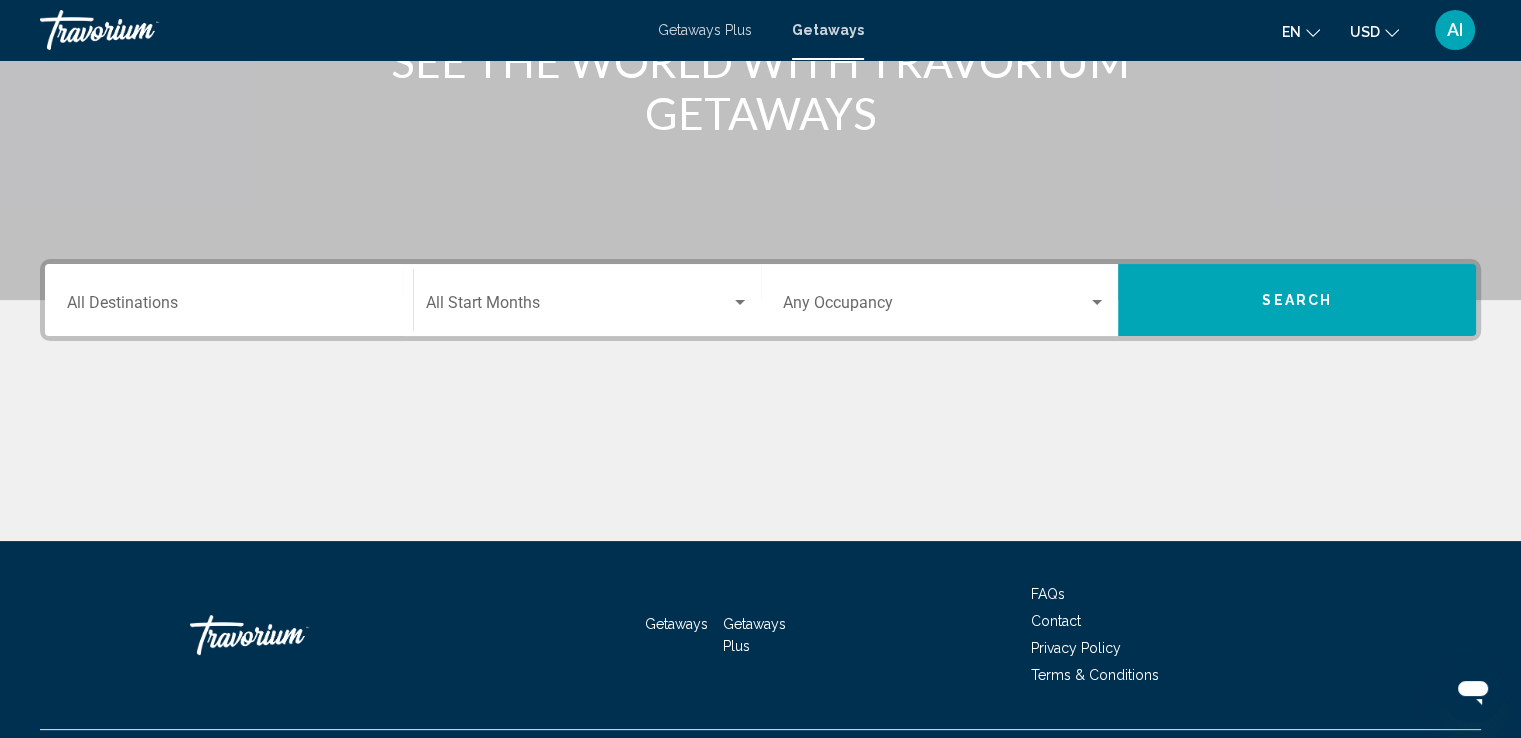 click on "Destination All Destinations" at bounding box center [229, 307] 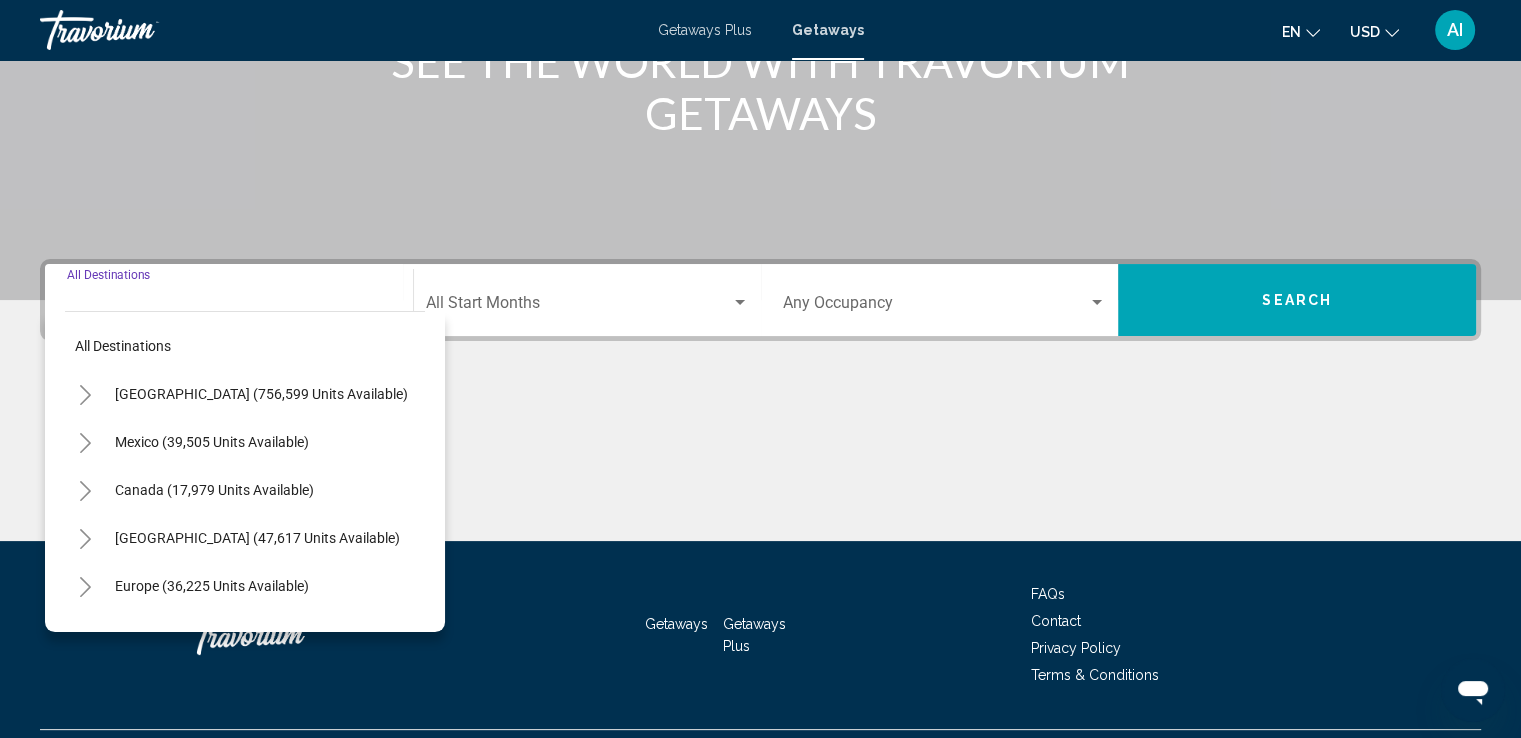 scroll, scrollTop: 348, scrollLeft: 0, axis: vertical 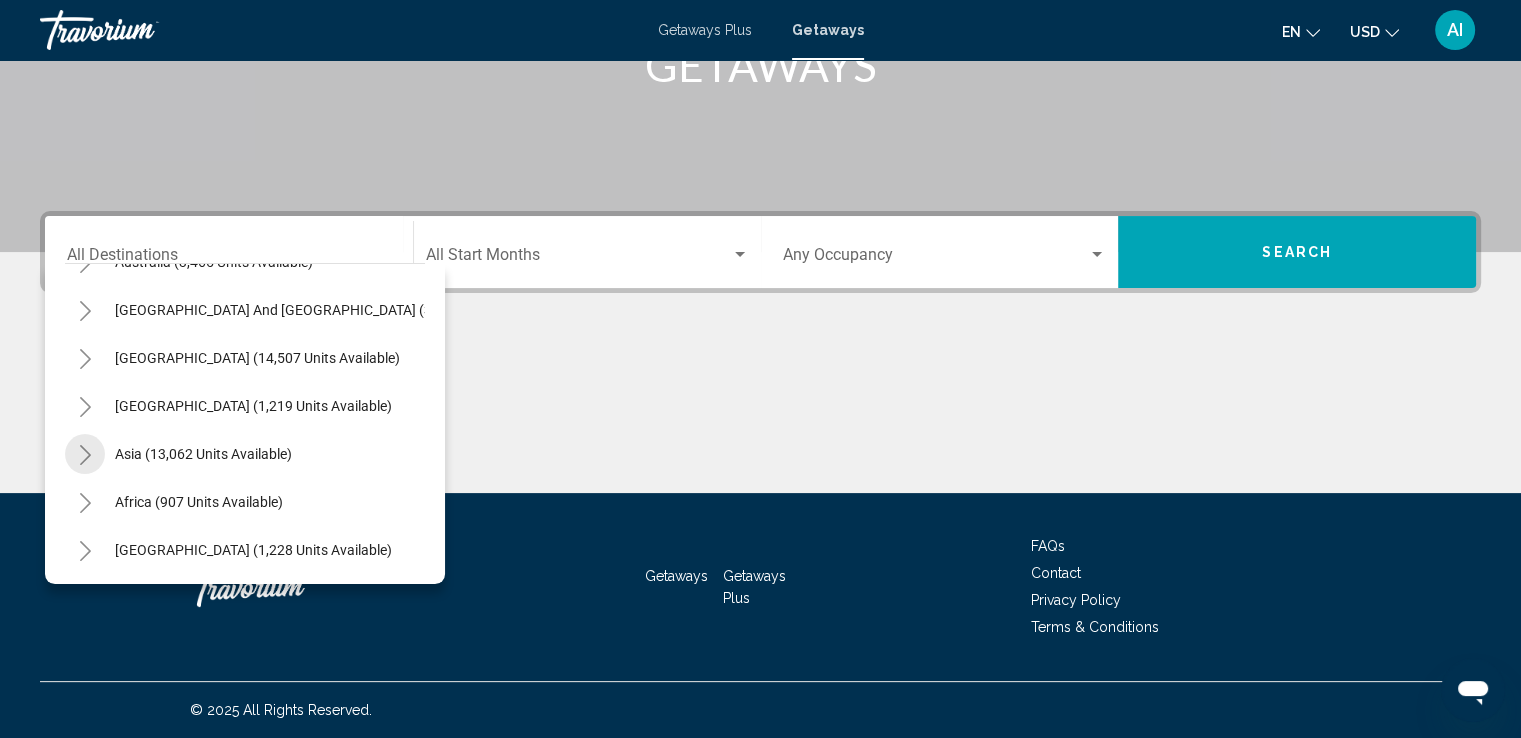 click 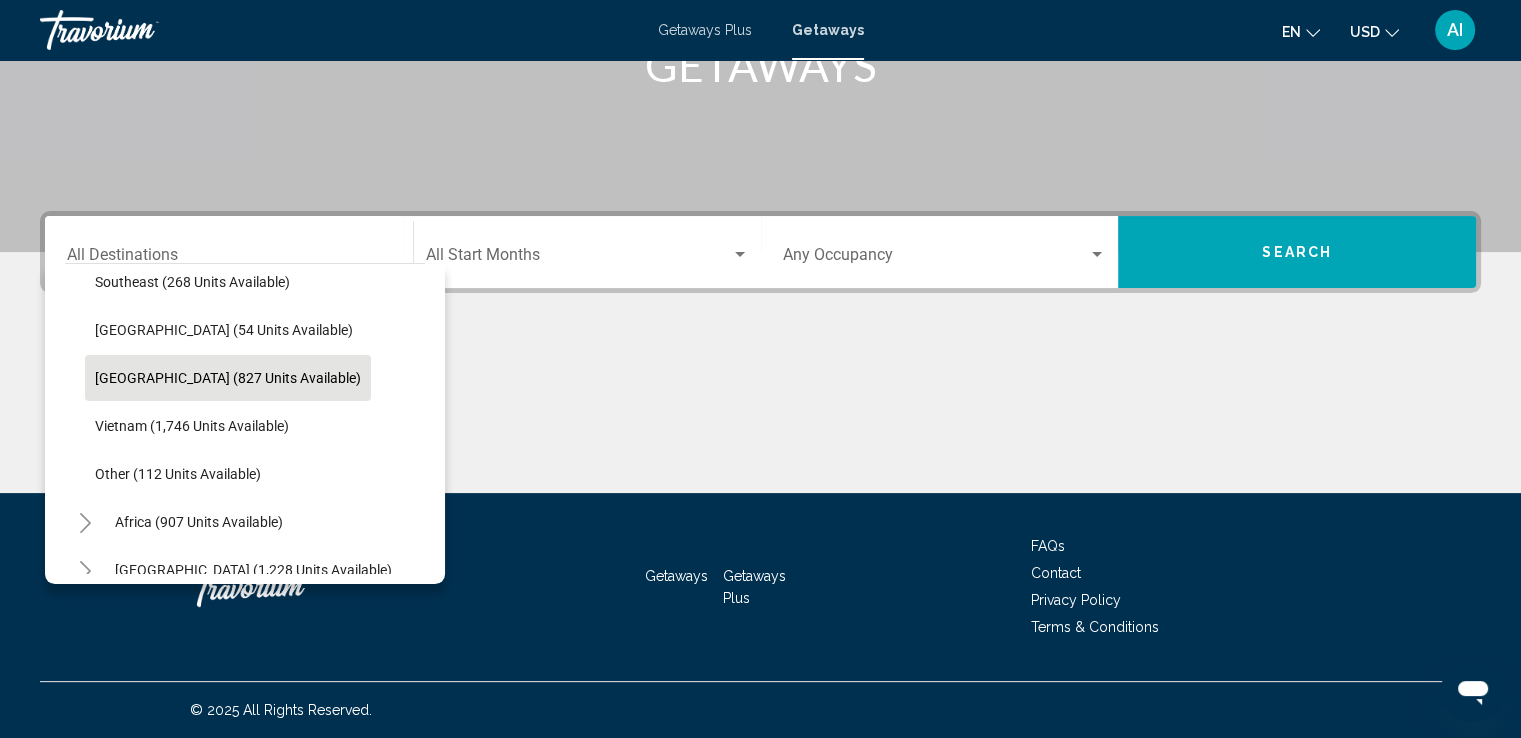 scroll, scrollTop: 1059, scrollLeft: 0, axis: vertical 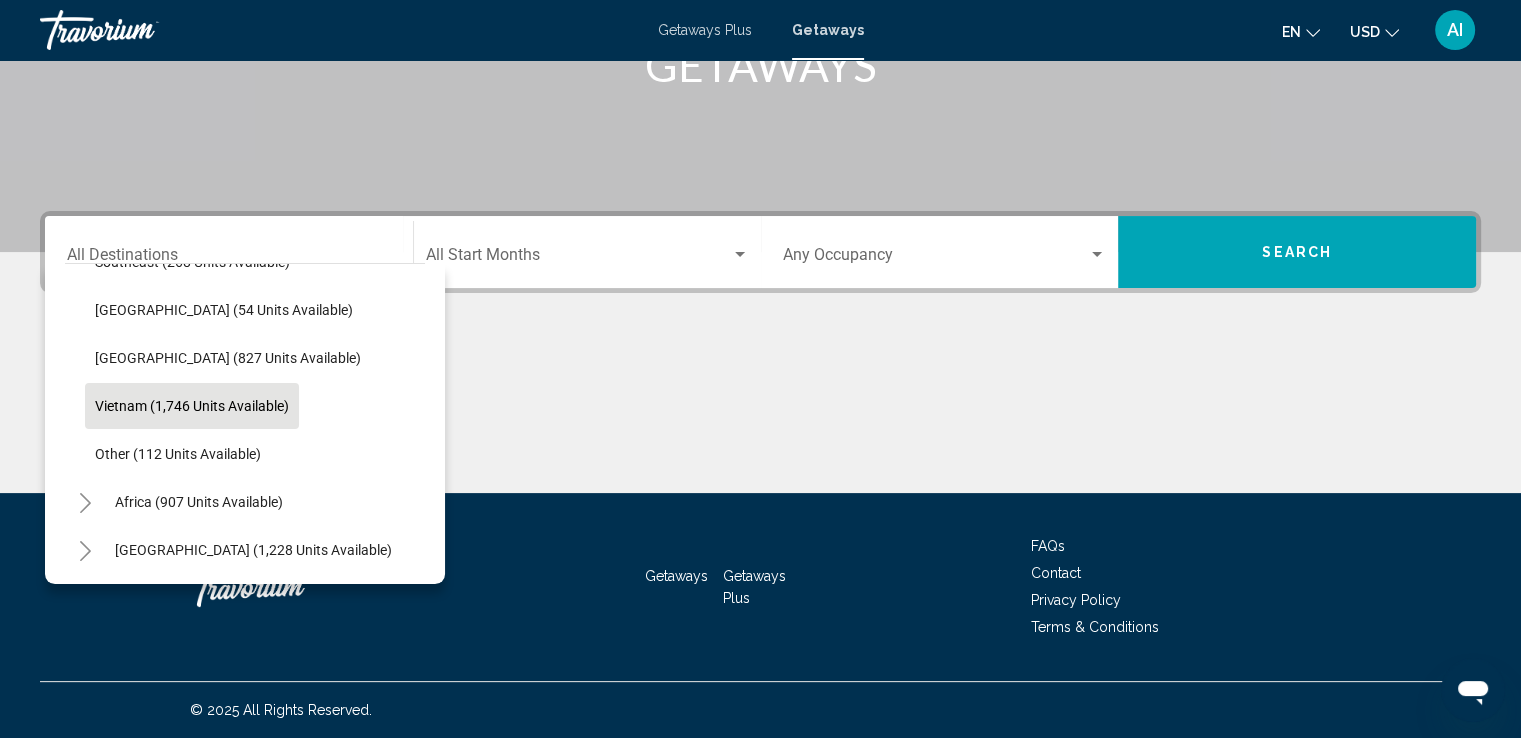 click on "Vietnam (1,746 units available)" 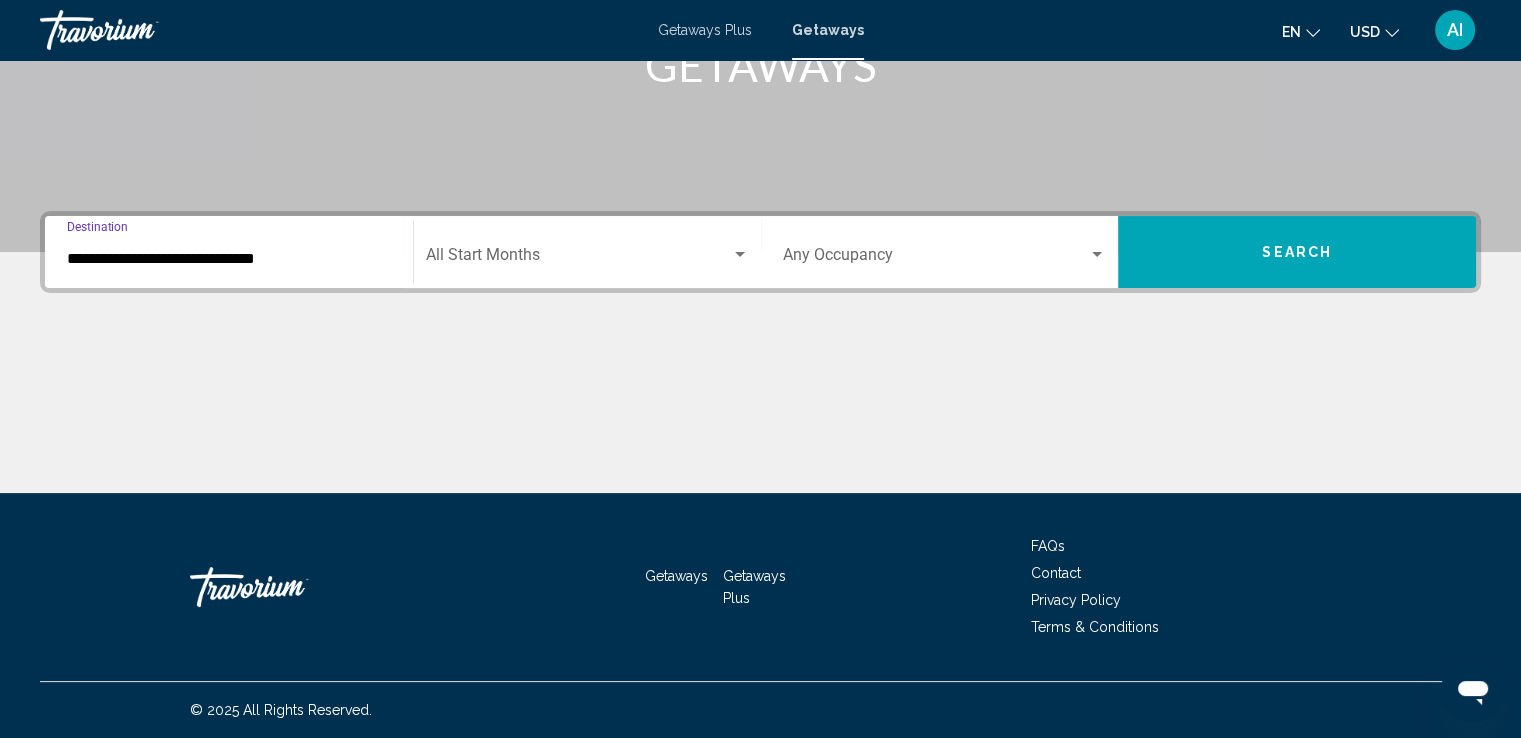 click at bounding box center [740, 255] 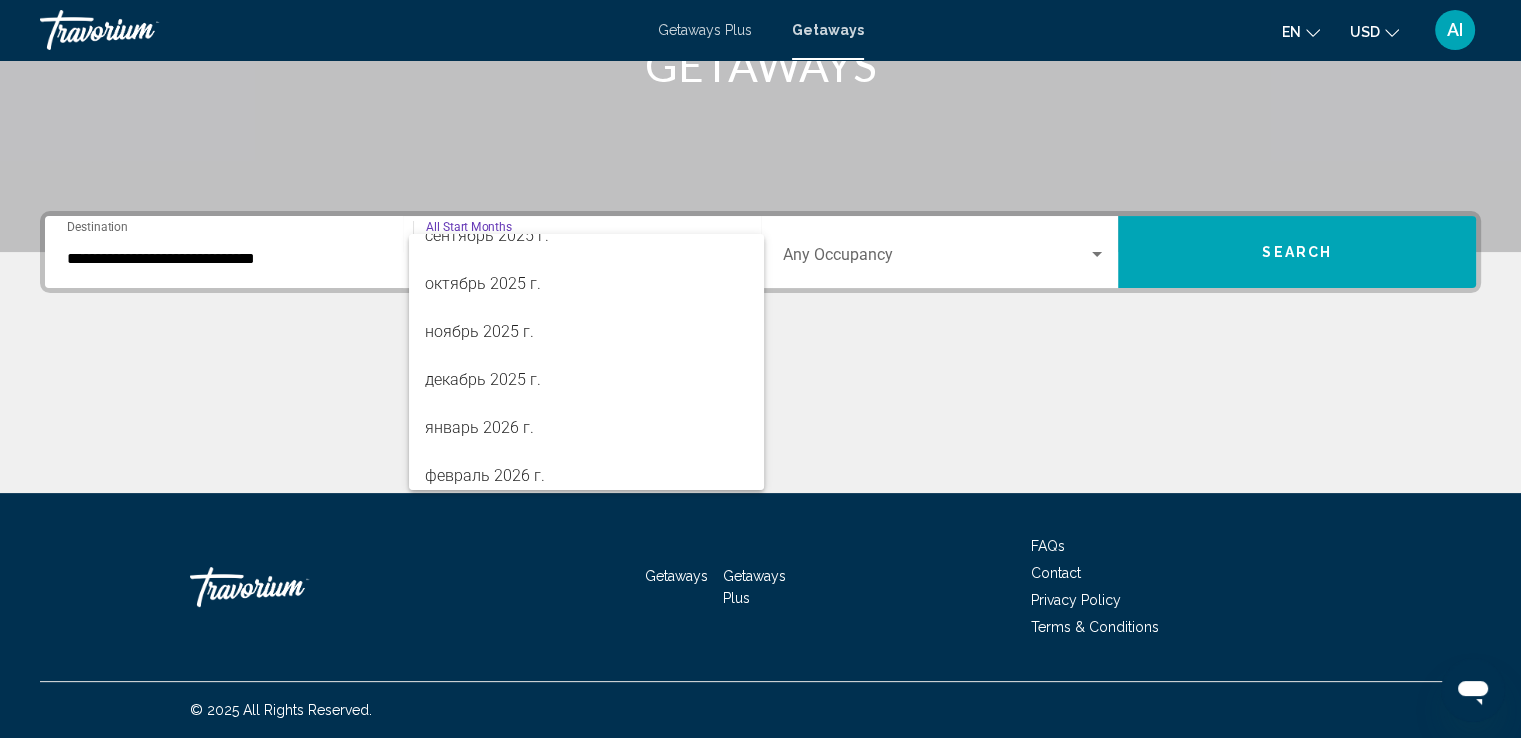 scroll, scrollTop: 200, scrollLeft: 0, axis: vertical 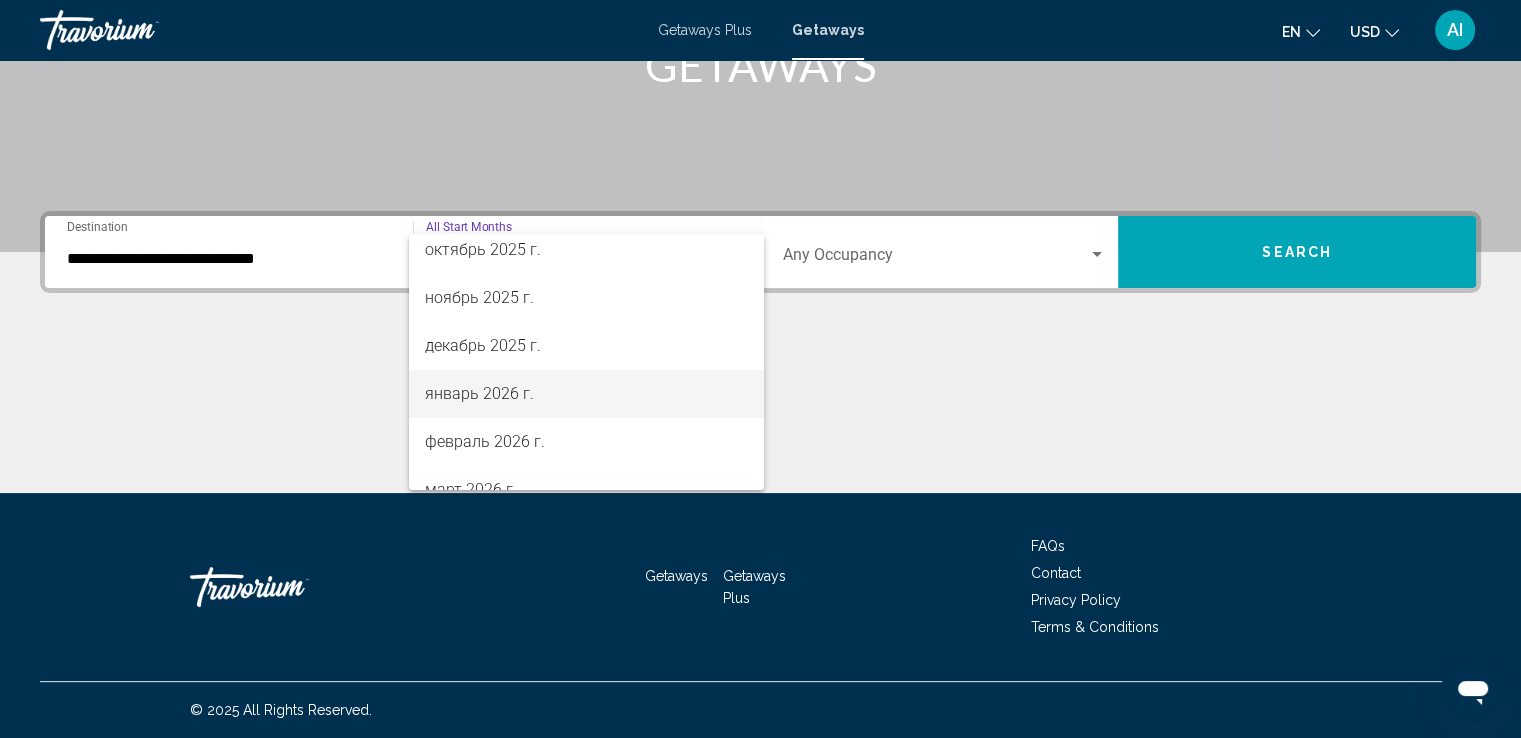 click on "январь 2026 г." at bounding box center [586, 394] 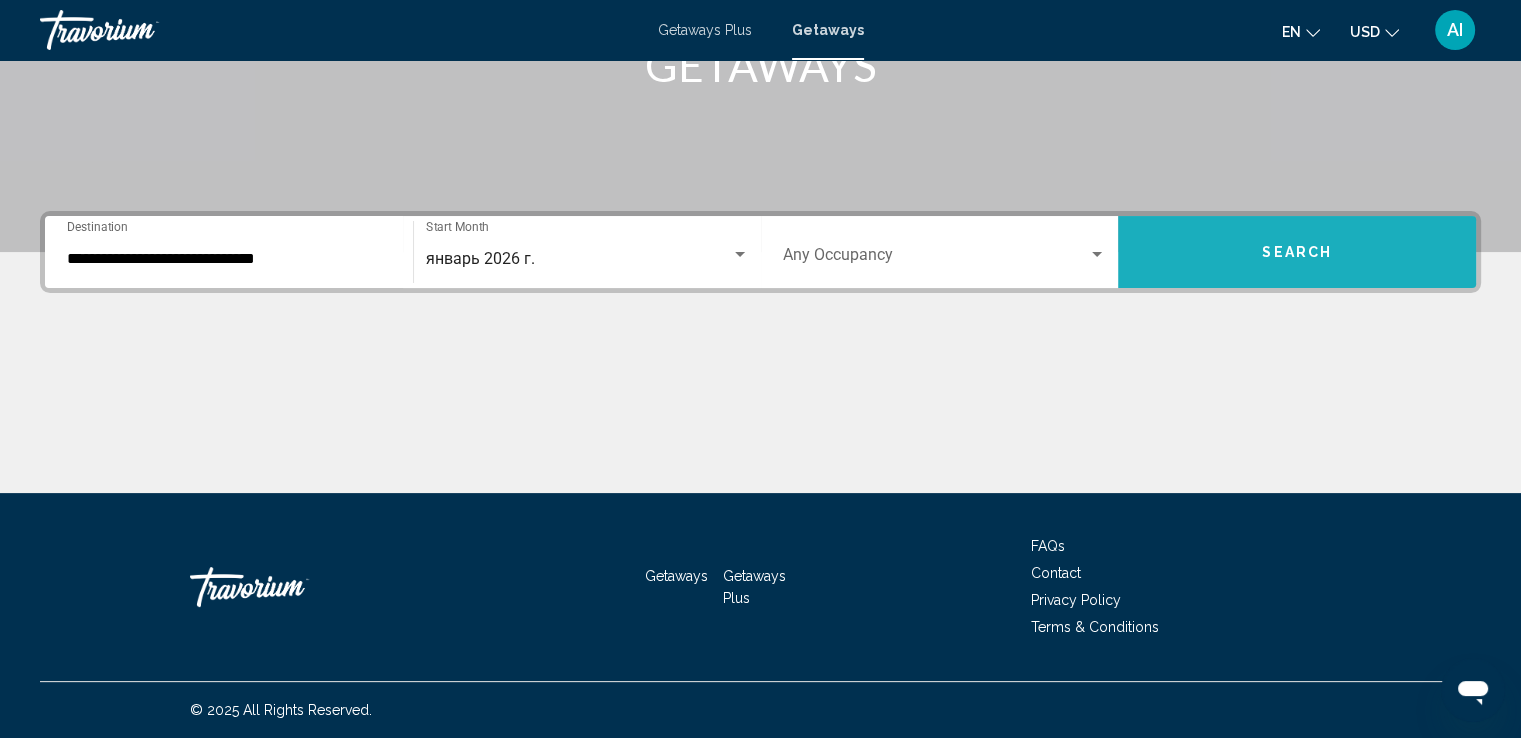 click on "Search" at bounding box center [1297, 252] 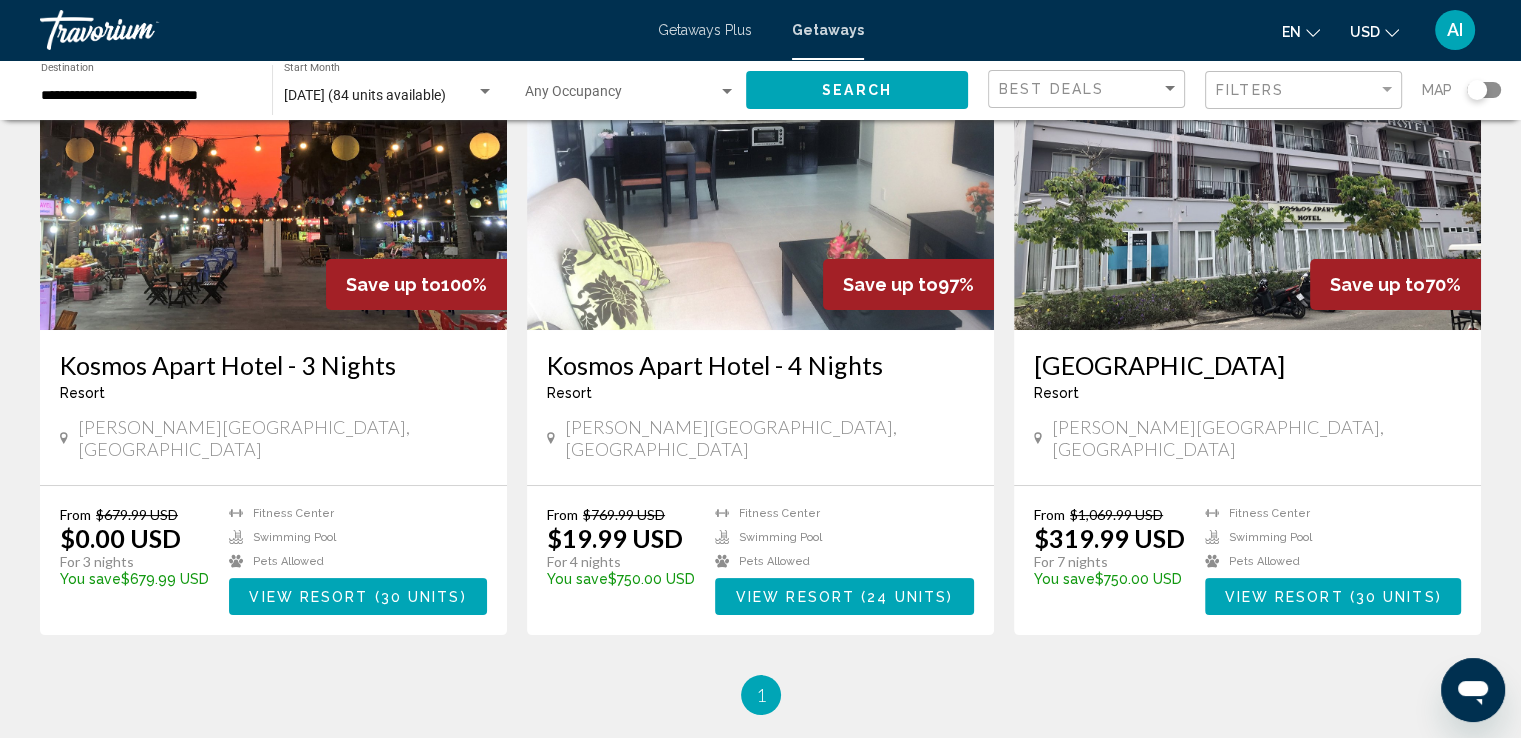 scroll, scrollTop: 0, scrollLeft: 0, axis: both 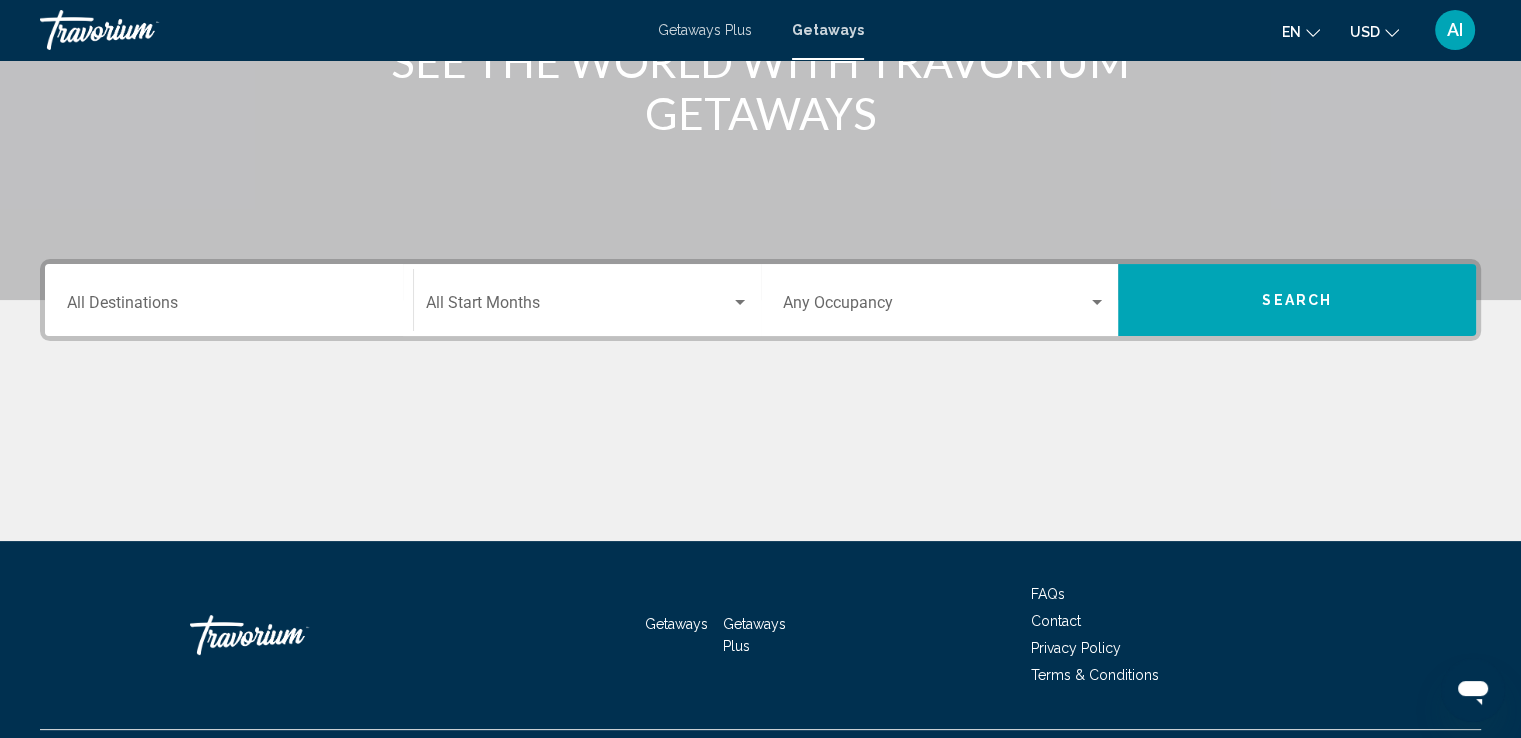 click on "Destination All Destinations" at bounding box center [229, 307] 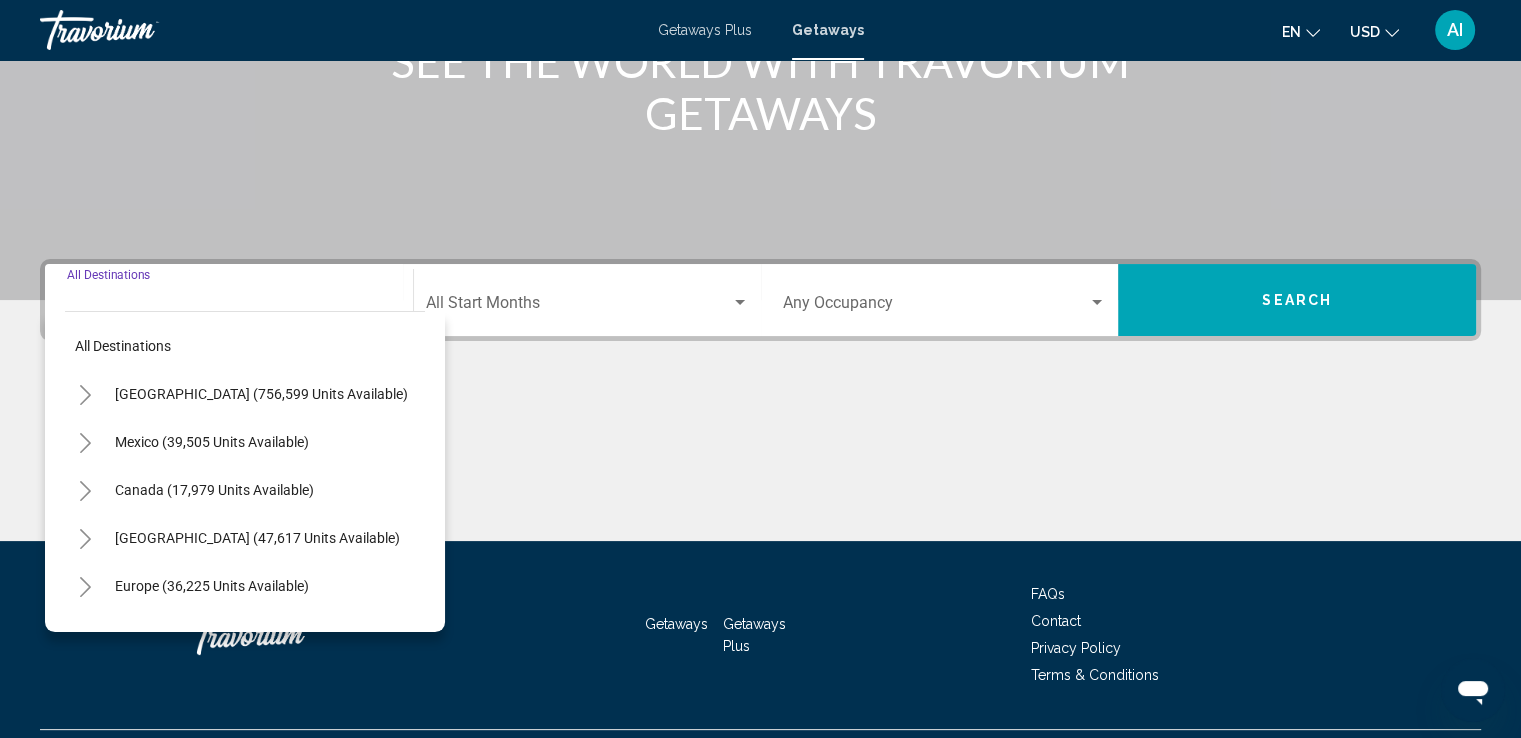 scroll, scrollTop: 348, scrollLeft: 0, axis: vertical 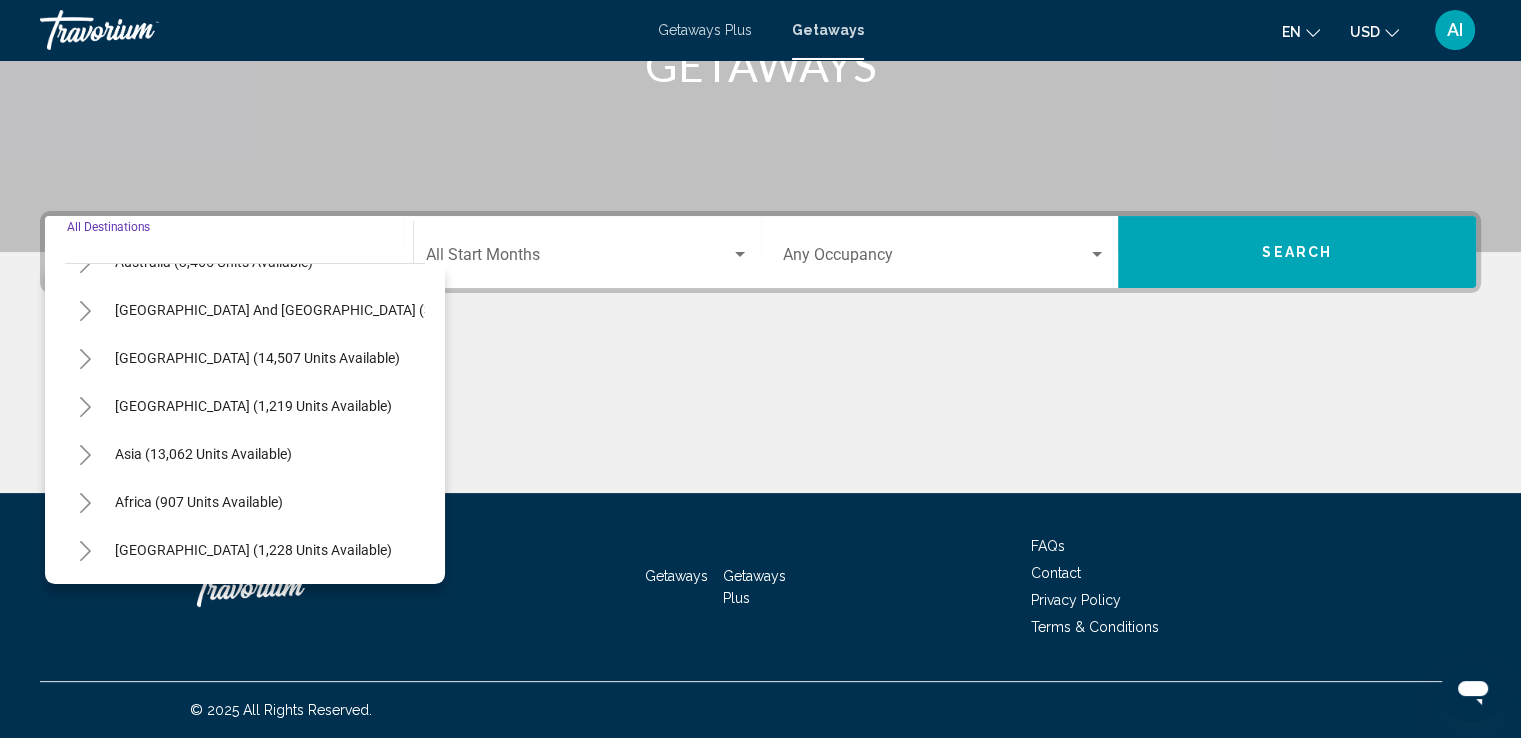 click 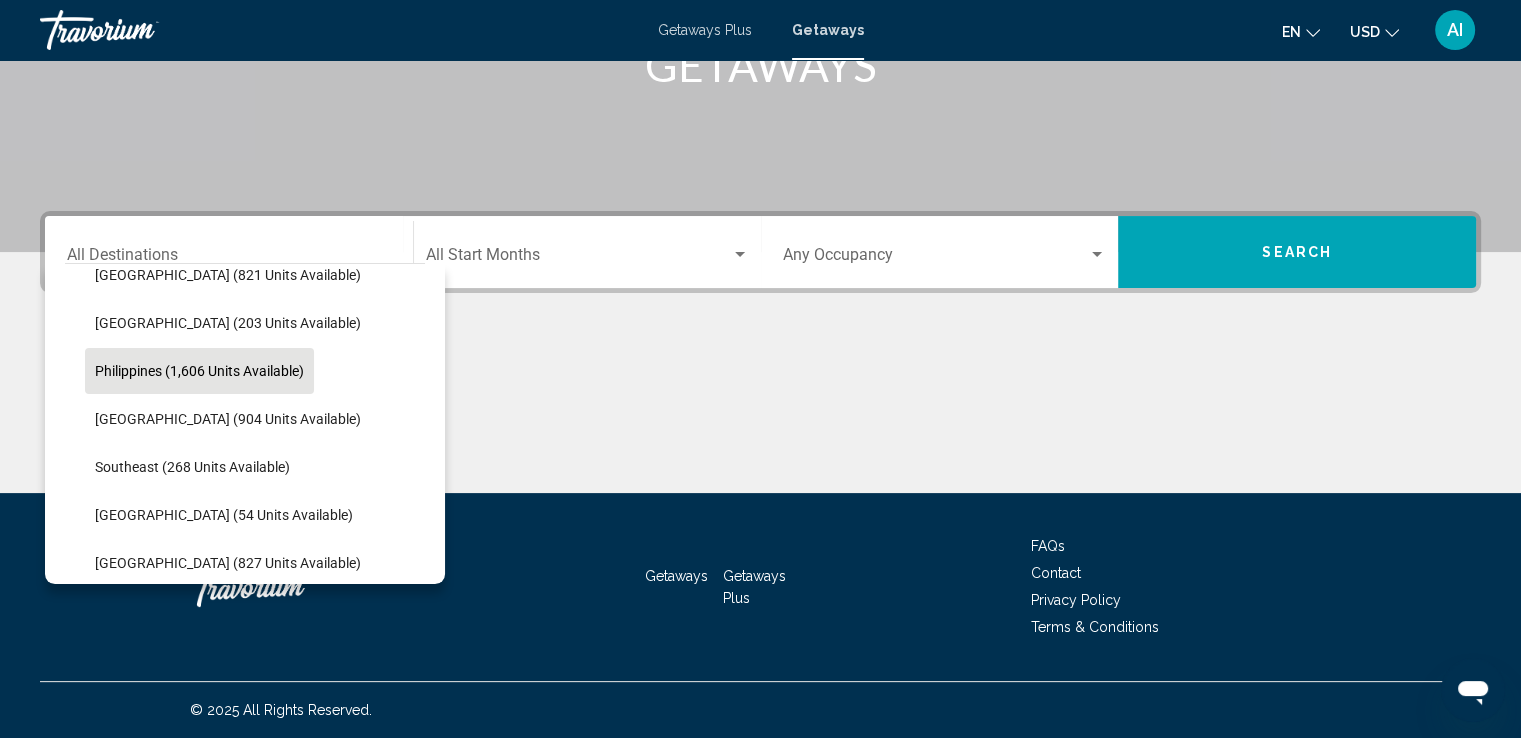 scroll, scrollTop: 739, scrollLeft: 0, axis: vertical 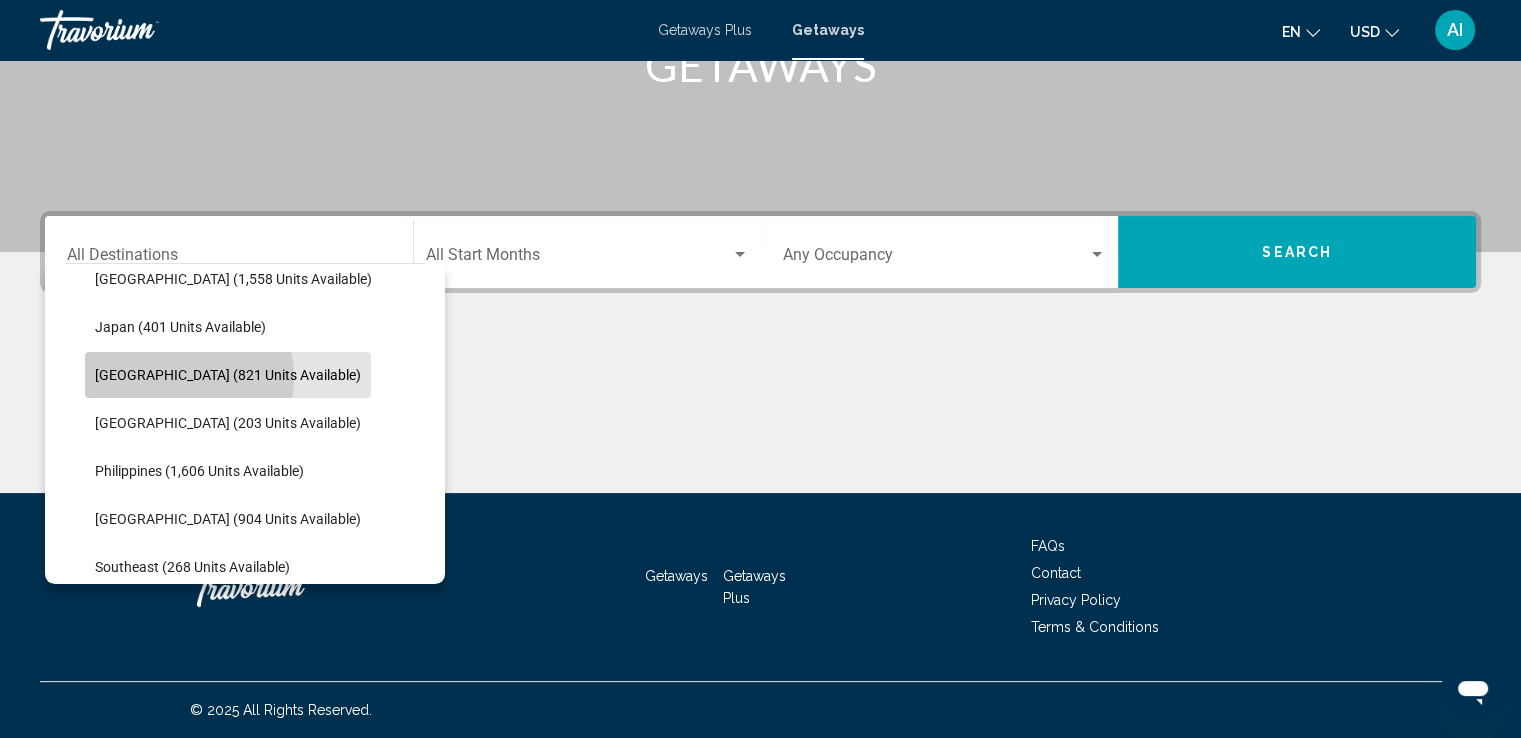 click on "[GEOGRAPHIC_DATA] (821 units available)" 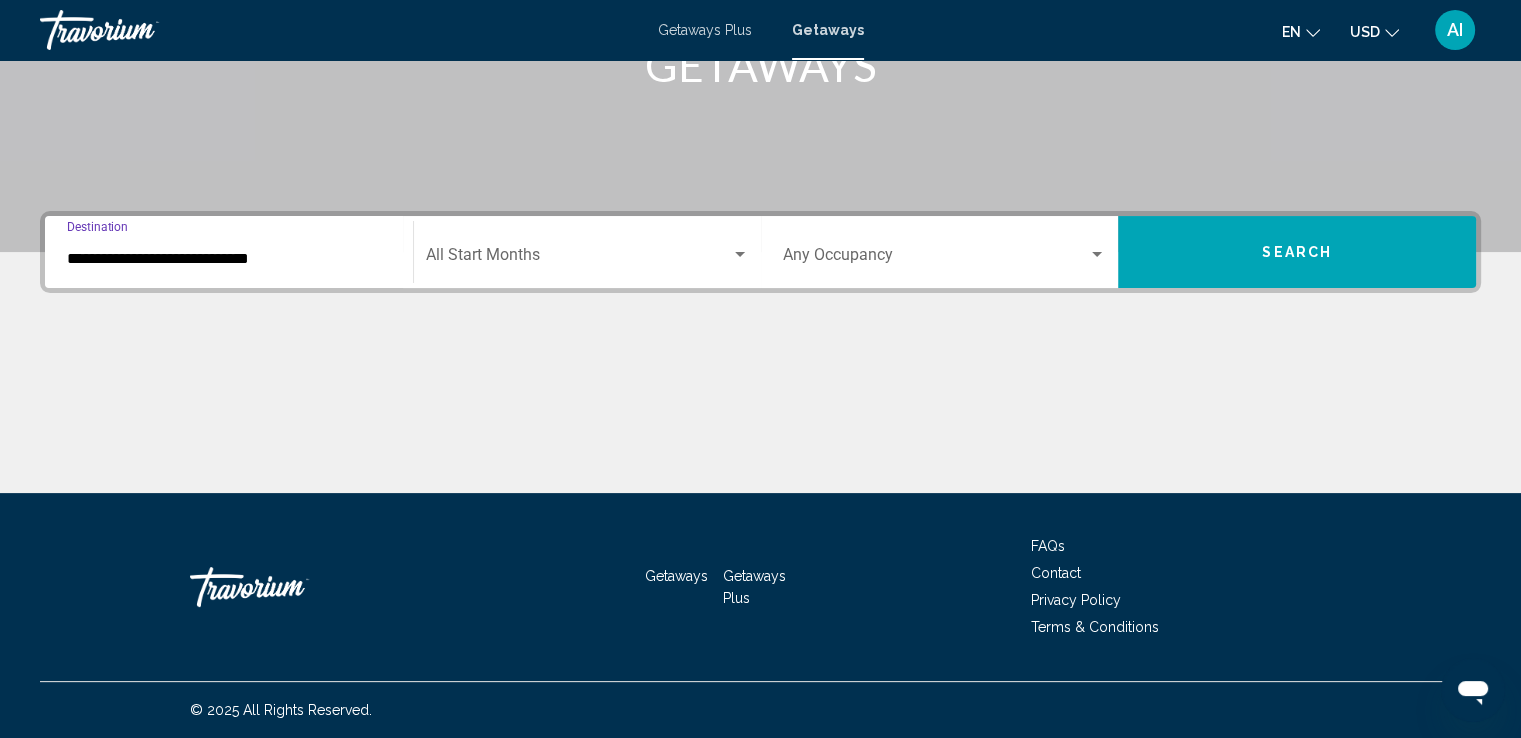 click at bounding box center (578, 259) 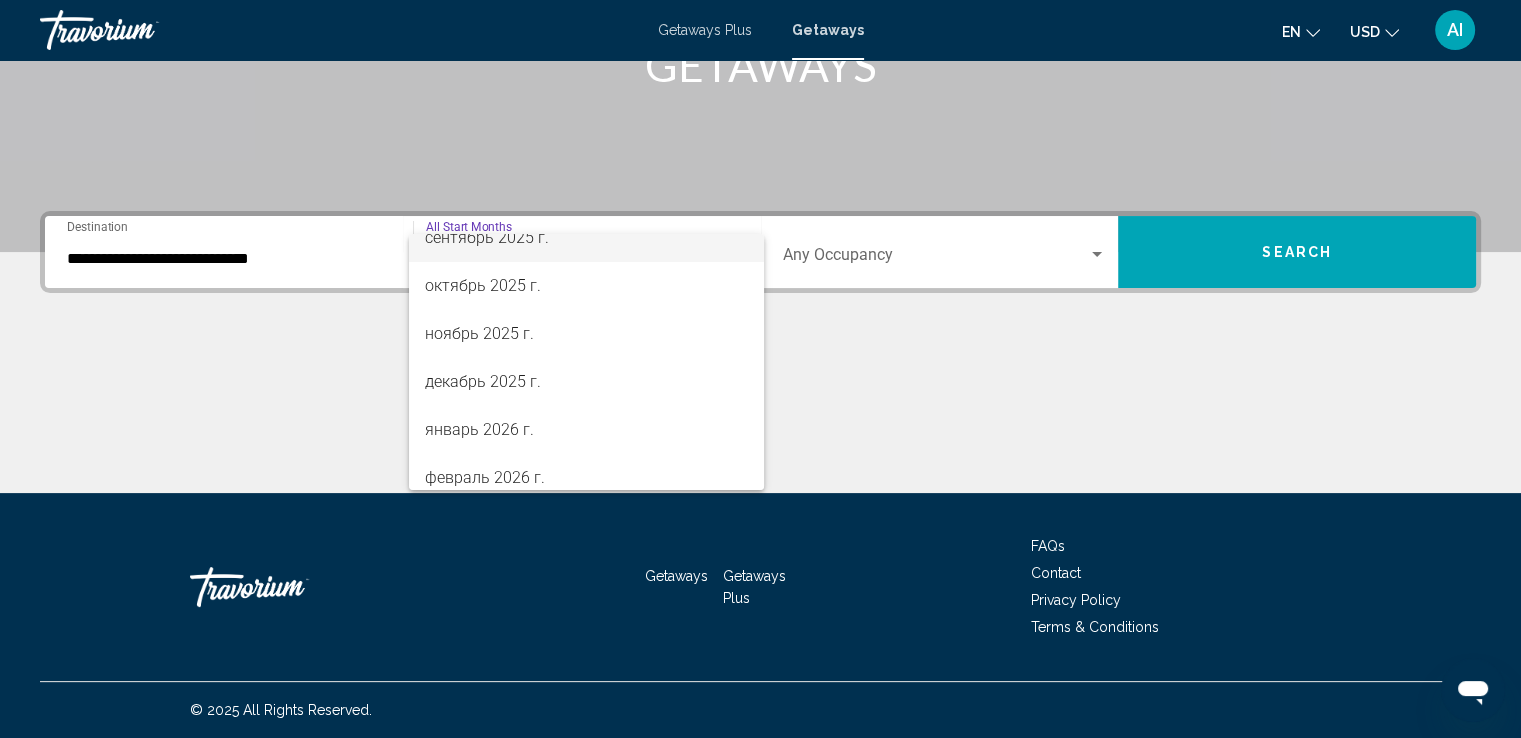 scroll, scrollTop: 200, scrollLeft: 0, axis: vertical 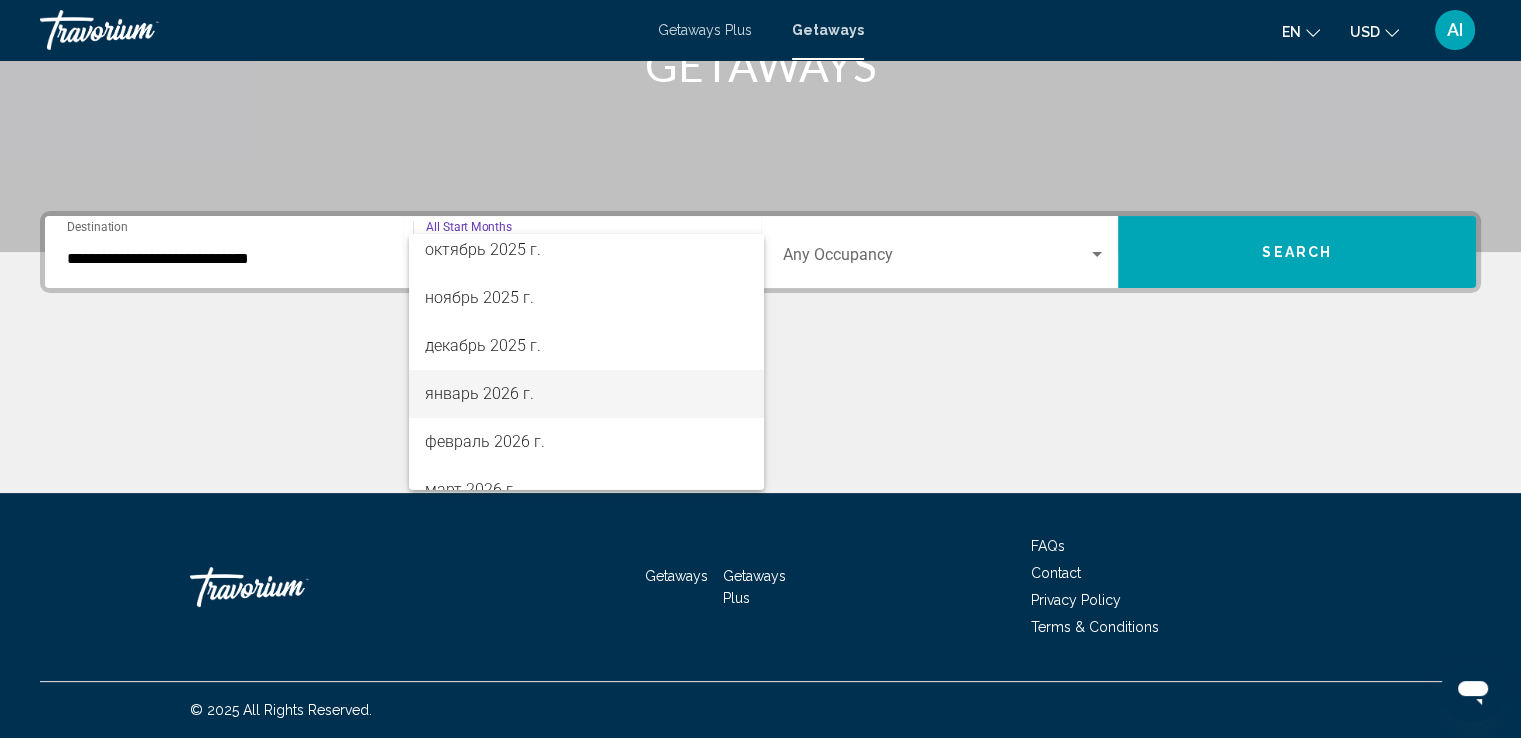 click on "январь 2026 г." at bounding box center (586, 394) 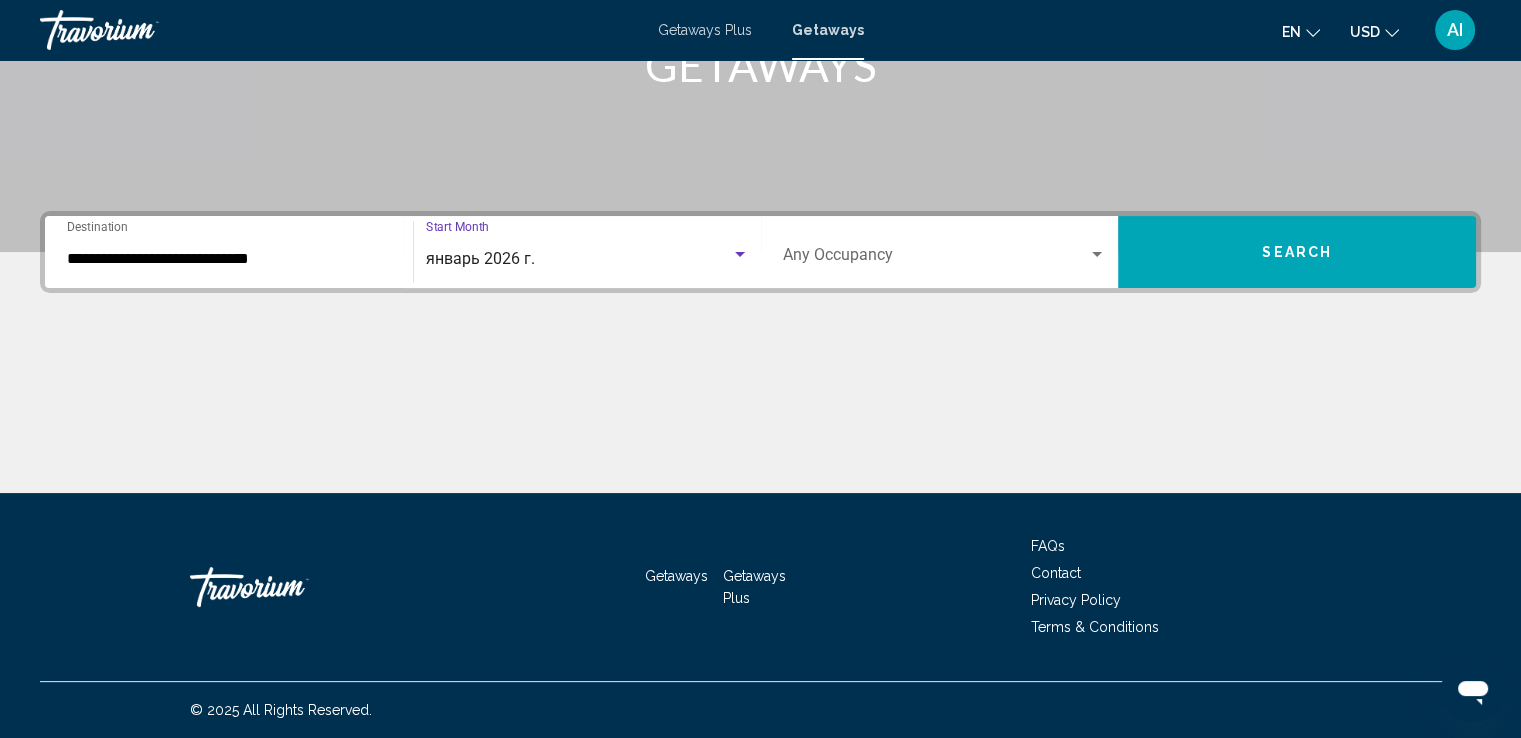 click on "Search" at bounding box center [1297, 252] 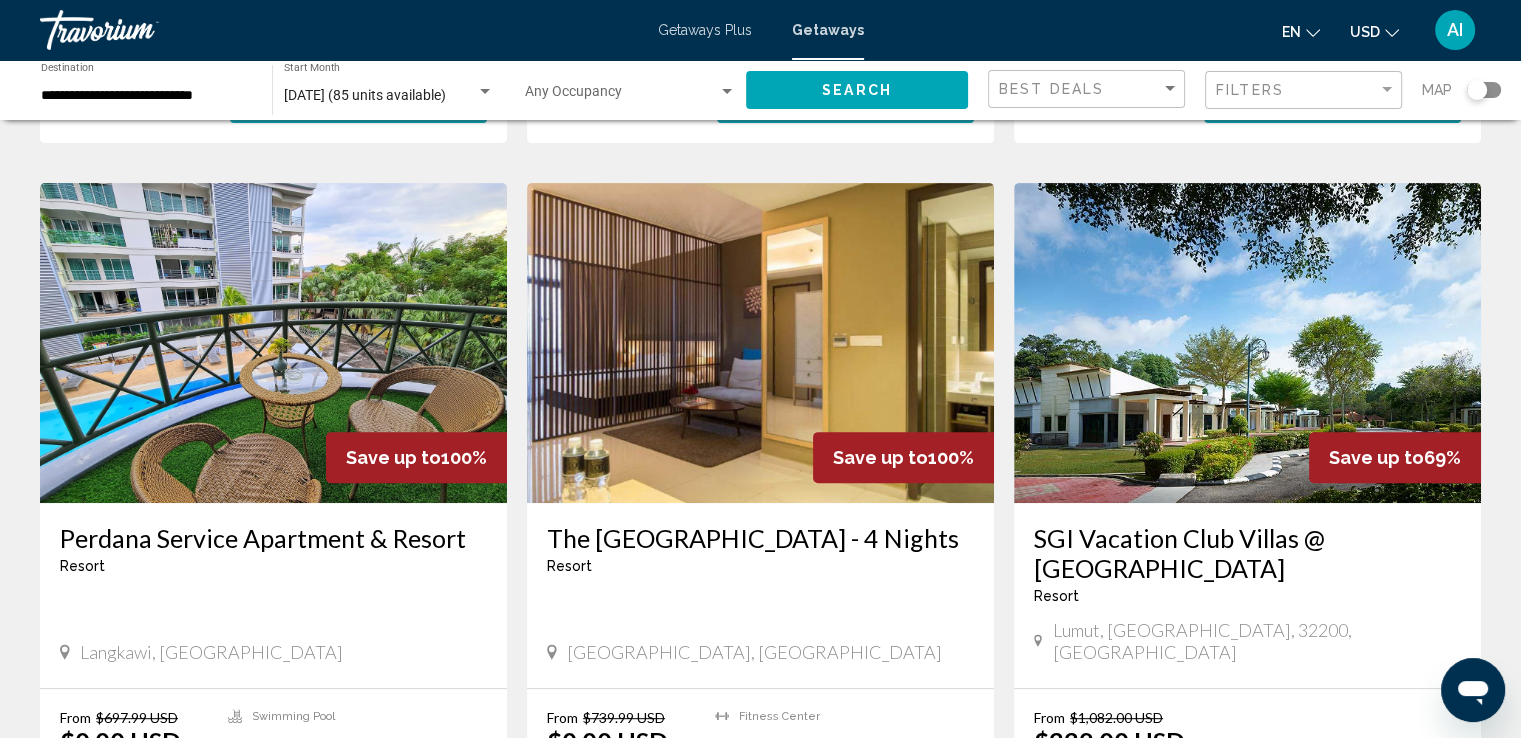 scroll, scrollTop: 800, scrollLeft: 0, axis: vertical 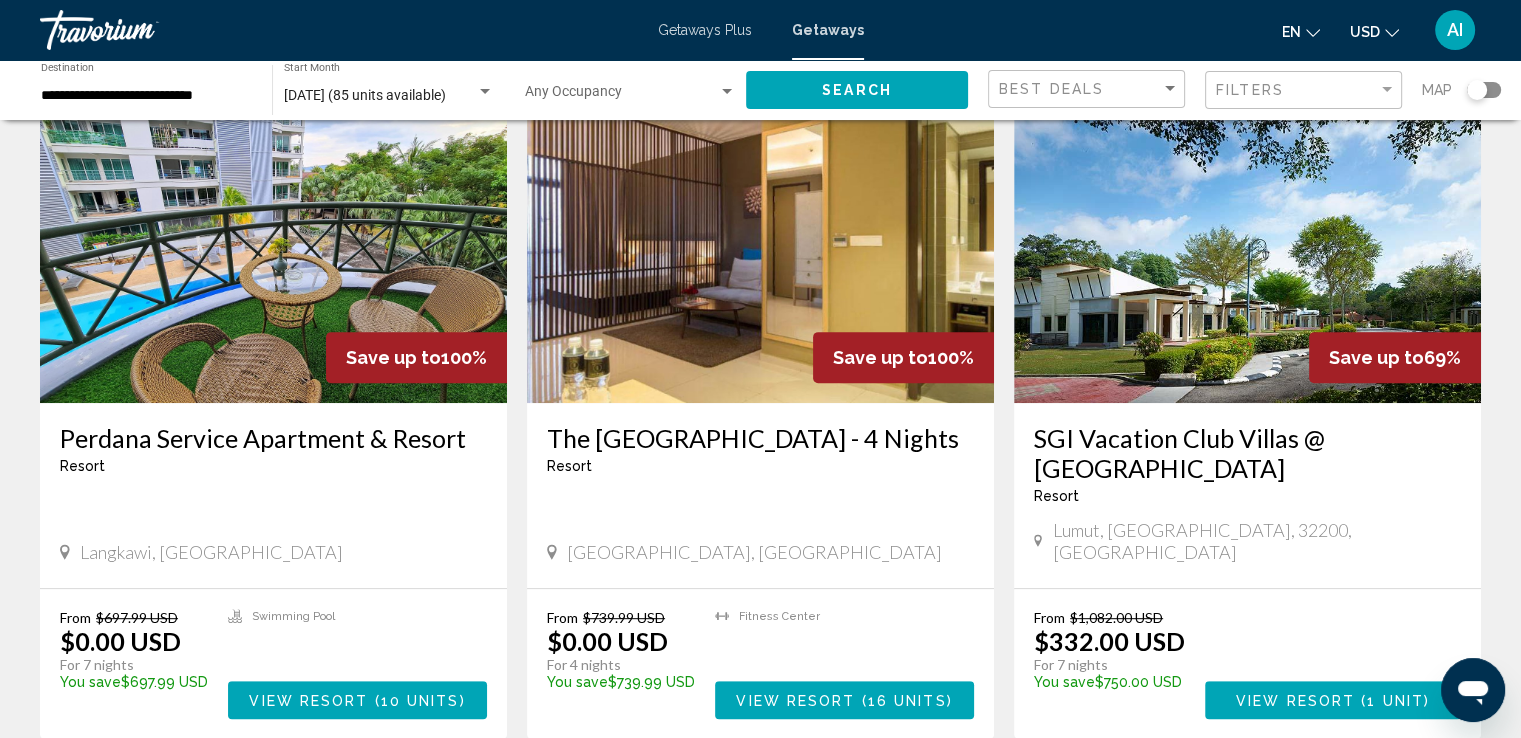 click at bounding box center [1247, 243] 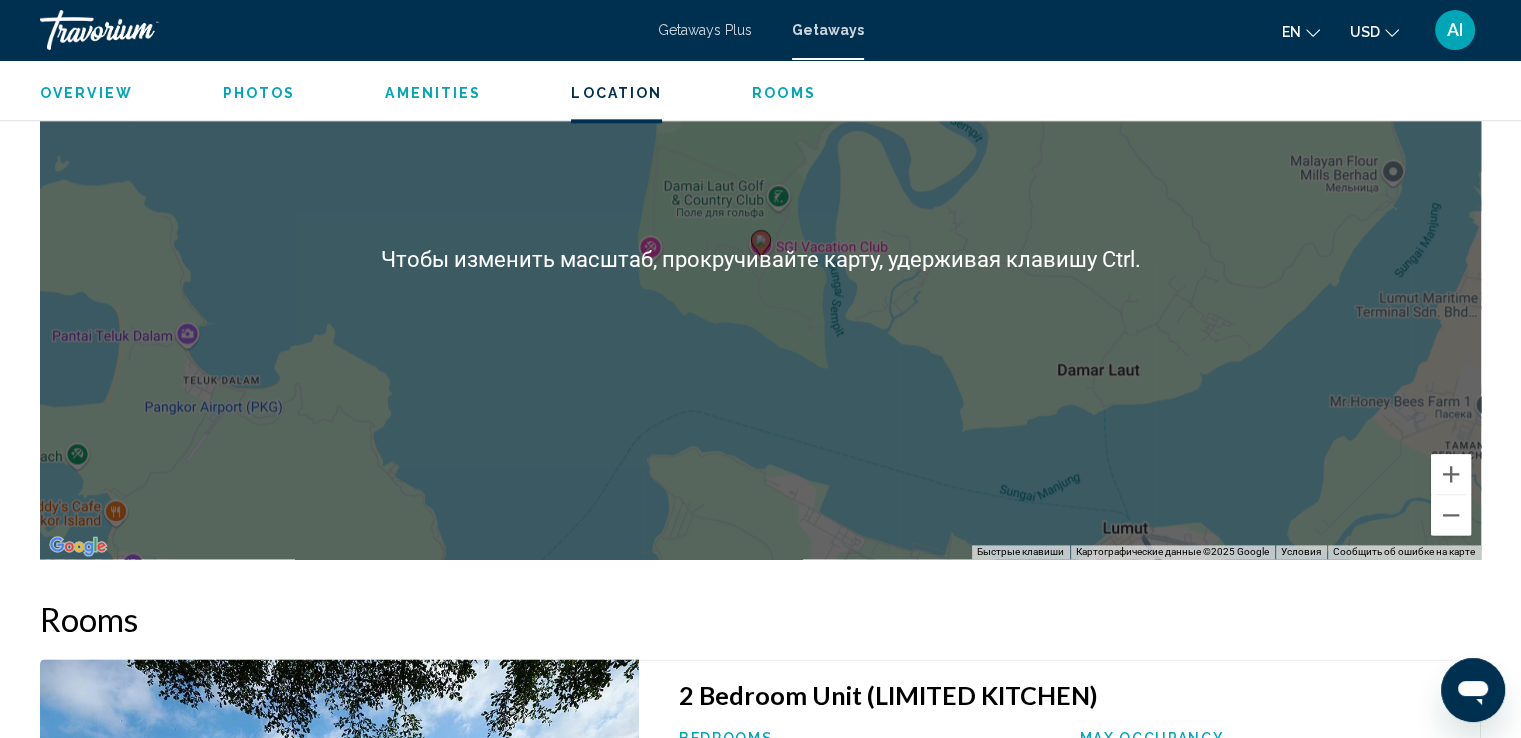 scroll, scrollTop: 2400, scrollLeft: 0, axis: vertical 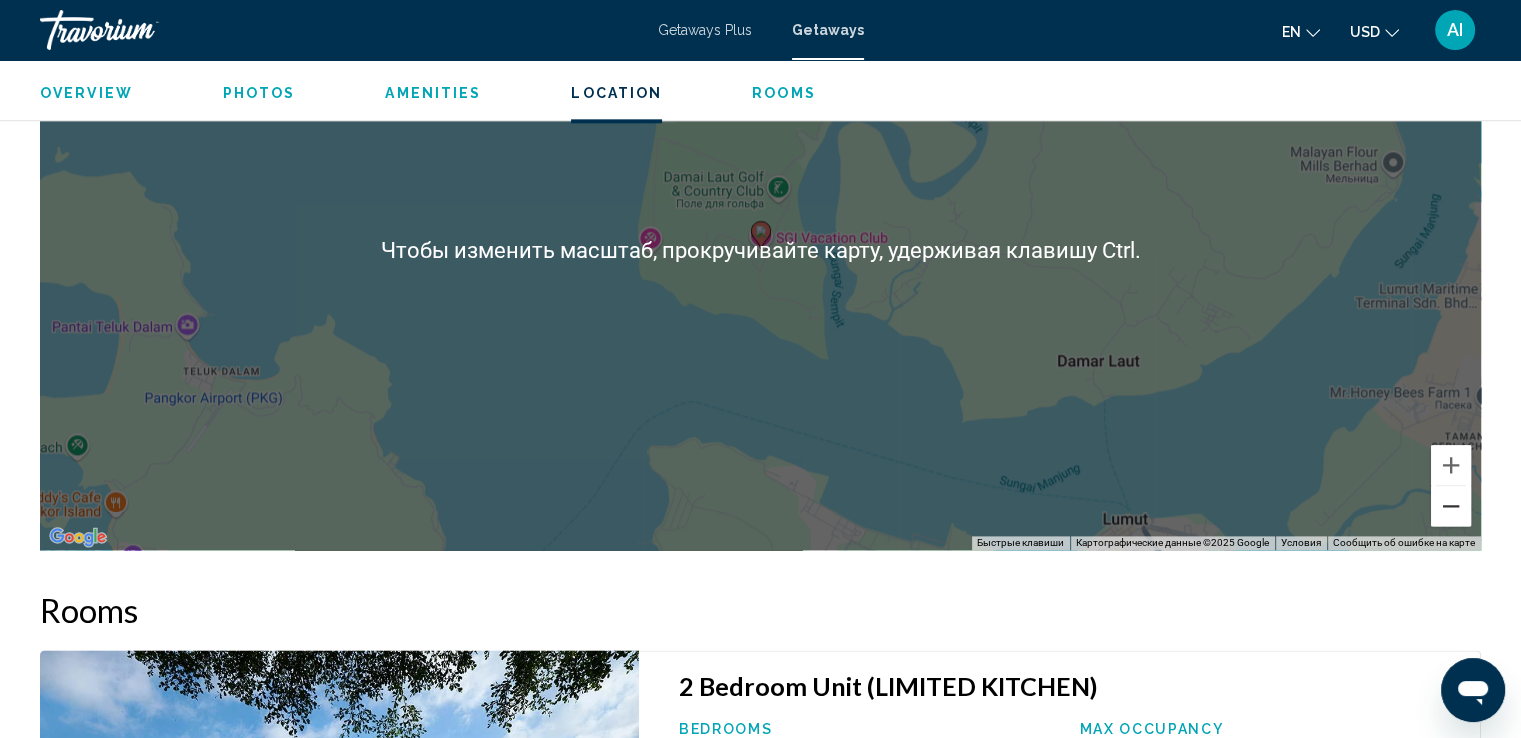 click at bounding box center [1451, 506] 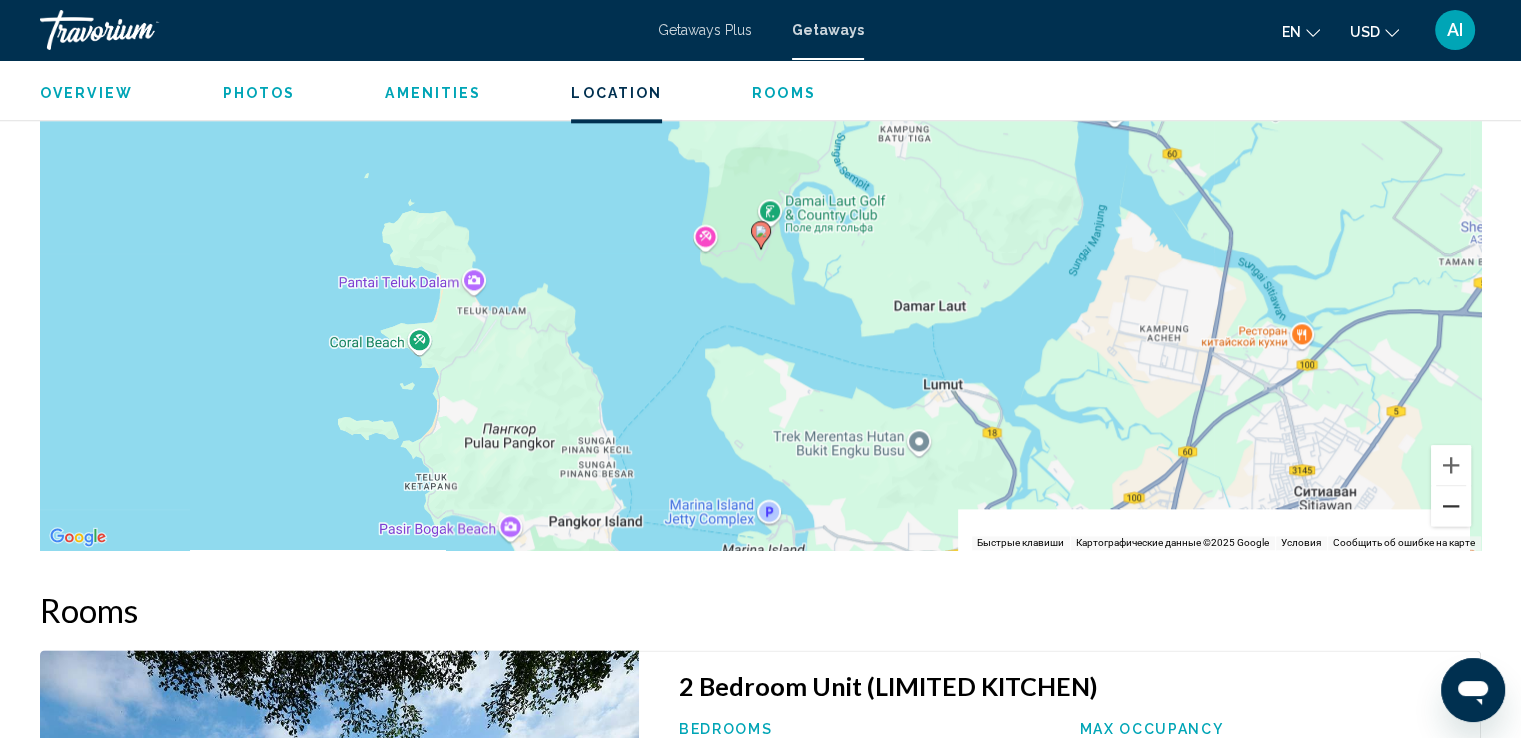 click at bounding box center [1451, 506] 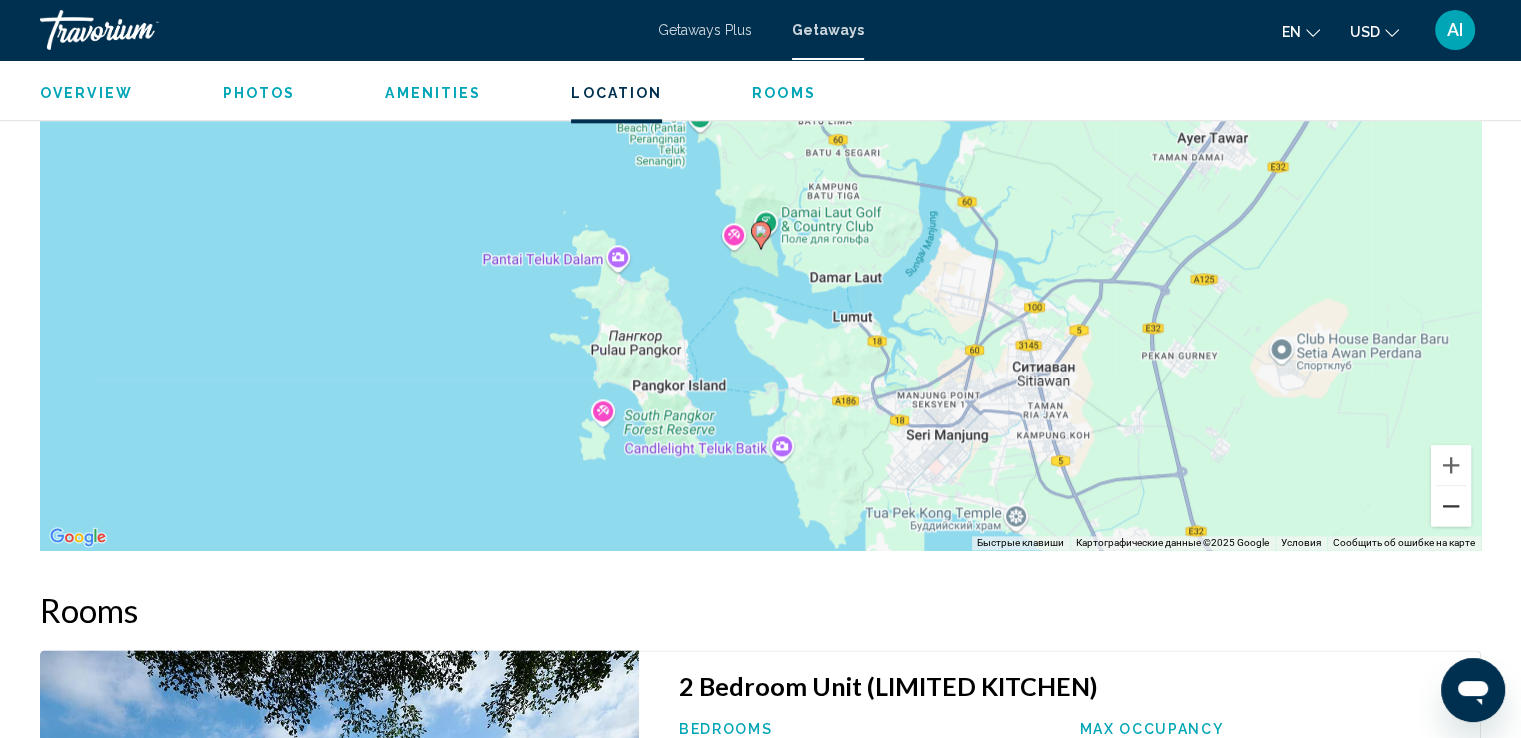 click at bounding box center (1451, 506) 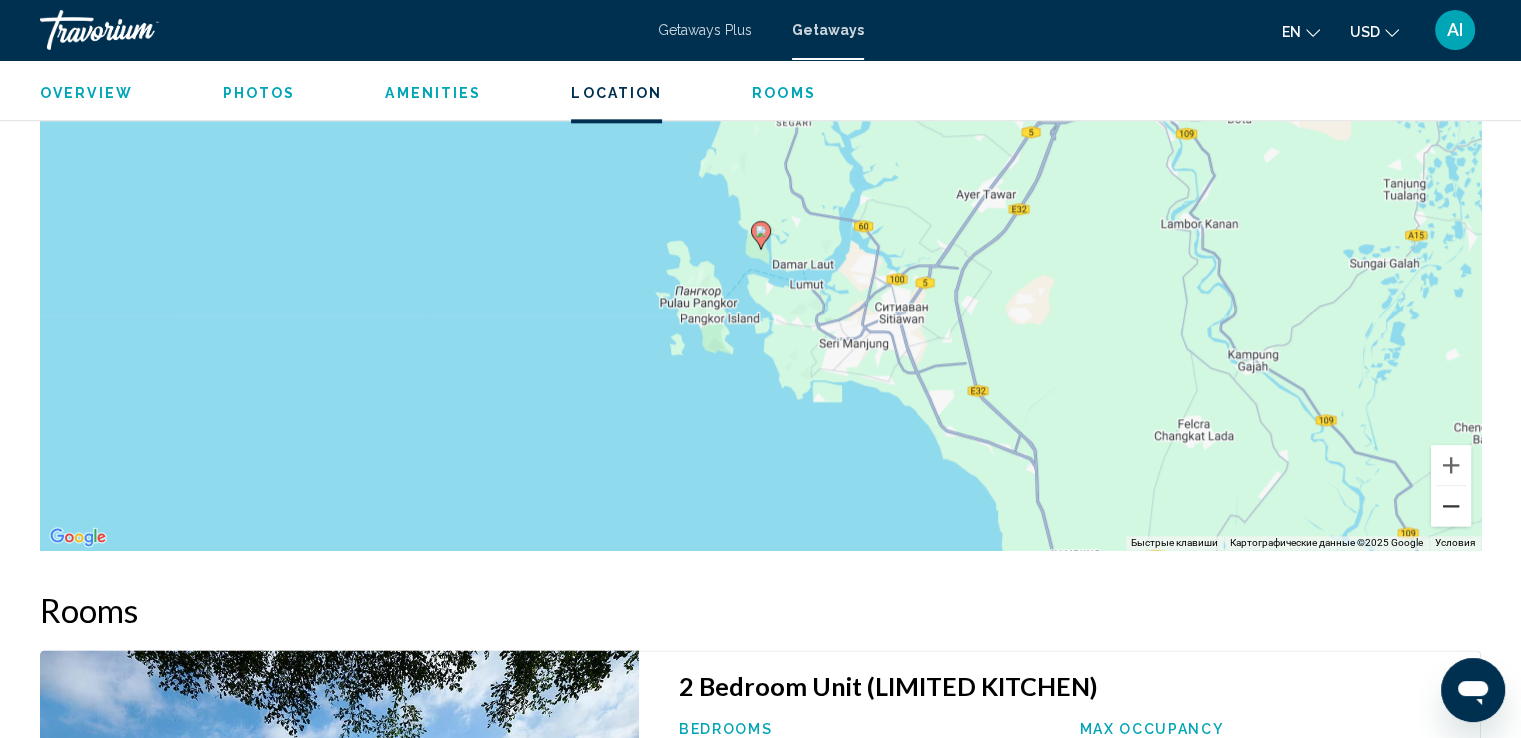 click at bounding box center (1451, 506) 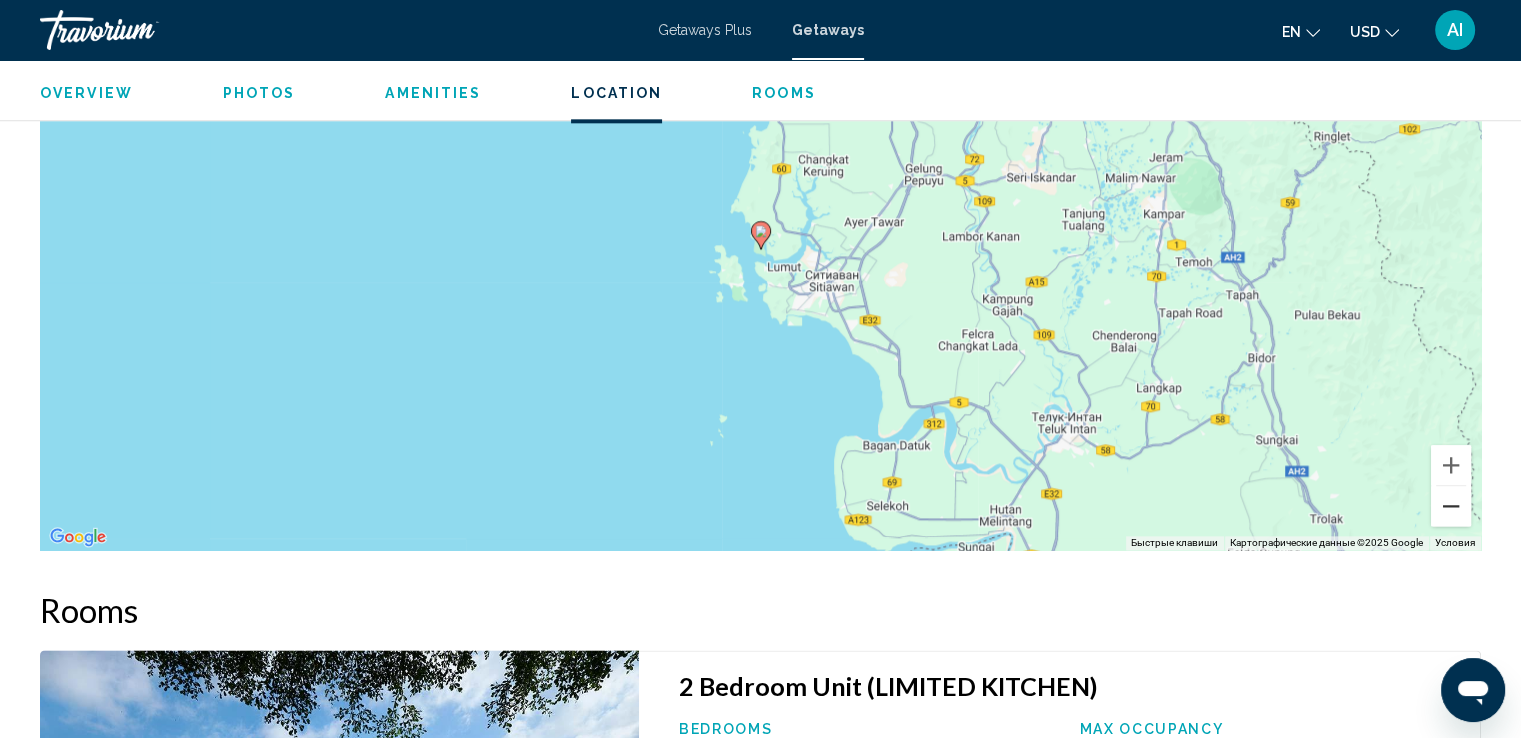 click at bounding box center [1451, 506] 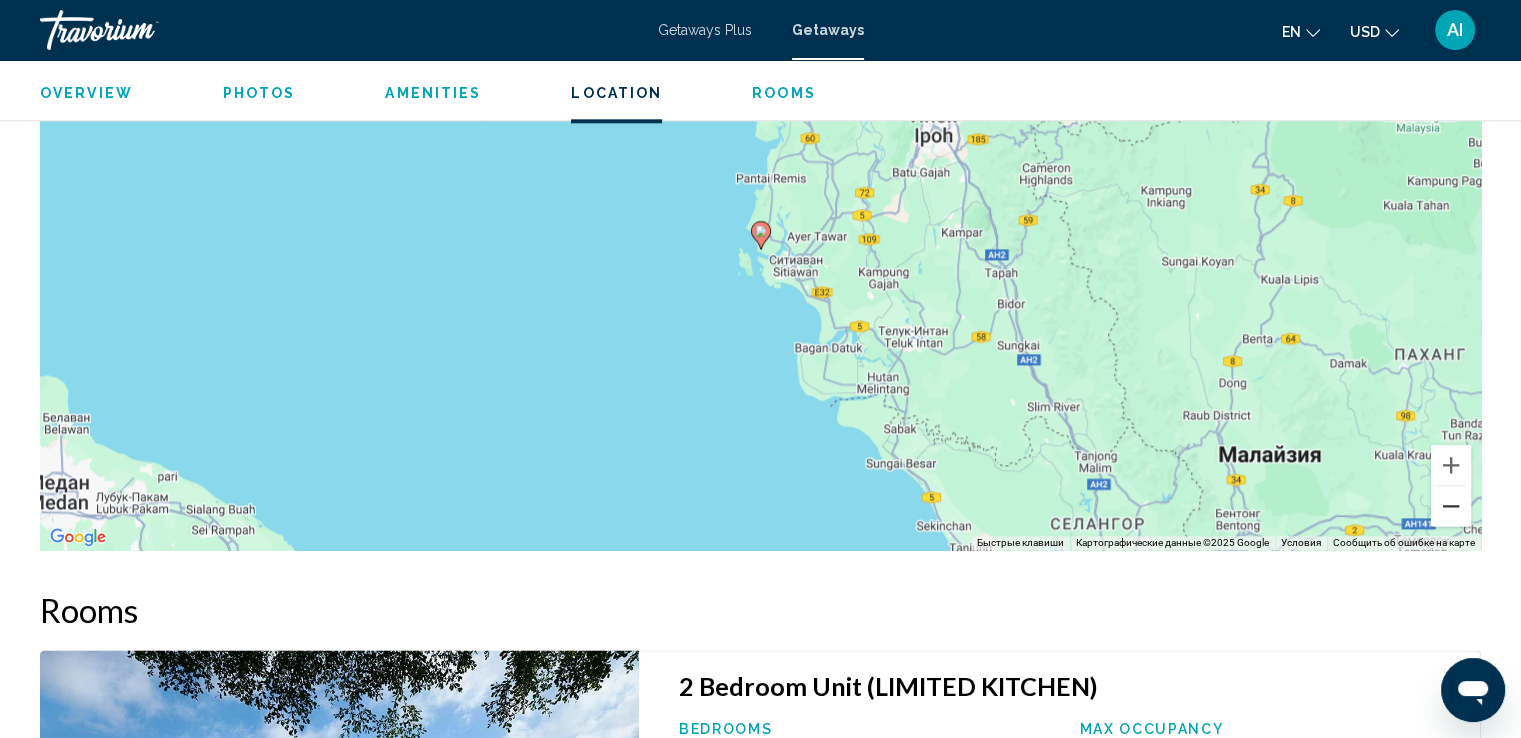 click at bounding box center [1451, 506] 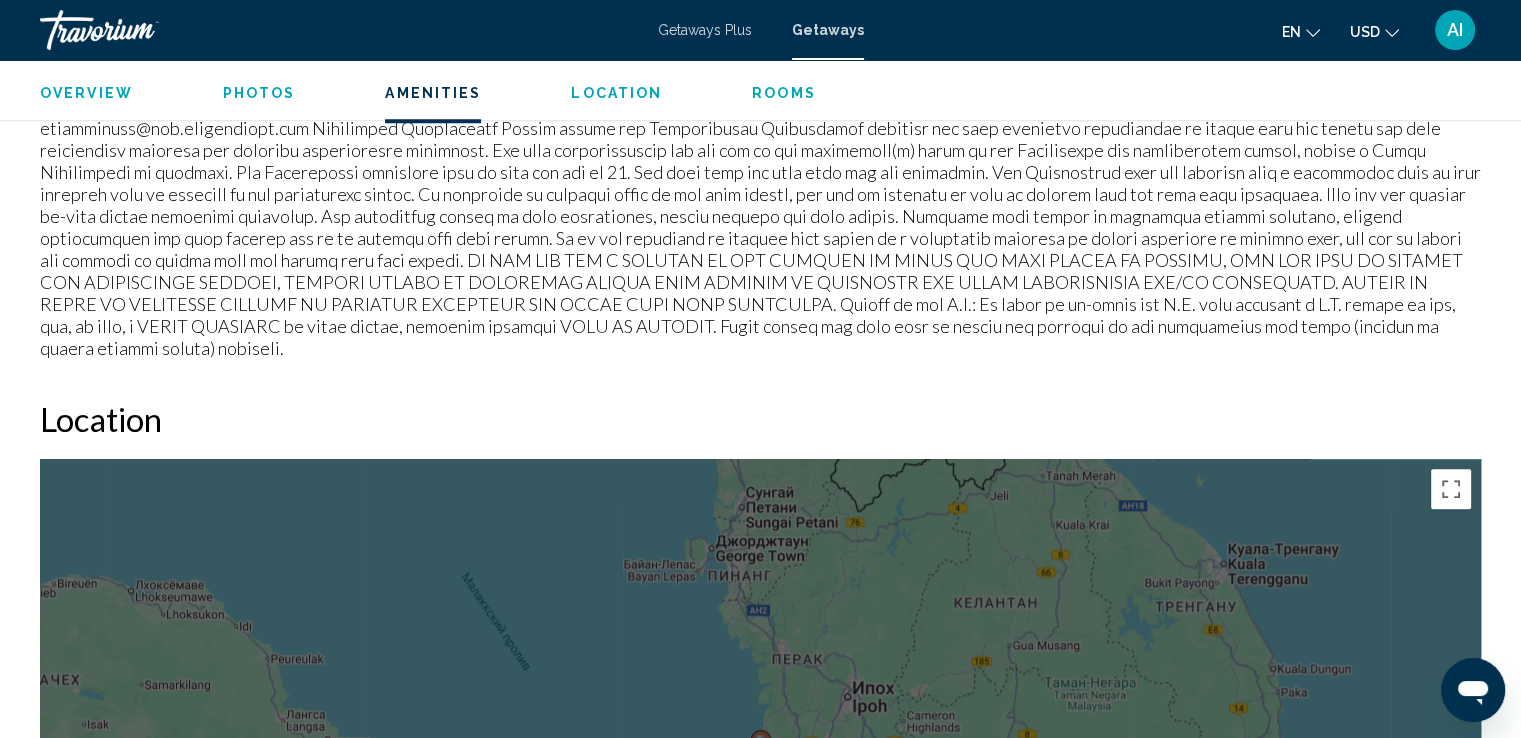 scroll, scrollTop: 1800, scrollLeft: 0, axis: vertical 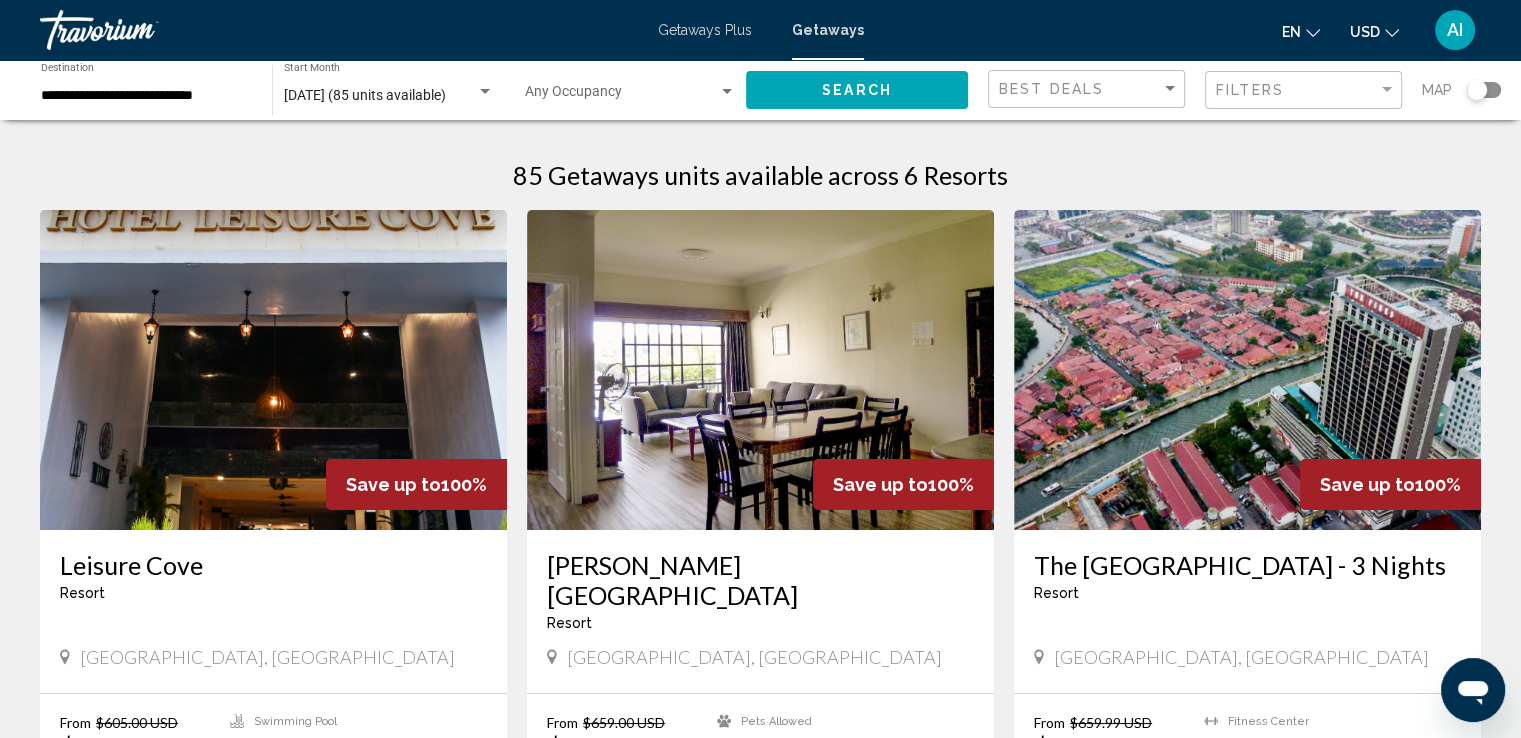 click on "[DATE] (85 units available) Start Month All Start Months" 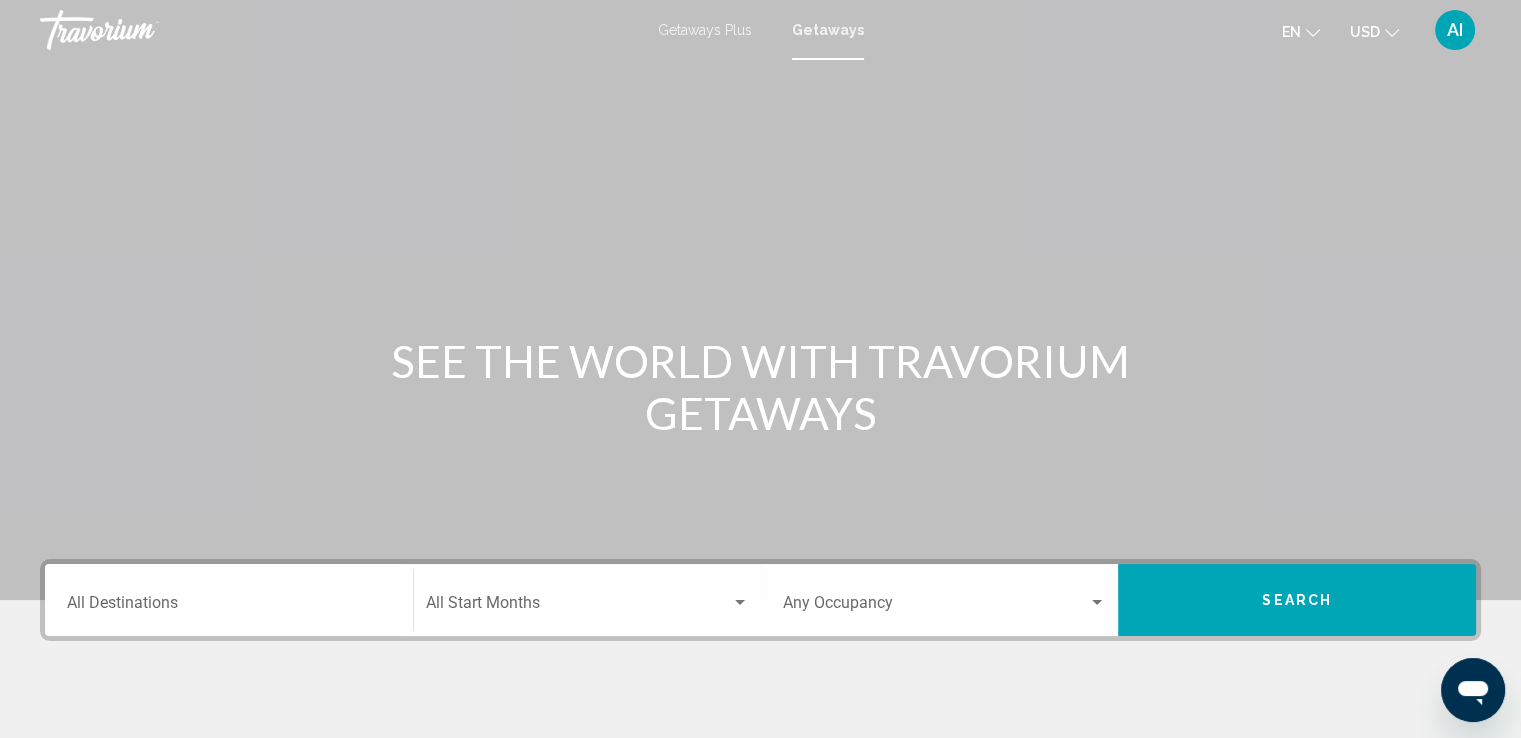 scroll, scrollTop: 300, scrollLeft: 0, axis: vertical 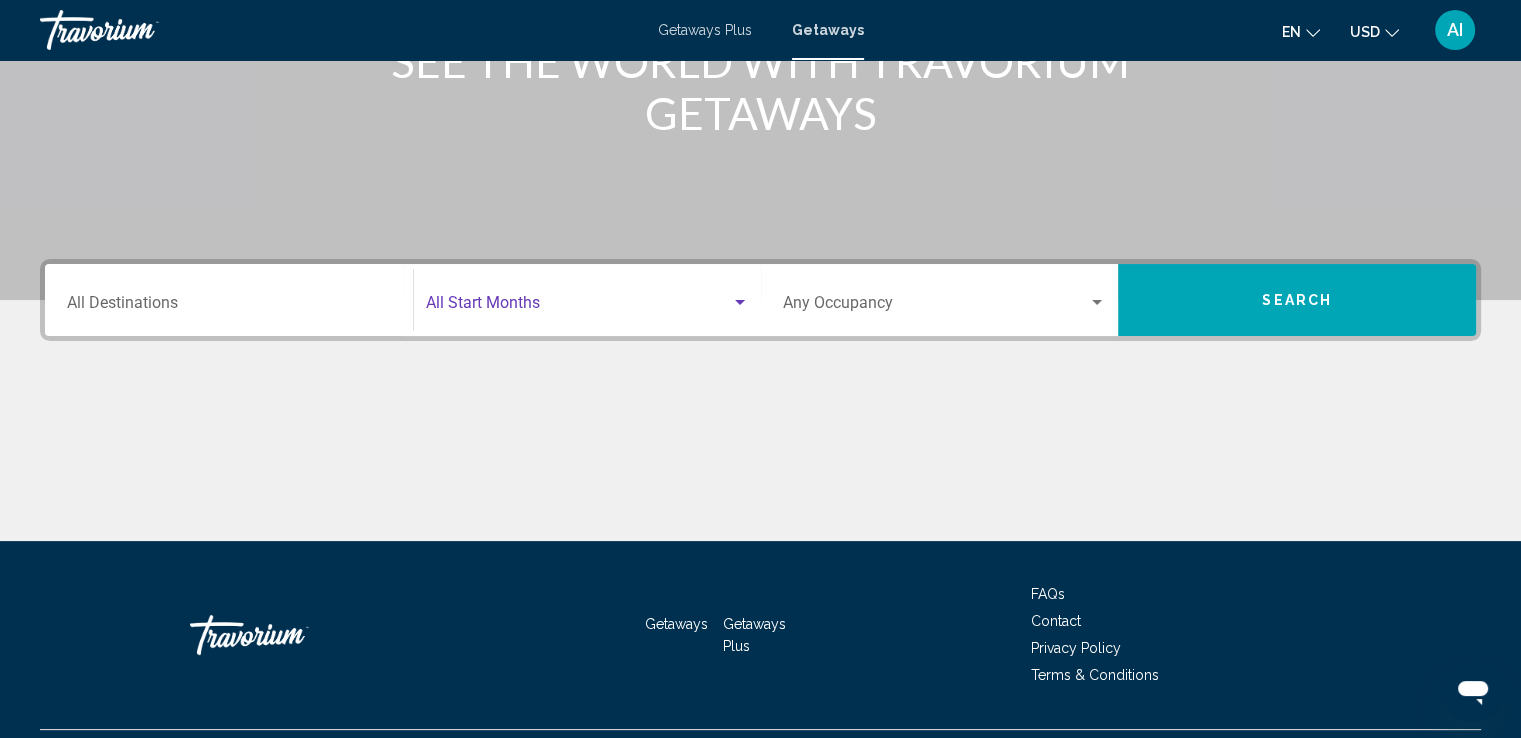 click at bounding box center [578, 307] 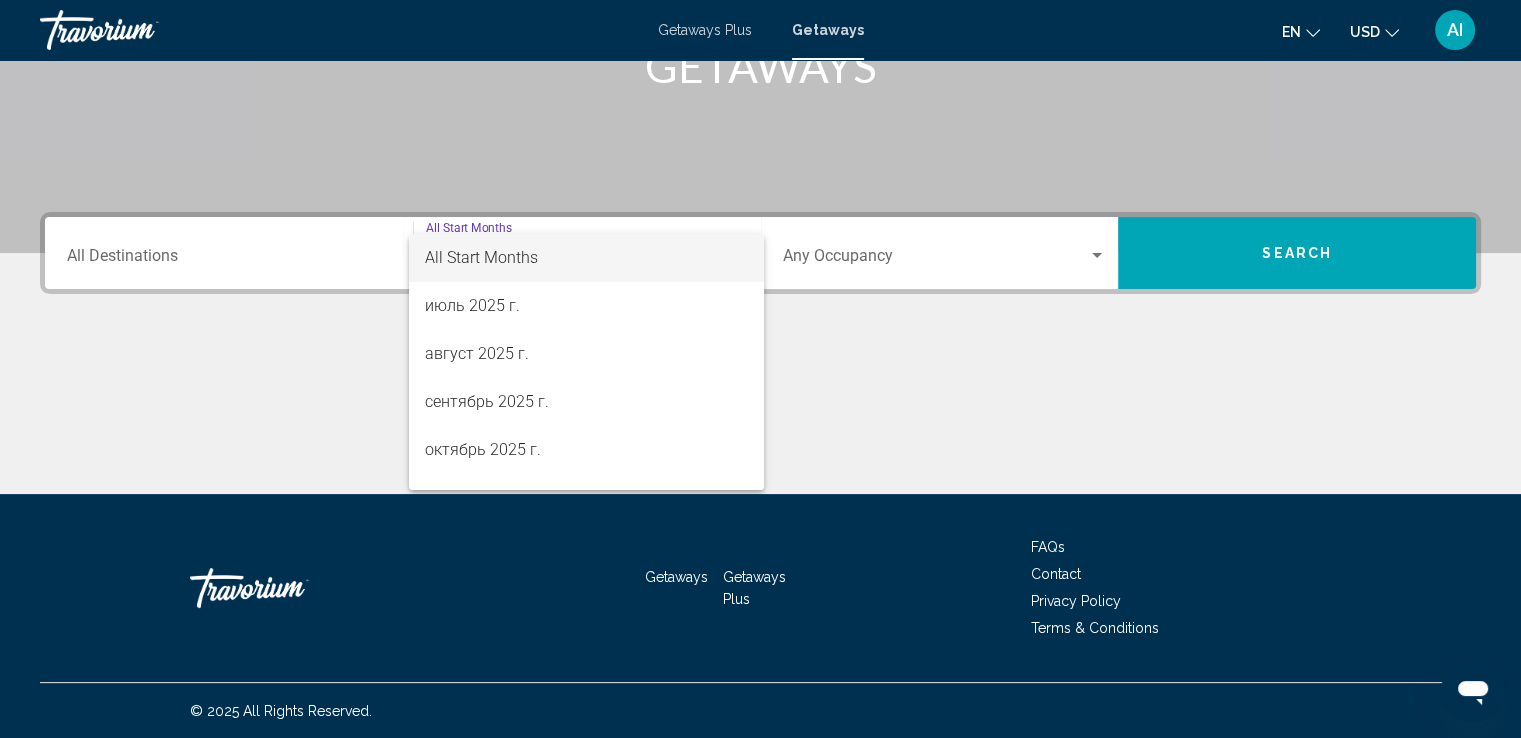 scroll, scrollTop: 348, scrollLeft: 0, axis: vertical 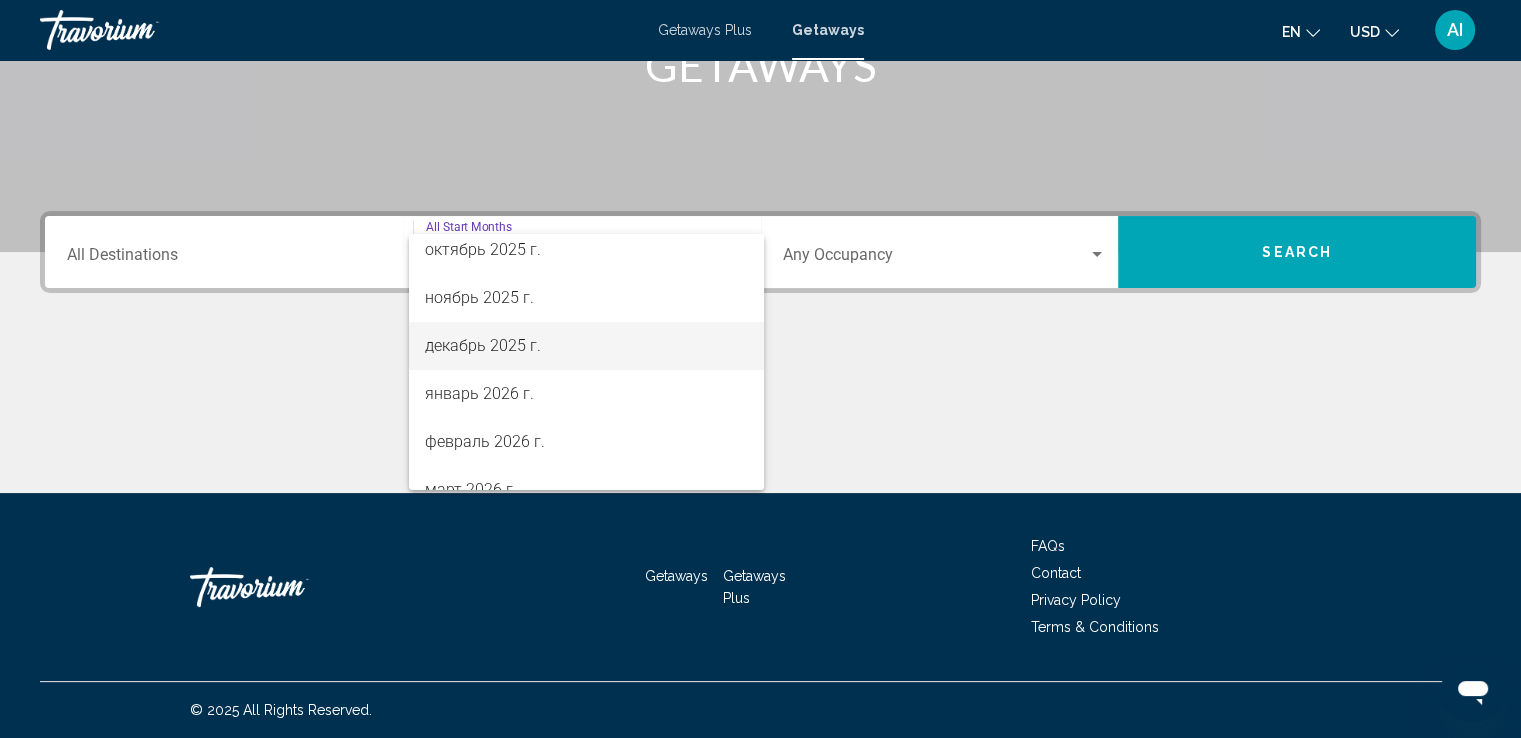 click on "декабрь 2025 г." at bounding box center [586, 346] 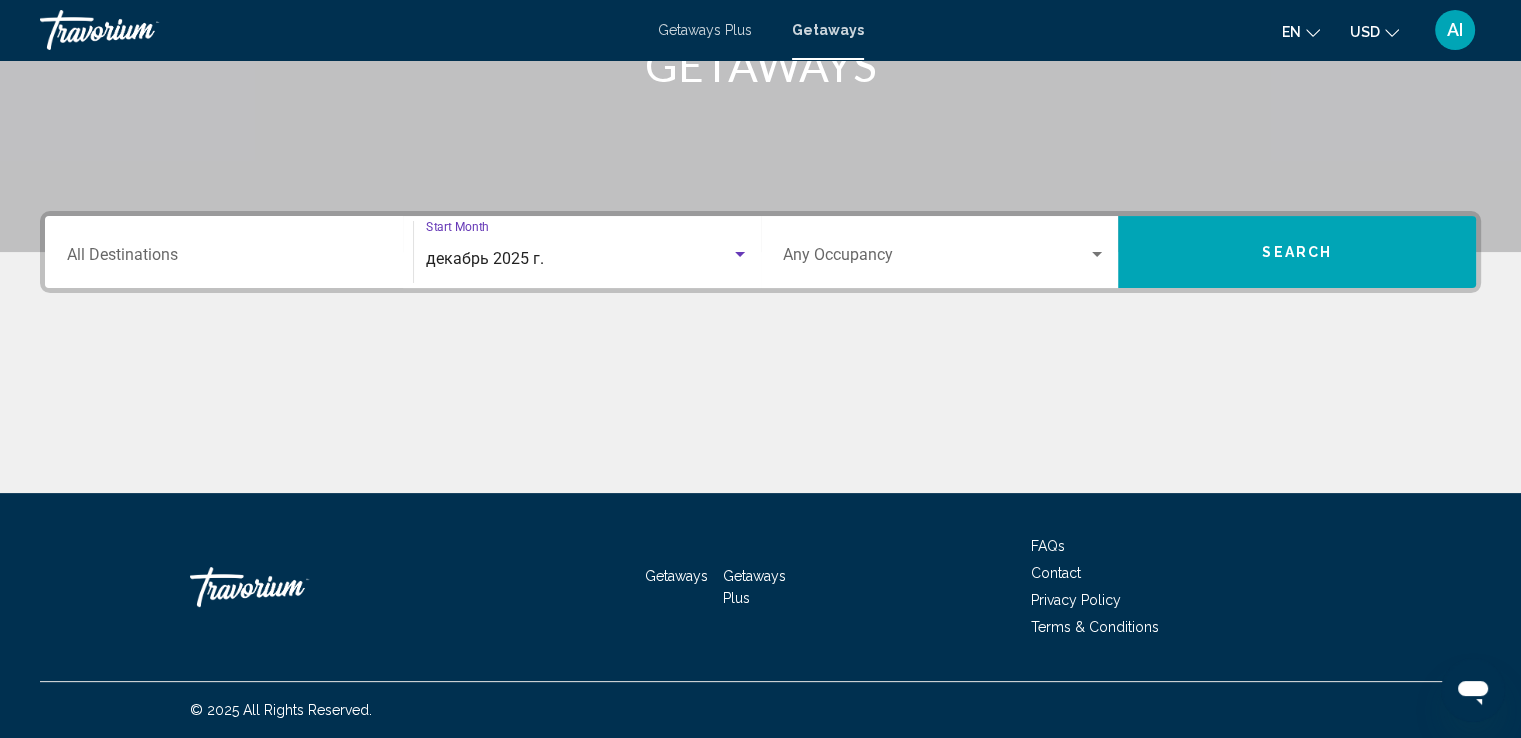click on "Destination All Destinations" at bounding box center [229, 259] 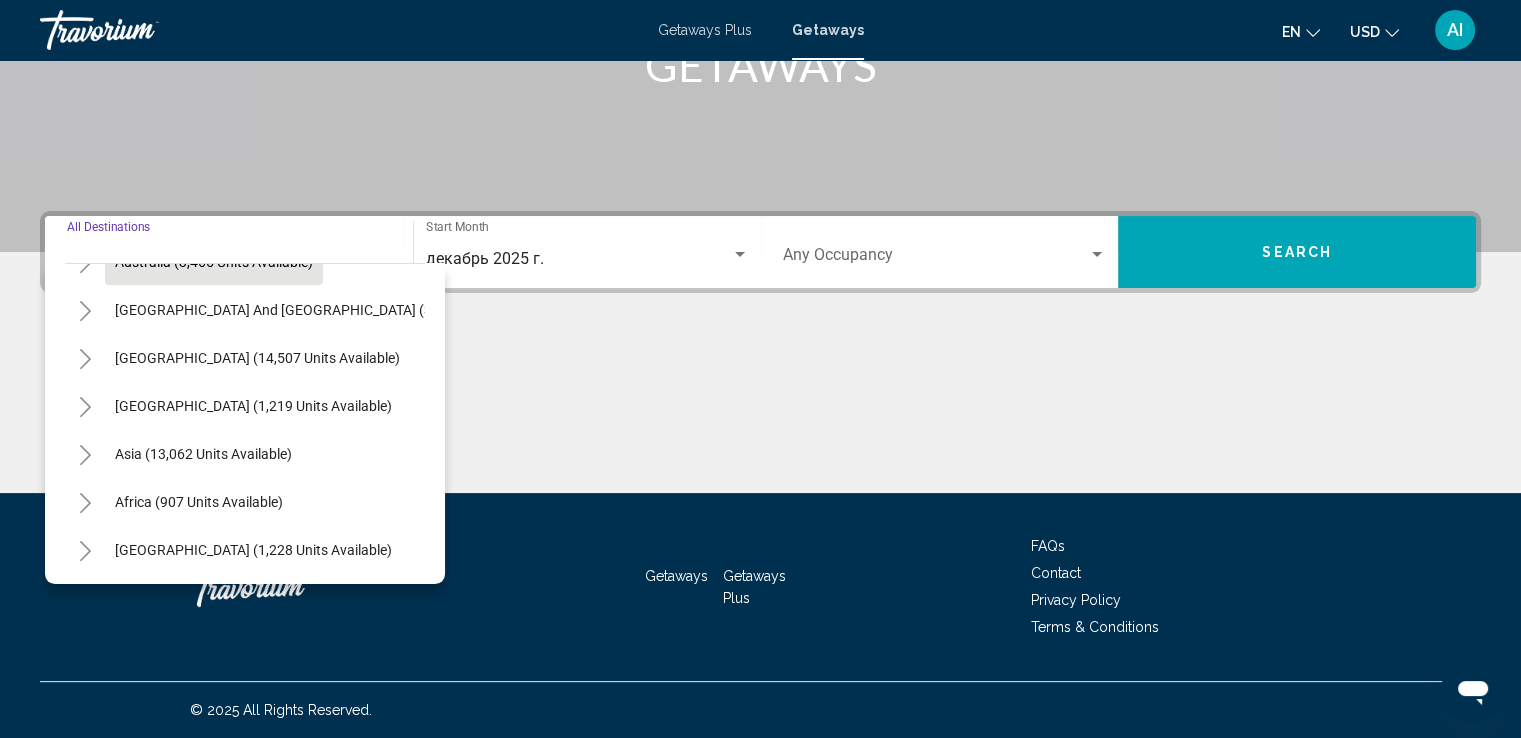 scroll, scrollTop: 339, scrollLeft: 0, axis: vertical 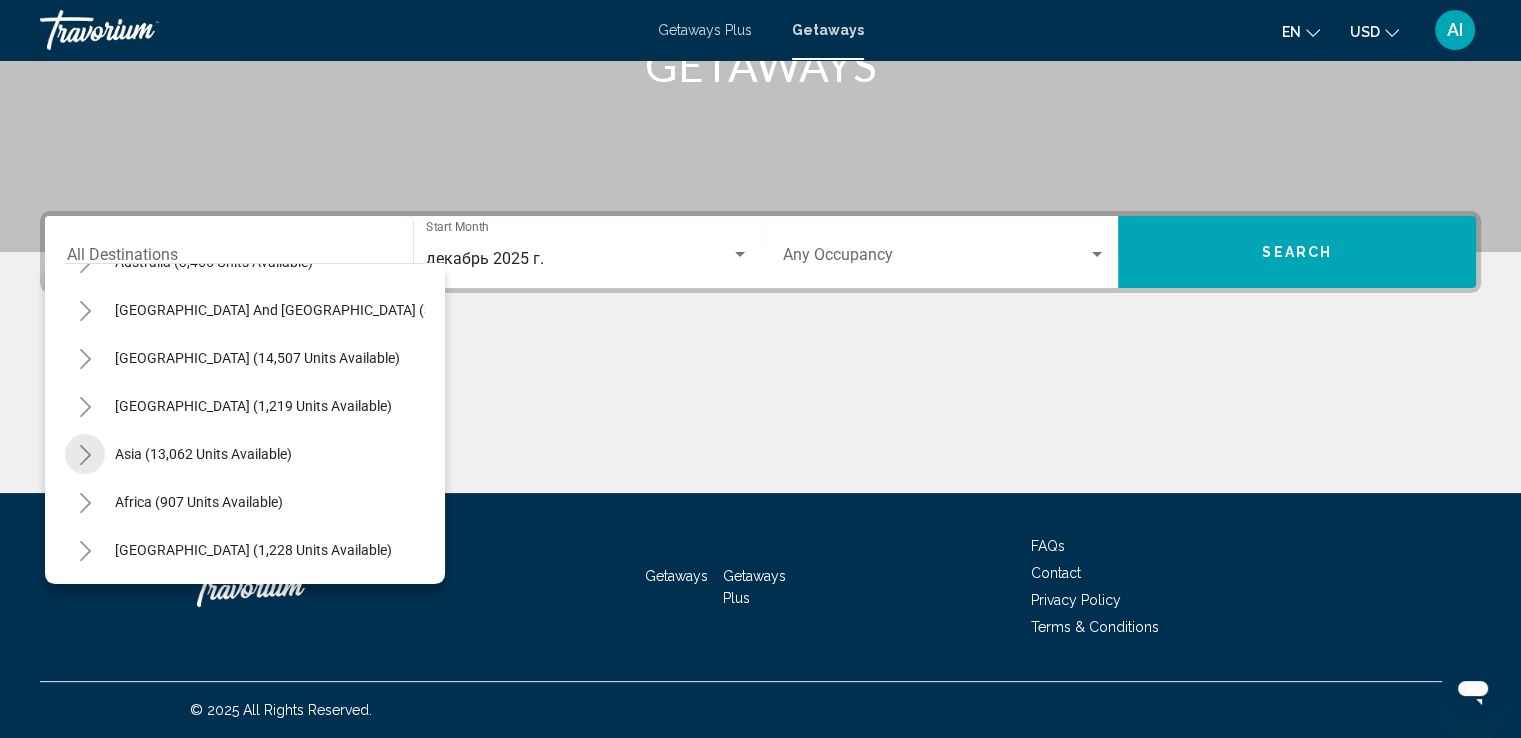 click 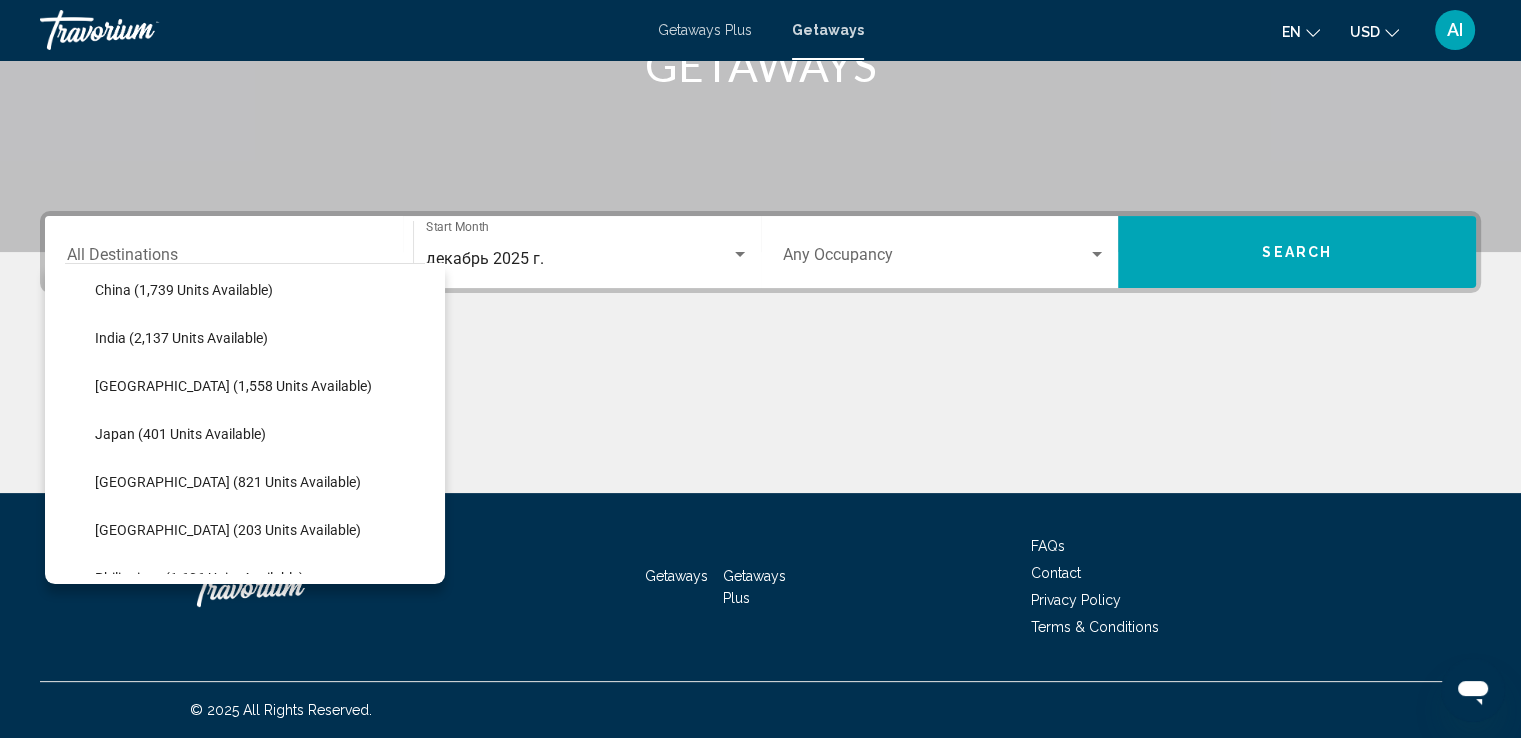 scroll, scrollTop: 639, scrollLeft: 0, axis: vertical 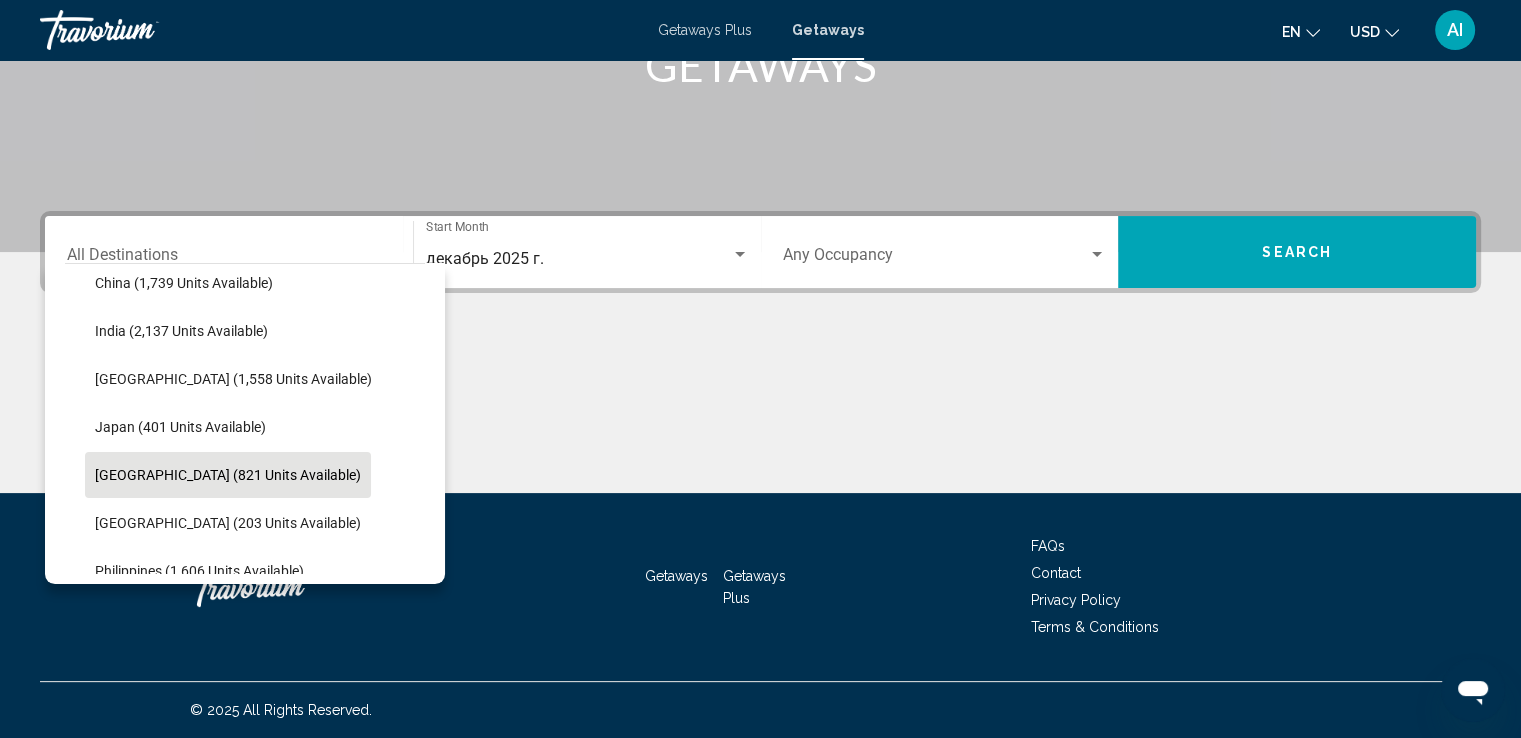 click on "[GEOGRAPHIC_DATA] (821 units available)" 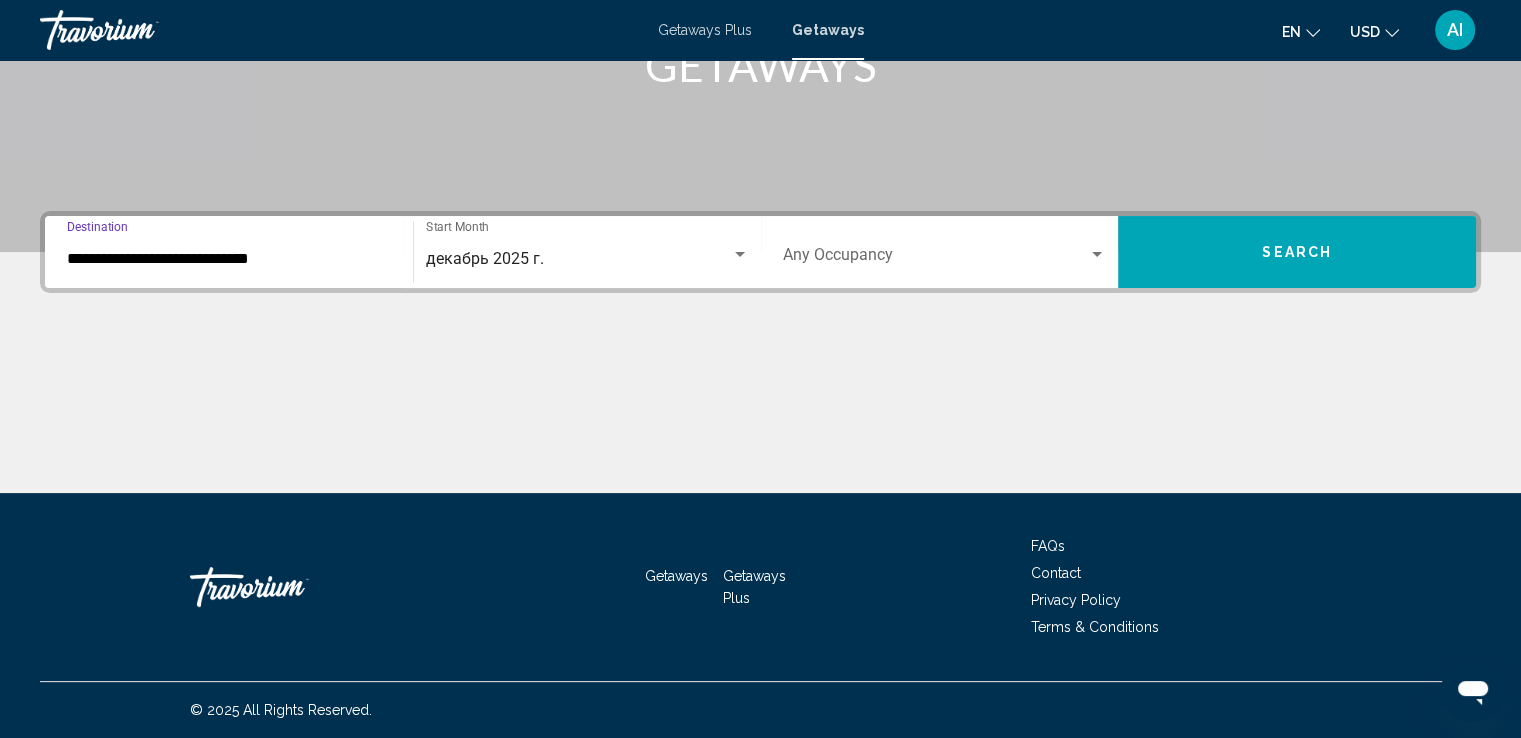 click on "Search" at bounding box center (1297, 253) 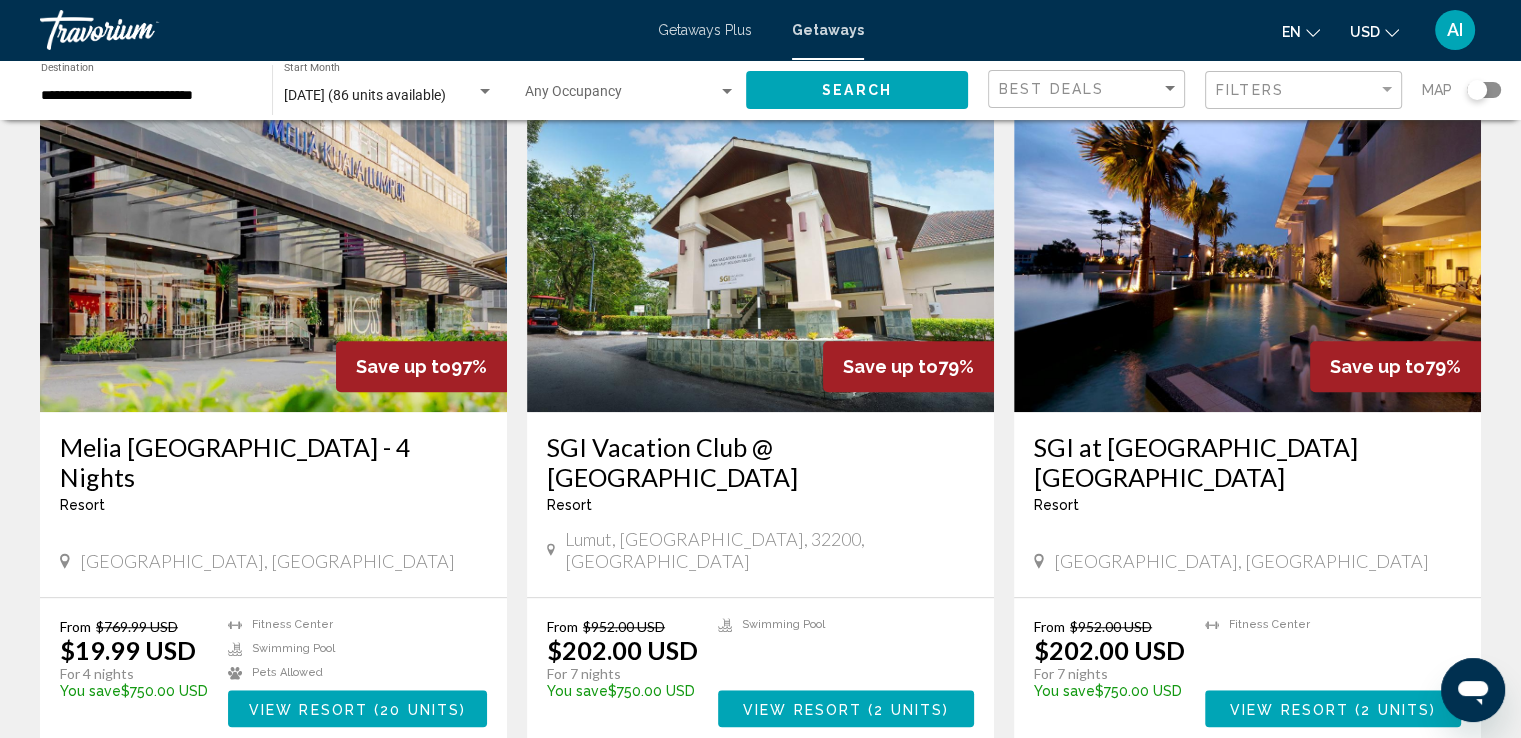 scroll, scrollTop: 1400, scrollLeft: 0, axis: vertical 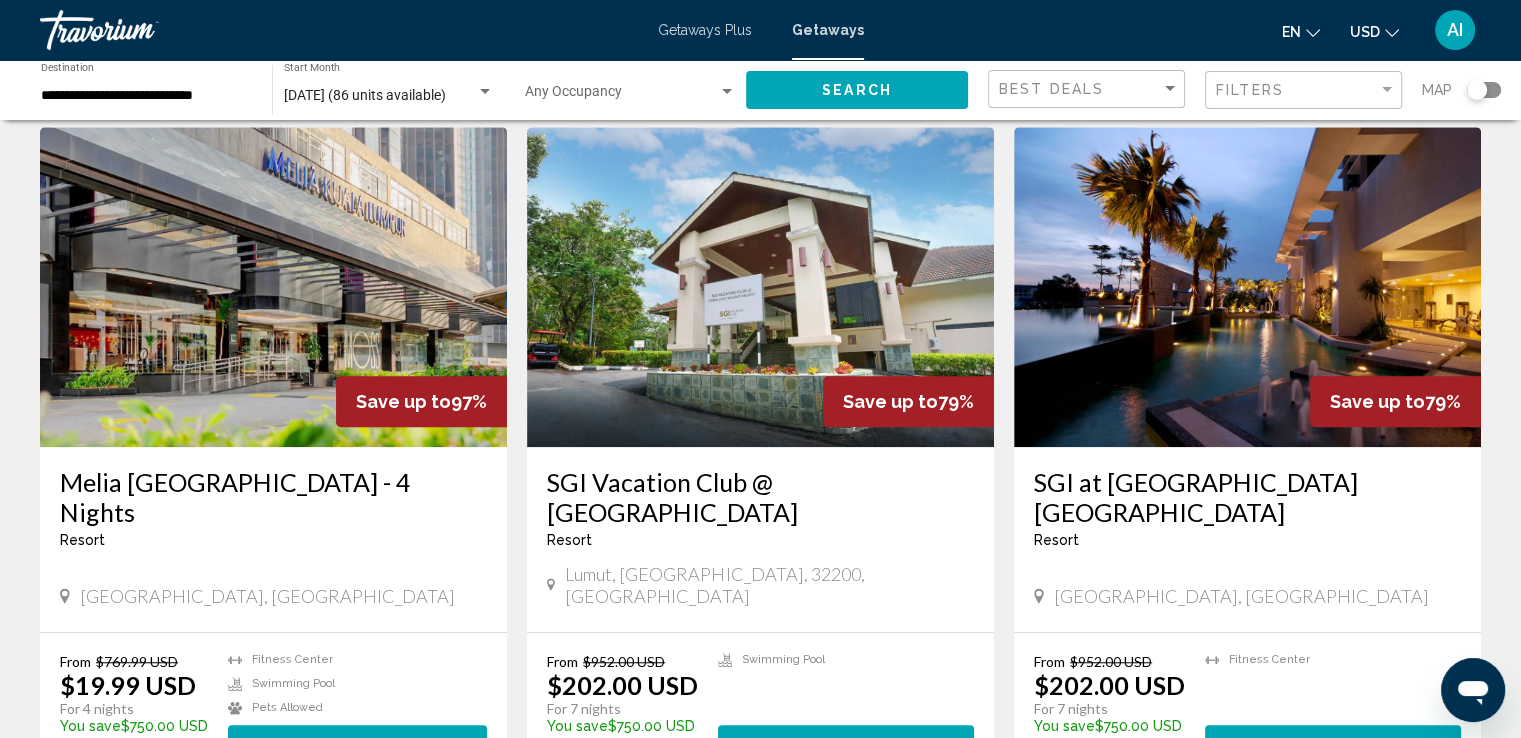 click at bounding box center (1247, 287) 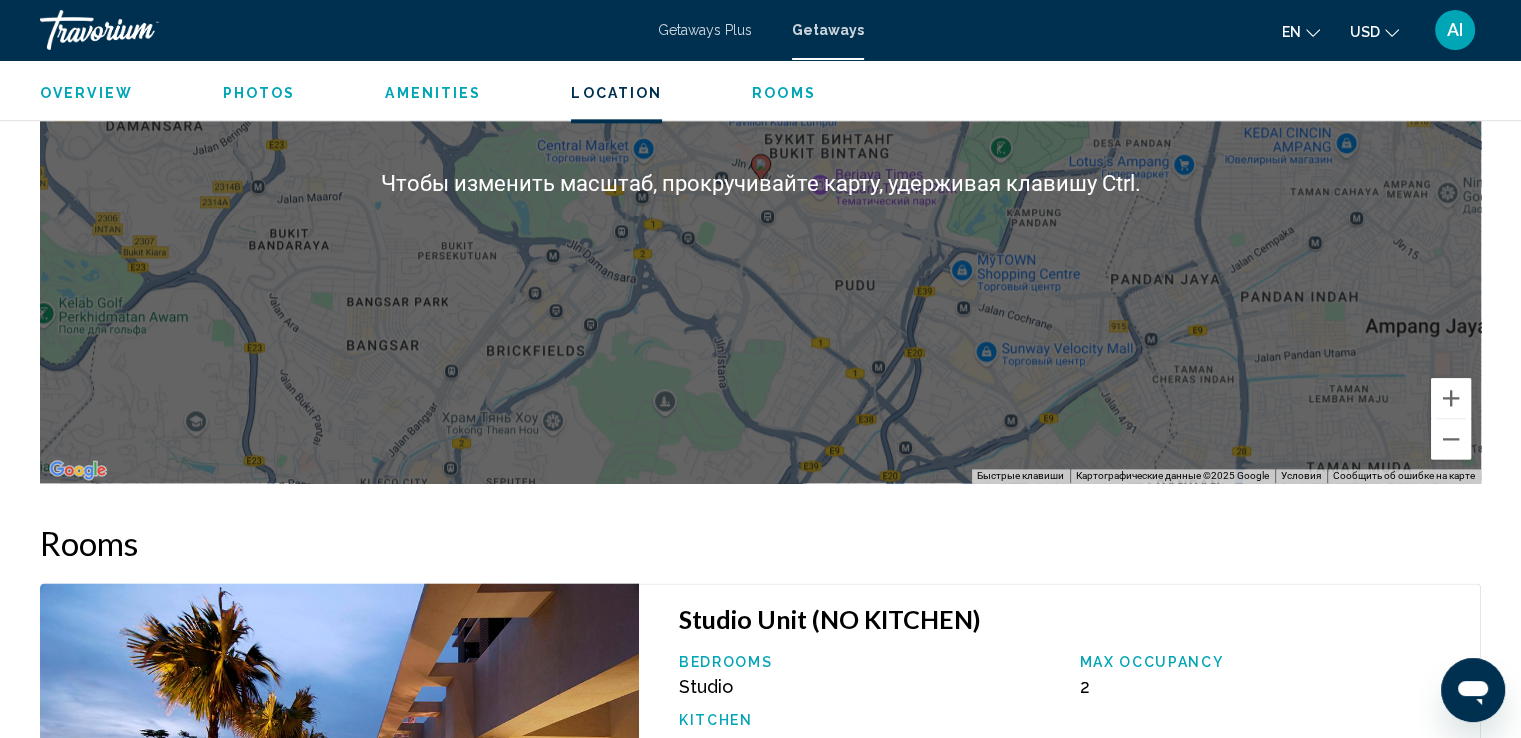 scroll, scrollTop: 2300, scrollLeft: 0, axis: vertical 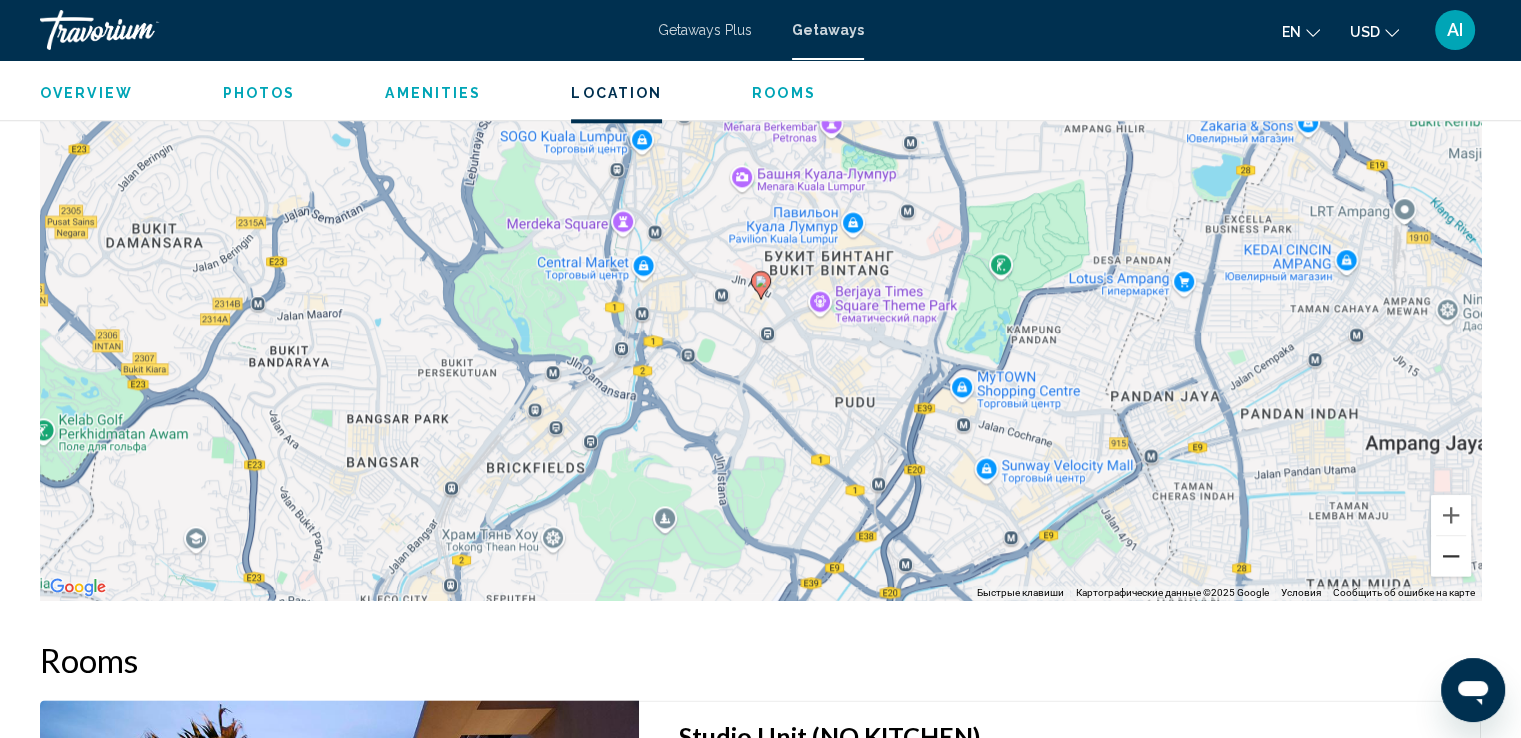 click at bounding box center (1451, 556) 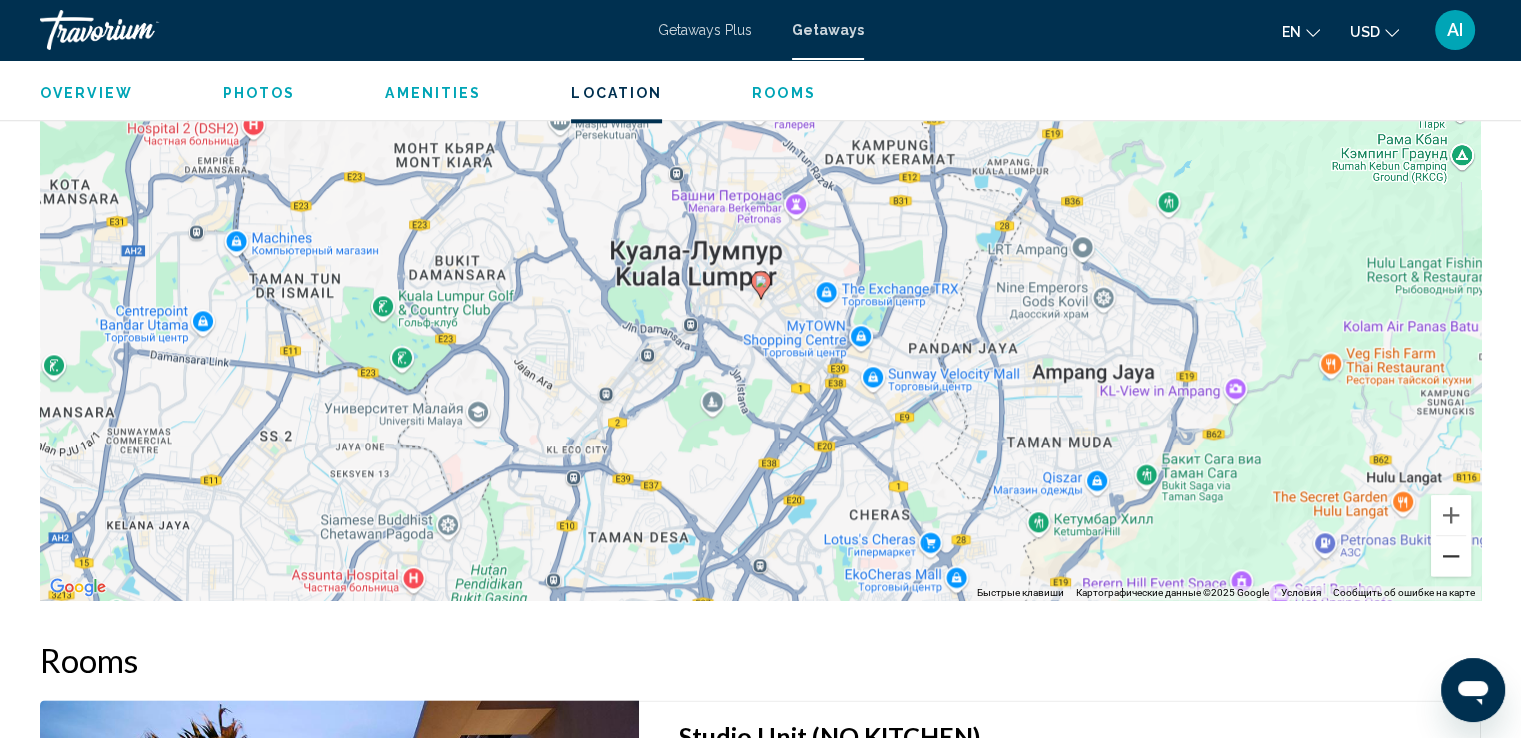 click at bounding box center [1451, 556] 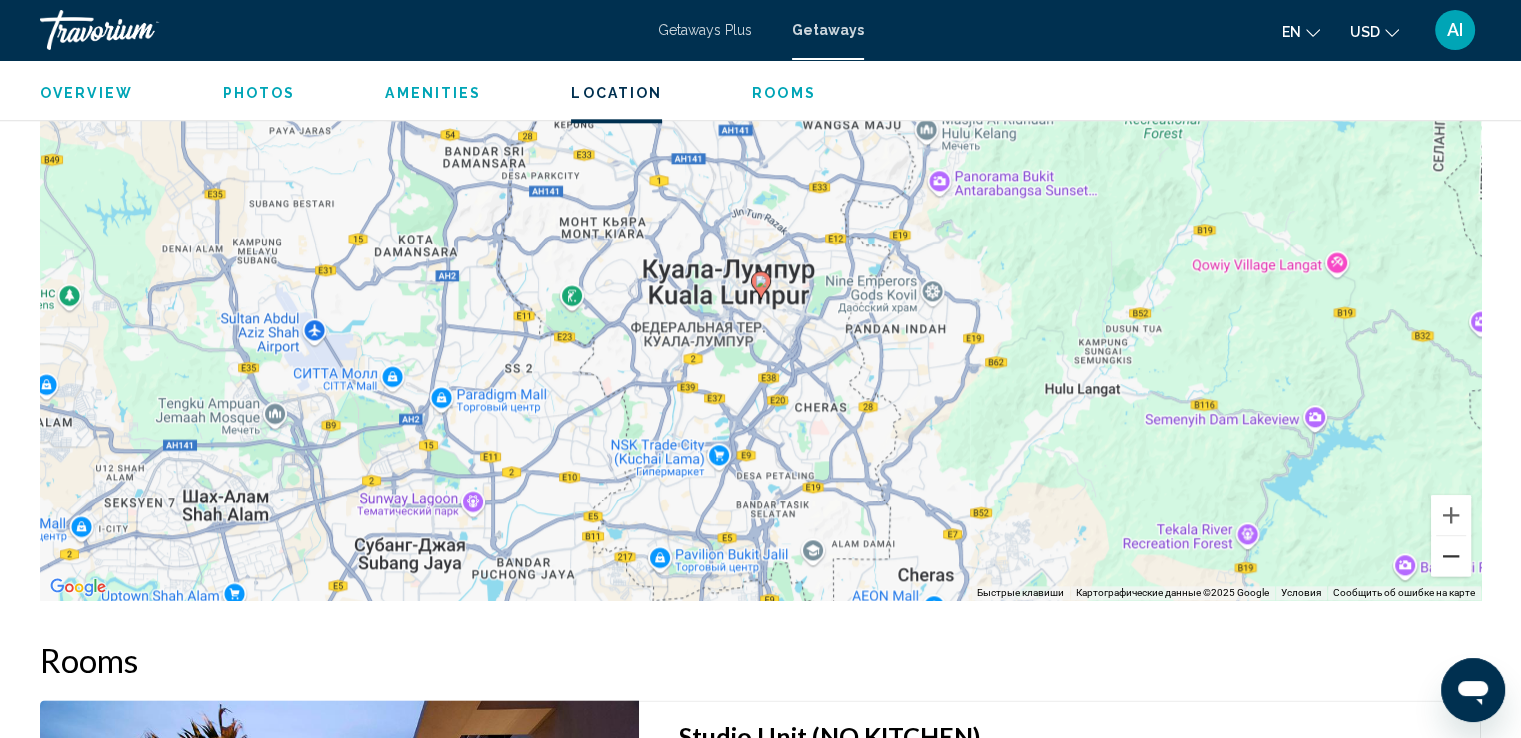 click at bounding box center (1451, 556) 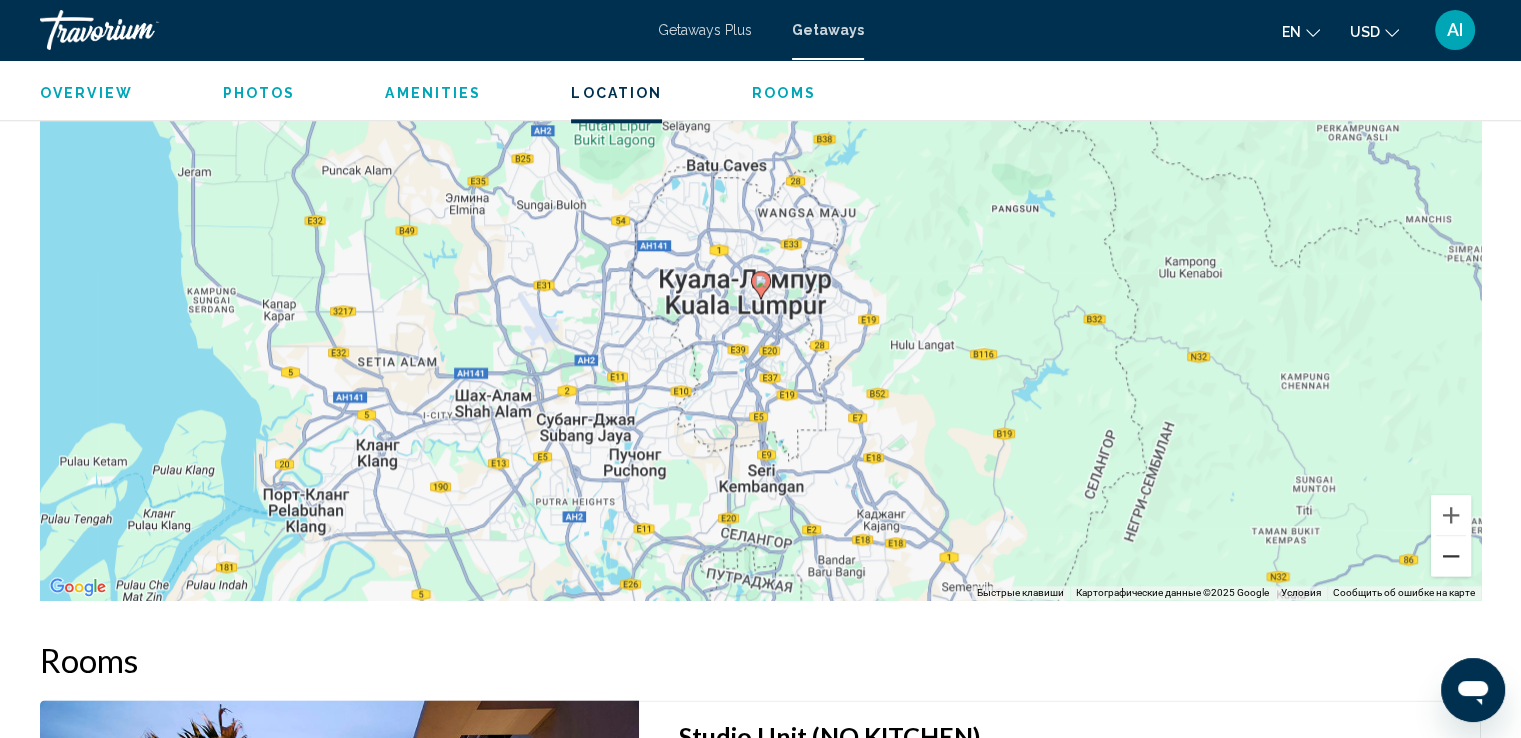 click at bounding box center [1451, 556] 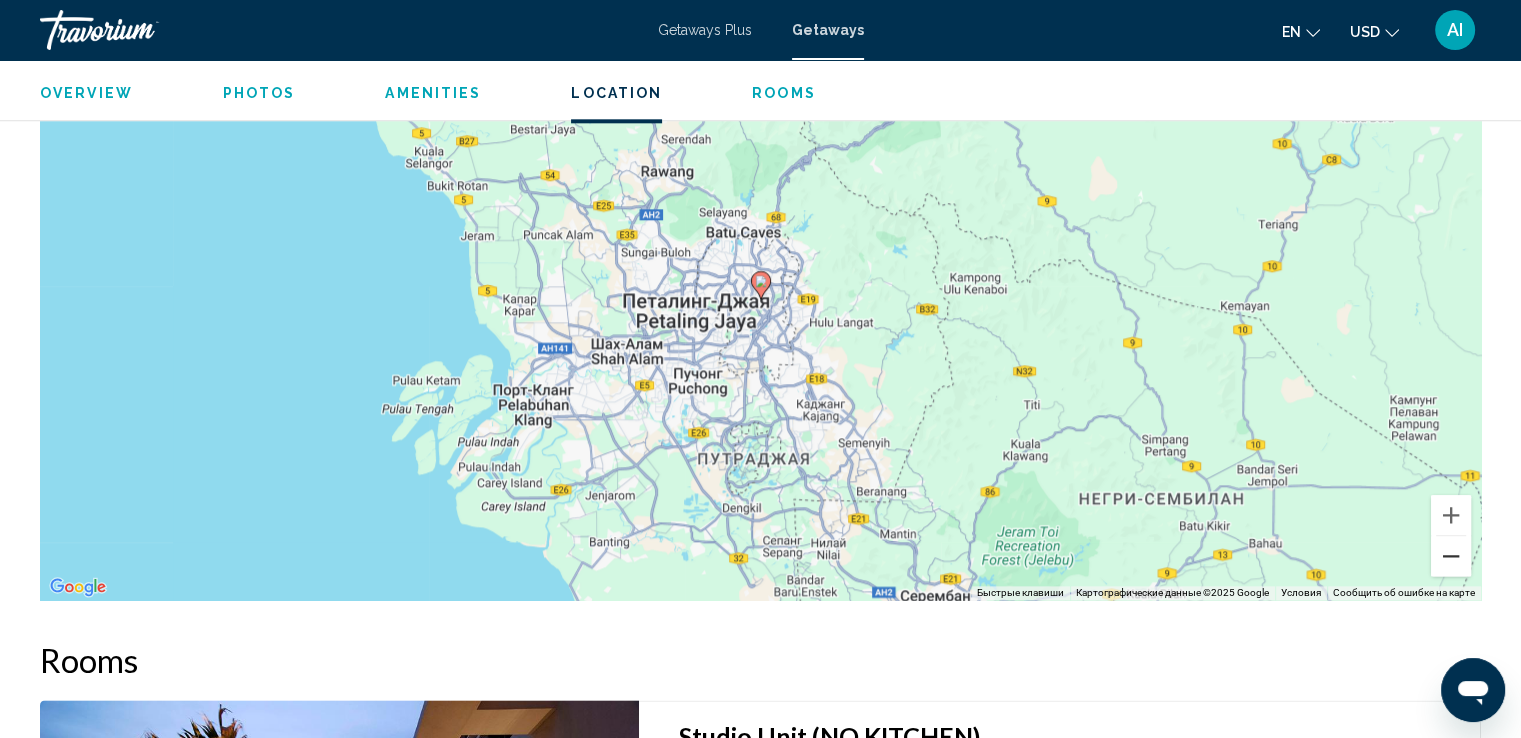 click at bounding box center (1451, 556) 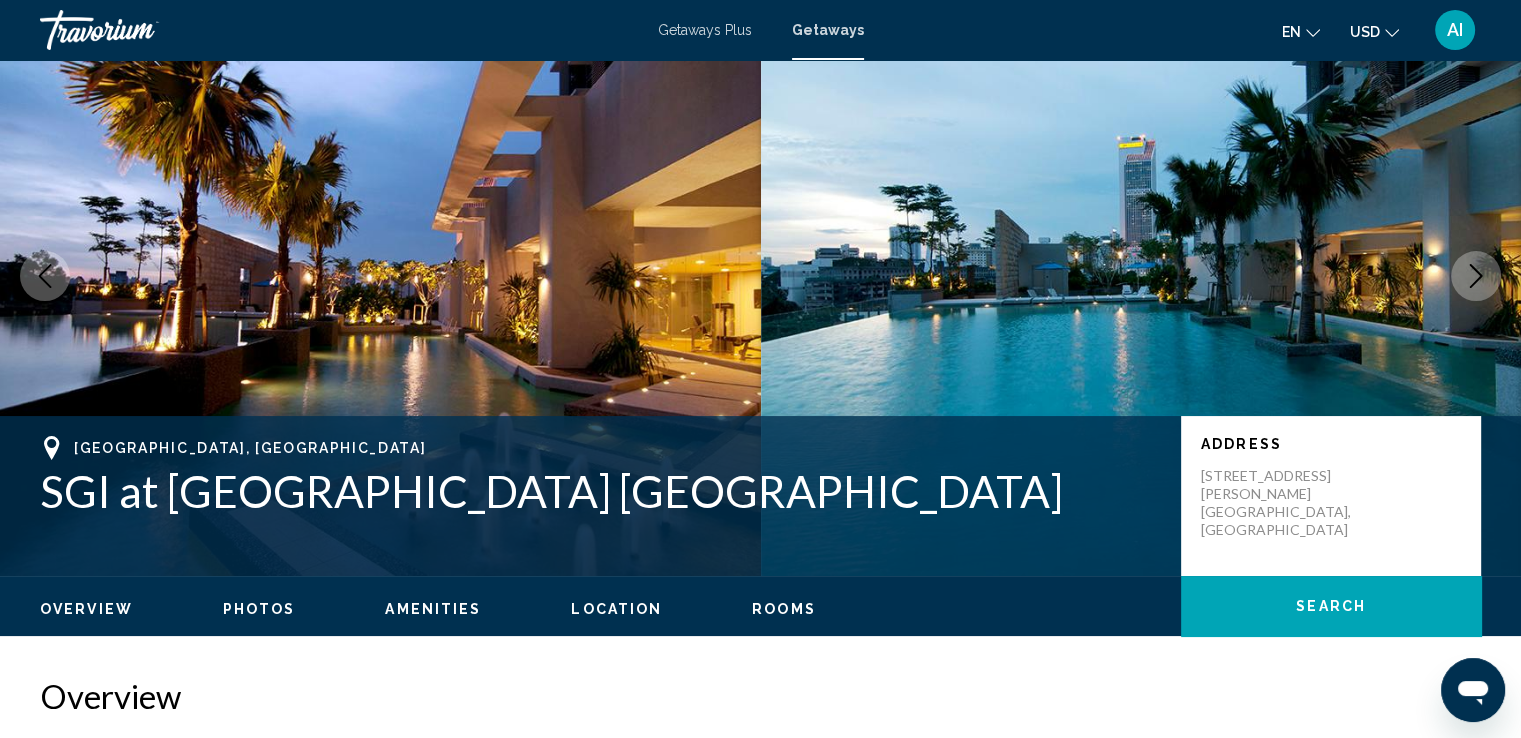 scroll, scrollTop: 82, scrollLeft: 0, axis: vertical 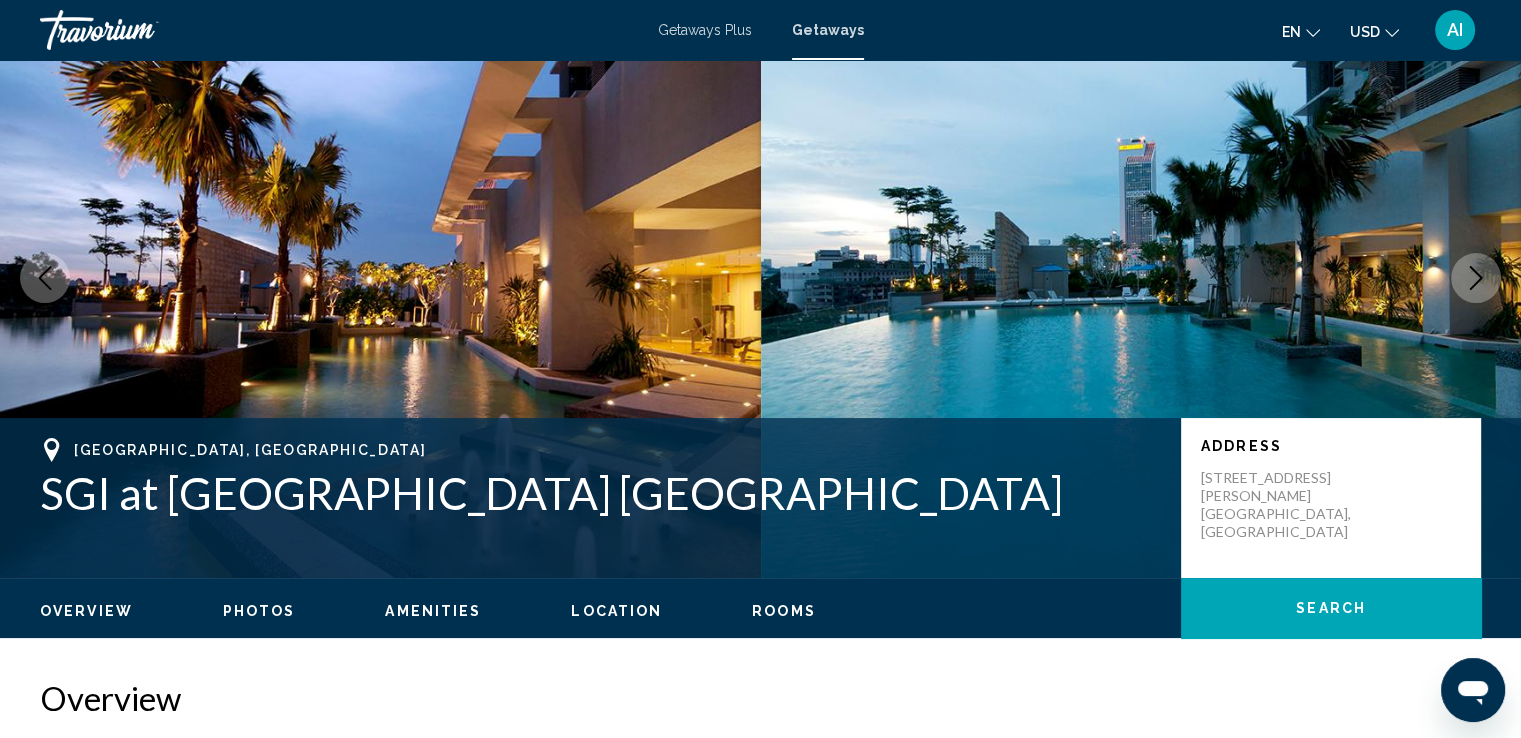 drag, startPoint x: 31, startPoint y: 489, endPoint x: 972, endPoint y: 522, distance: 941.5785 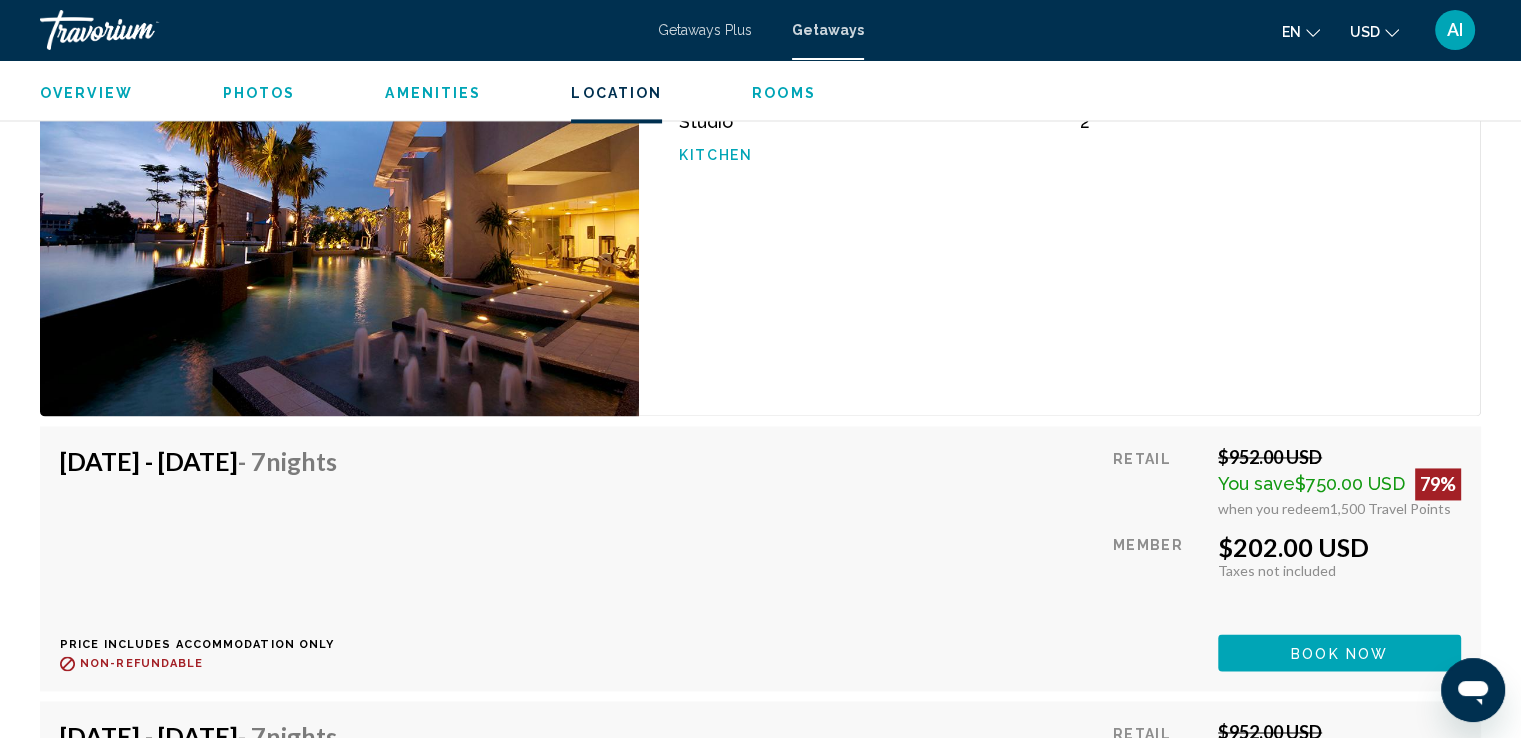 scroll, scrollTop: 3182, scrollLeft: 0, axis: vertical 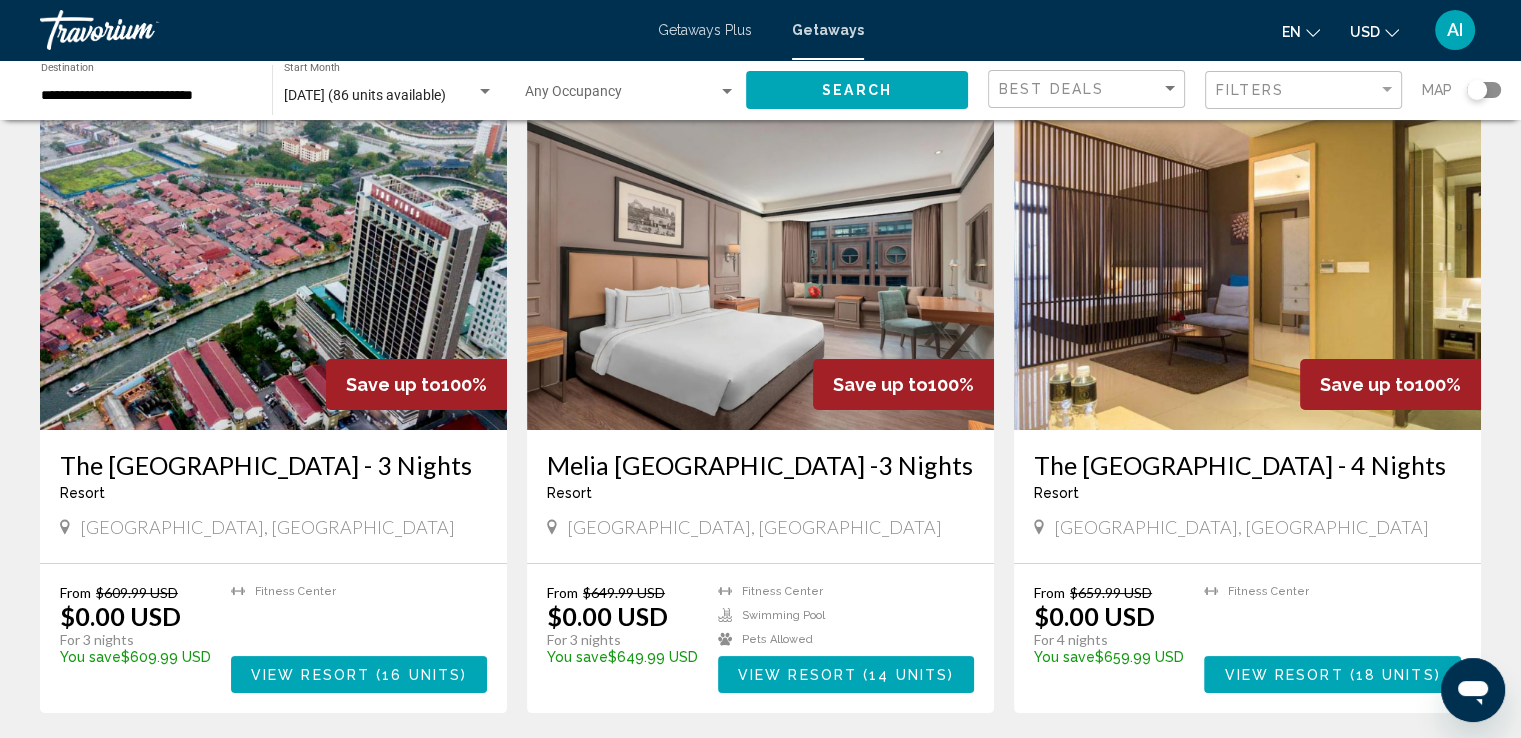 click at bounding box center (760, 270) 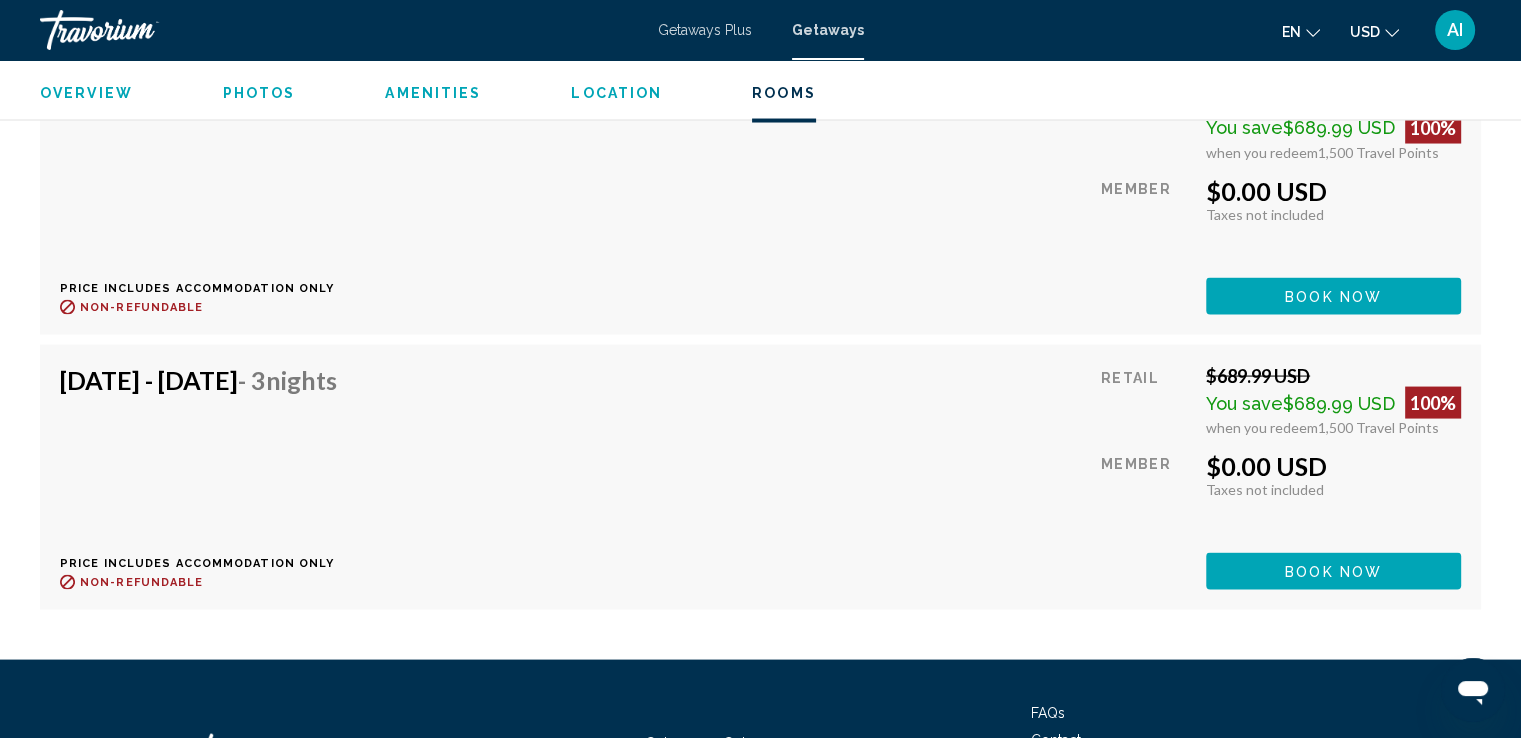 scroll, scrollTop: 3900, scrollLeft: 0, axis: vertical 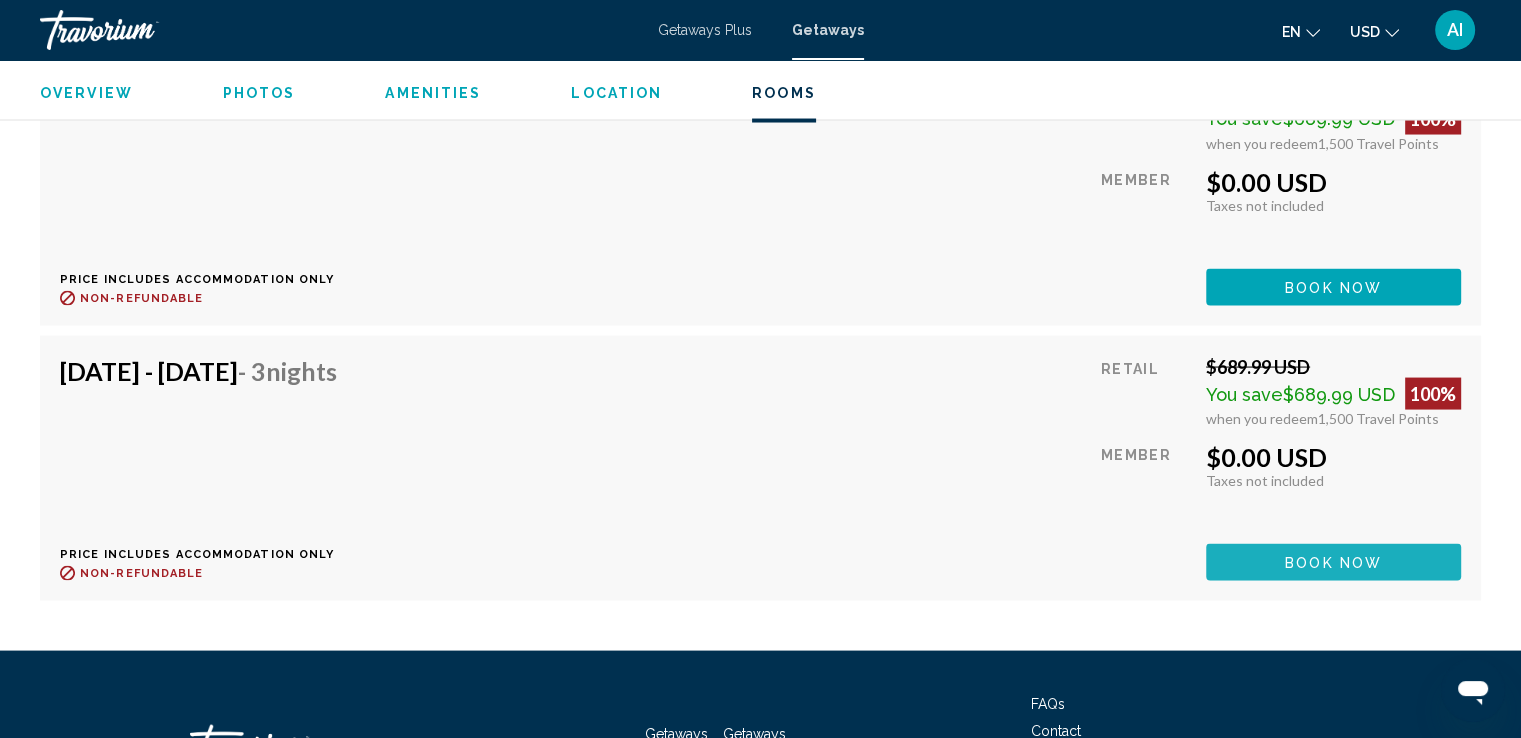 click on "Book now" at bounding box center [1333, 562] 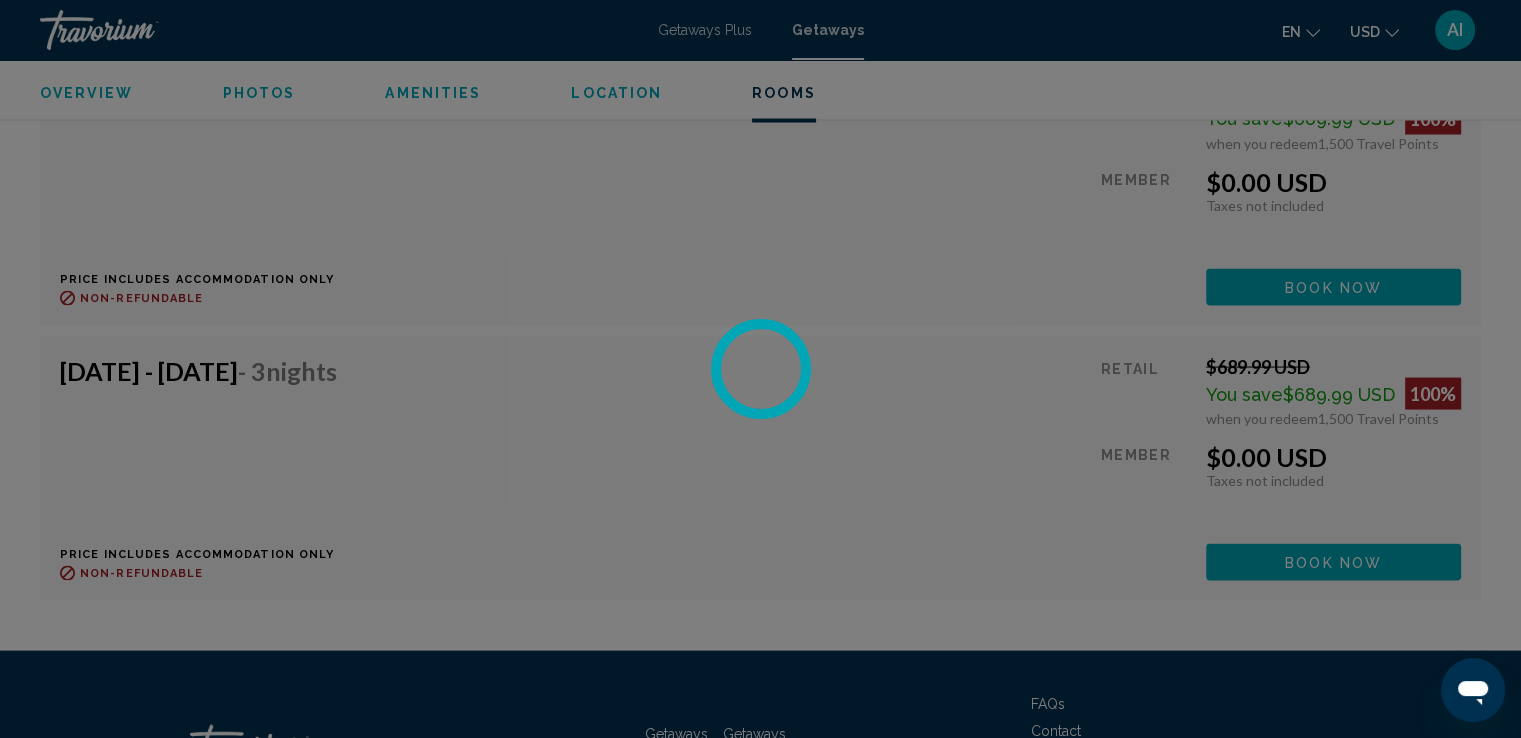 scroll, scrollTop: 0, scrollLeft: 0, axis: both 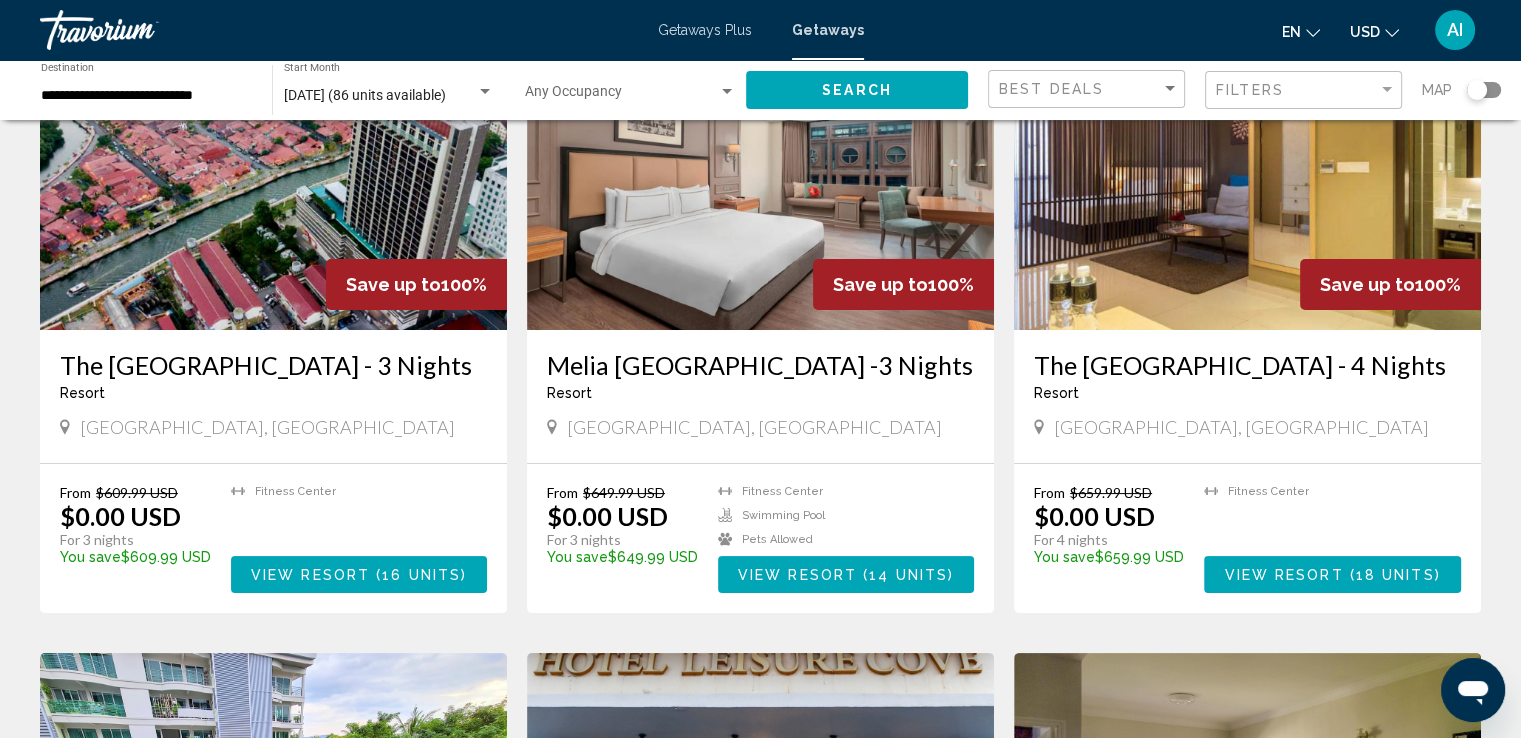 click at bounding box center (1247, 170) 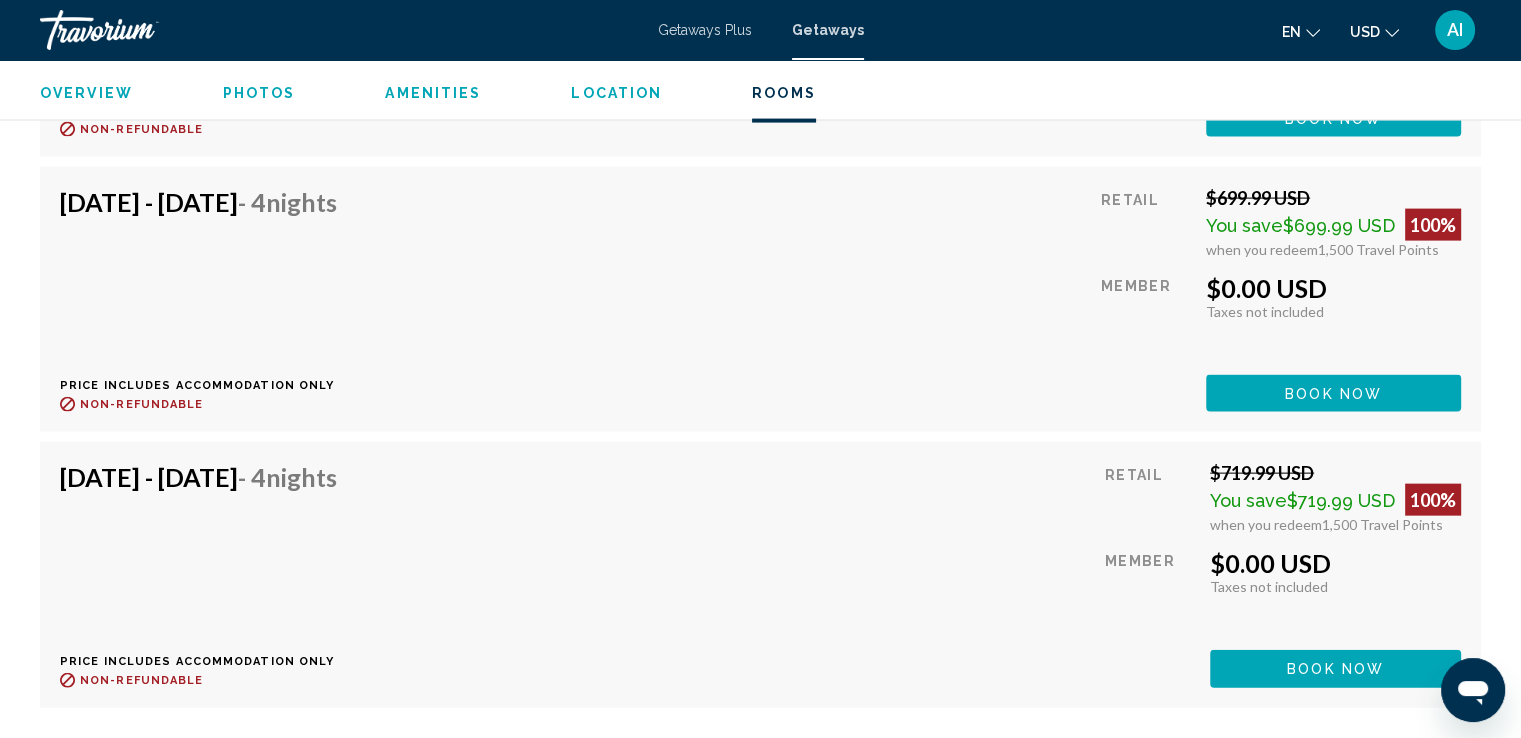 scroll, scrollTop: 4400, scrollLeft: 0, axis: vertical 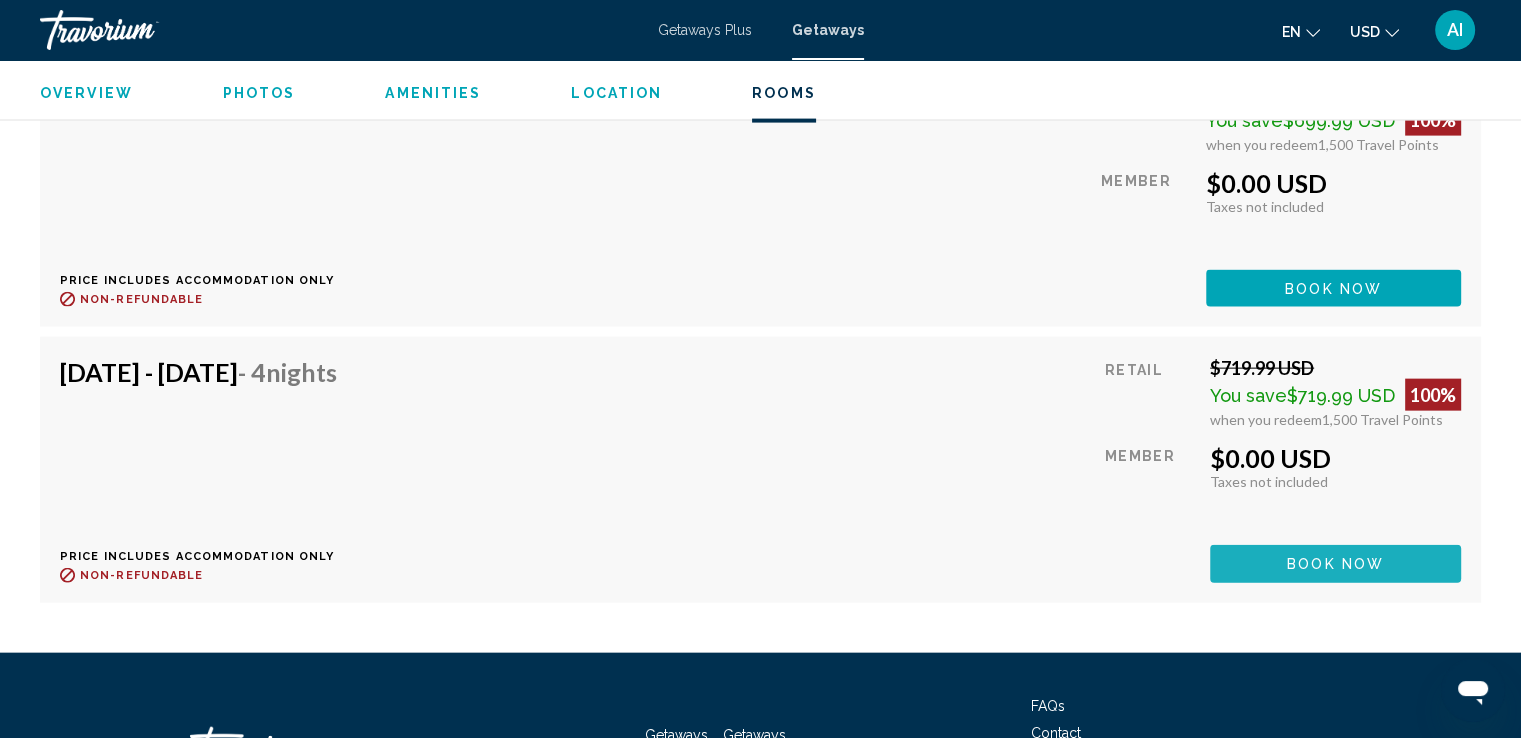 click on "Book now" at bounding box center [1335, 563] 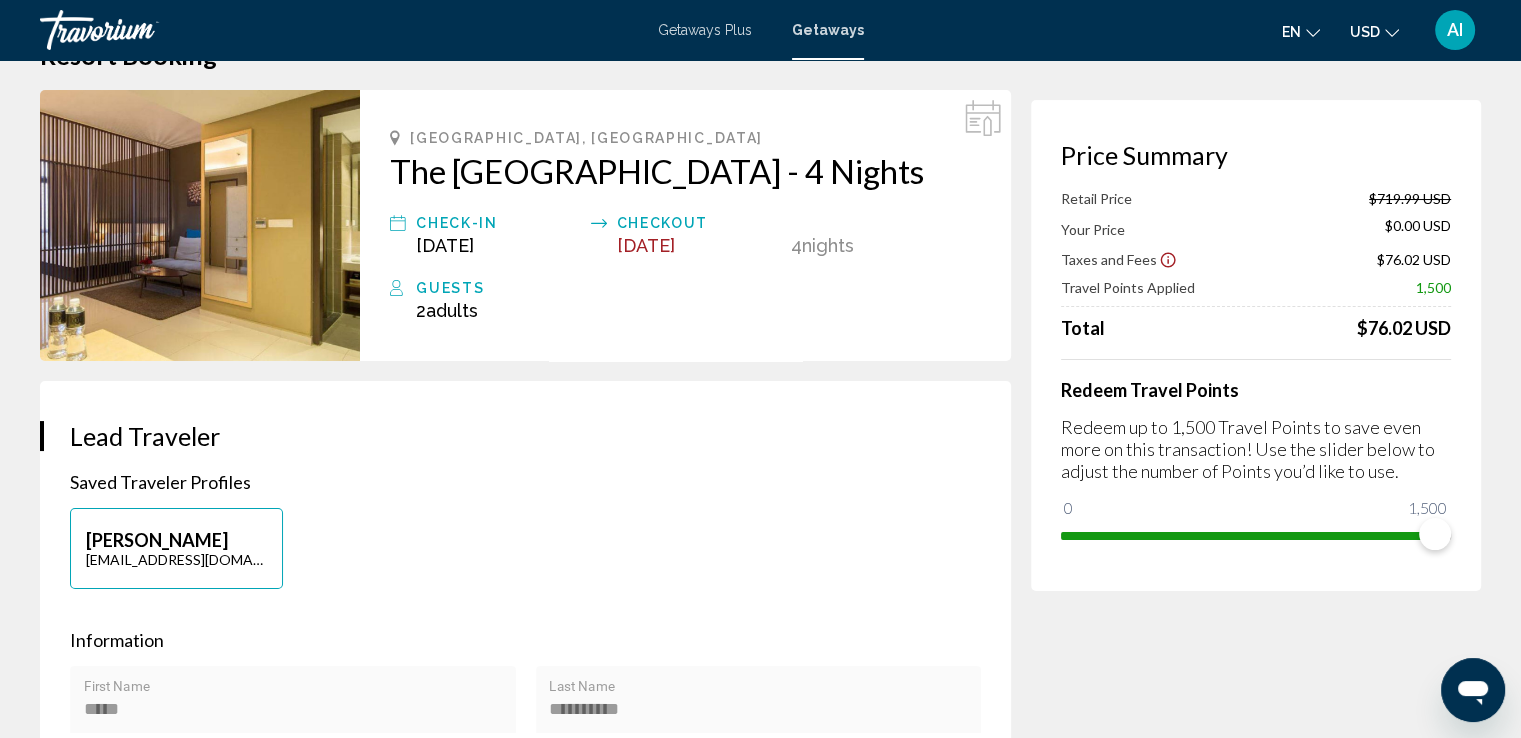 scroll, scrollTop: 0, scrollLeft: 0, axis: both 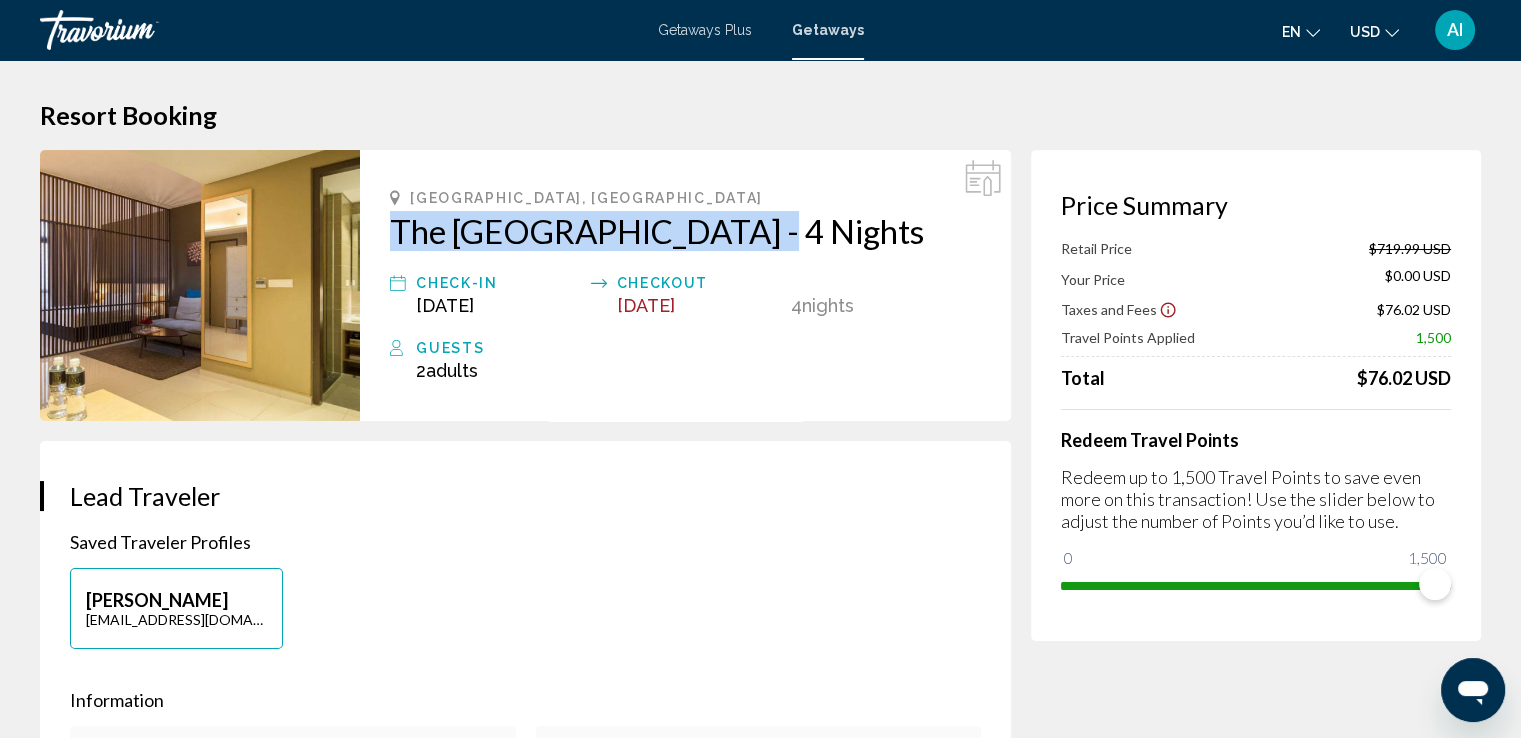 drag, startPoint x: 384, startPoint y: 229, endPoint x: 737, endPoint y: 231, distance: 353.00568 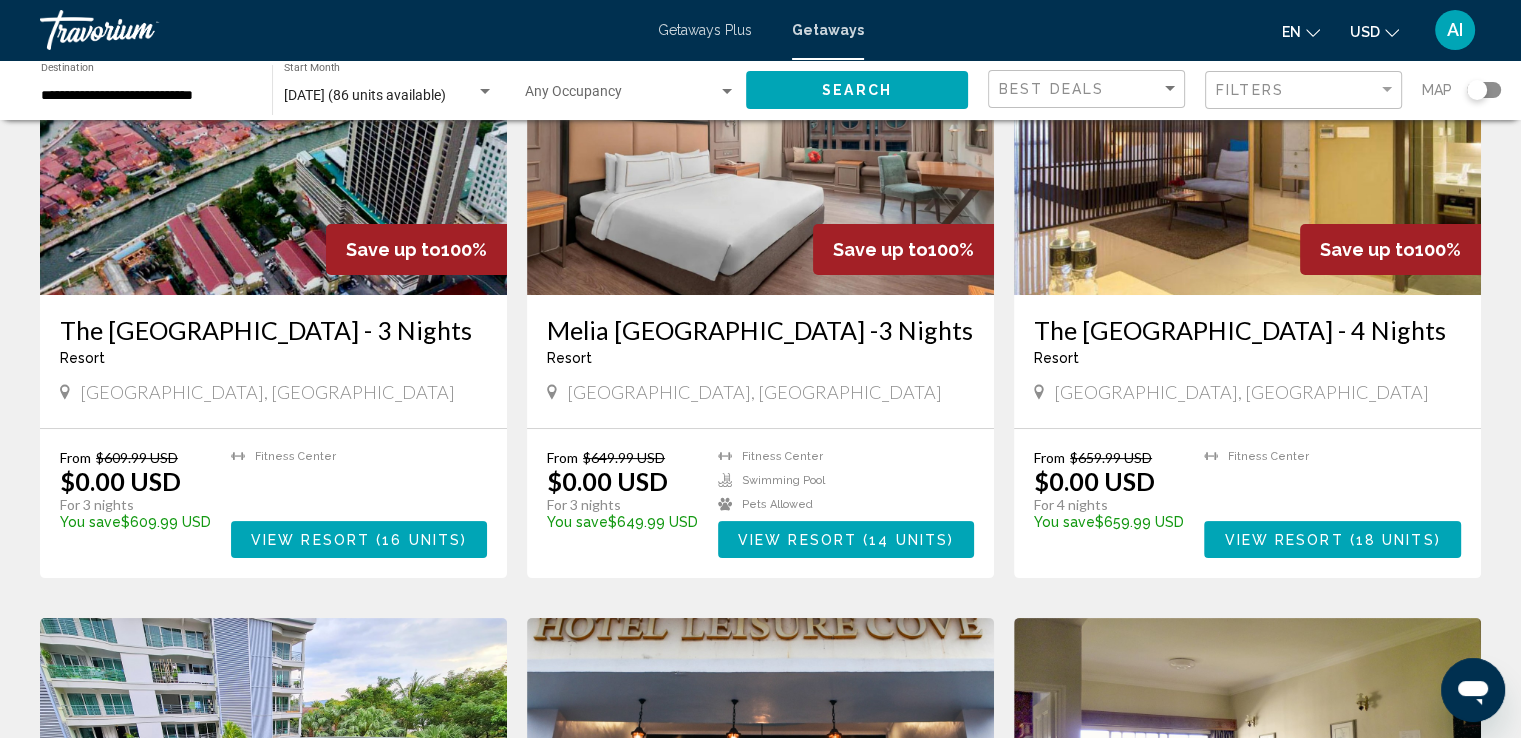 scroll, scrollTop: 200, scrollLeft: 0, axis: vertical 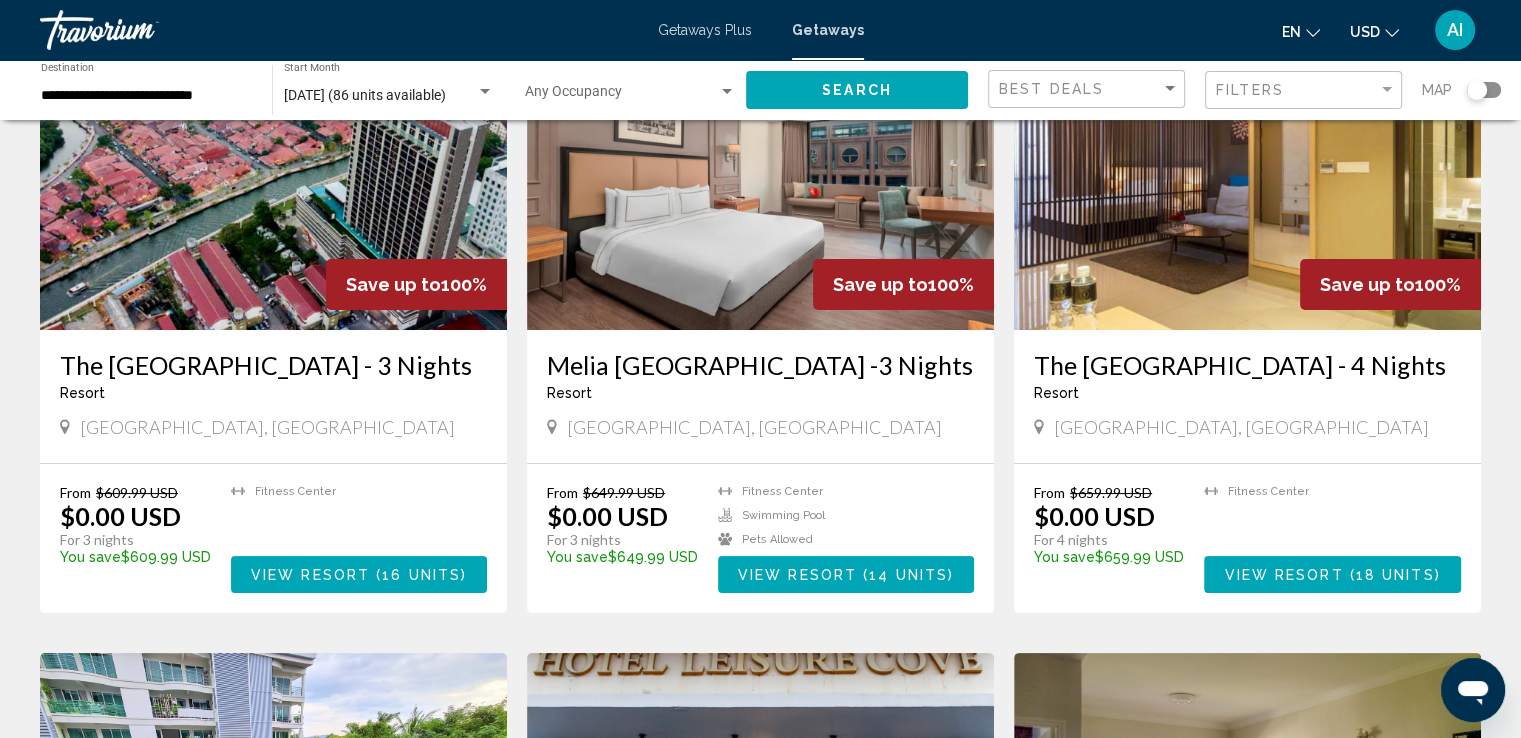 click on "View Resort" at bounding box center (797, 575) 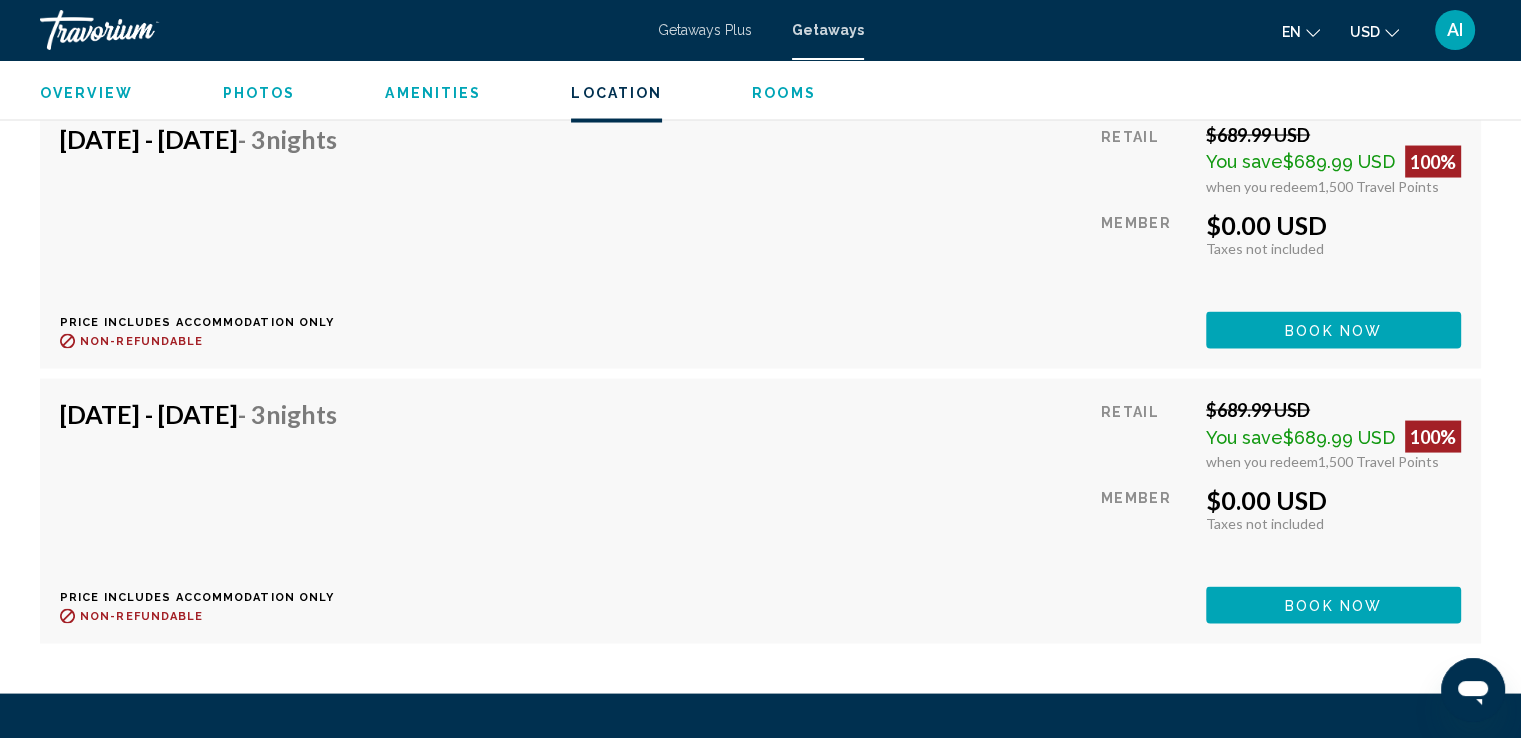 scroll, scrollTop: 3856, scrollLeft: 0, axis: vertical 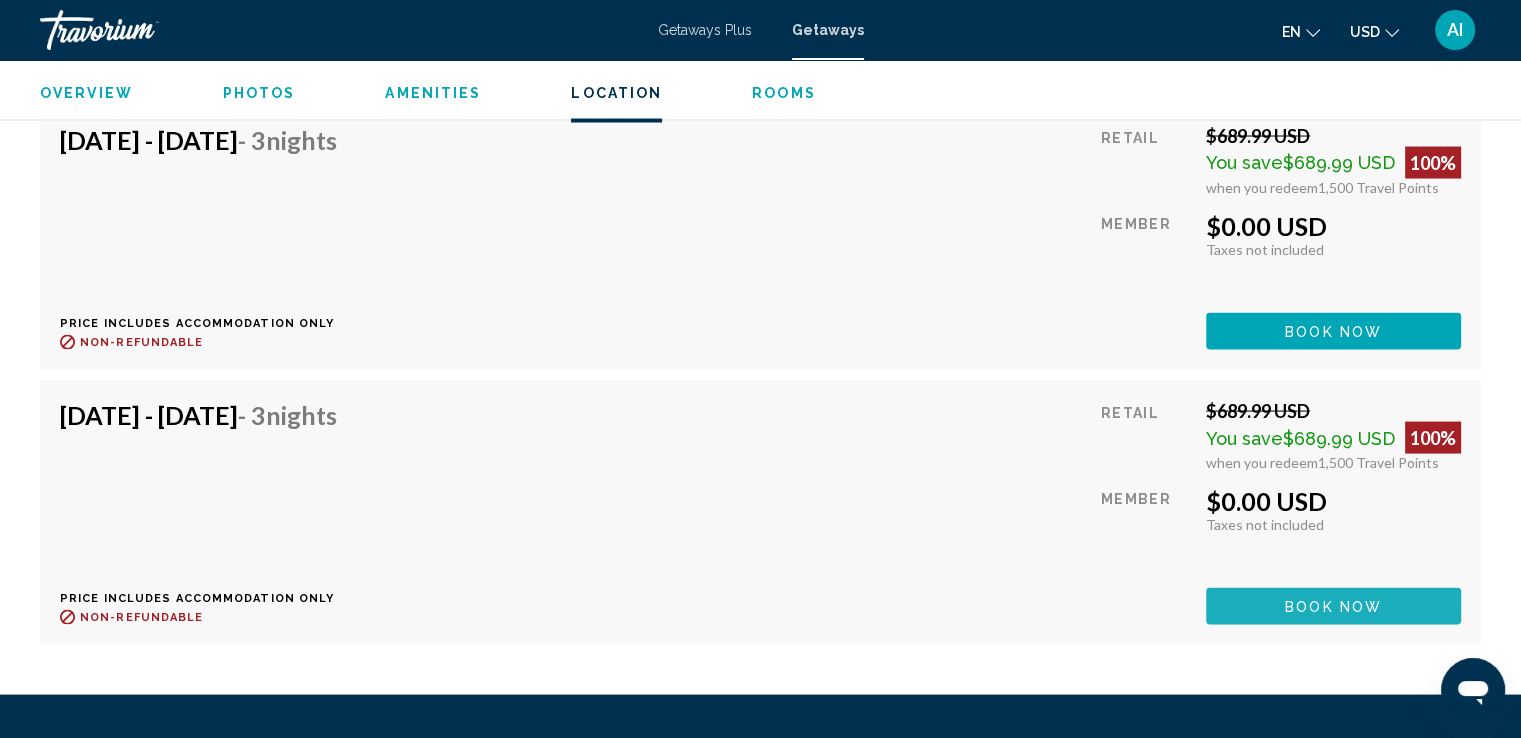 click on "Book now" at bounding box center [1333, 606] 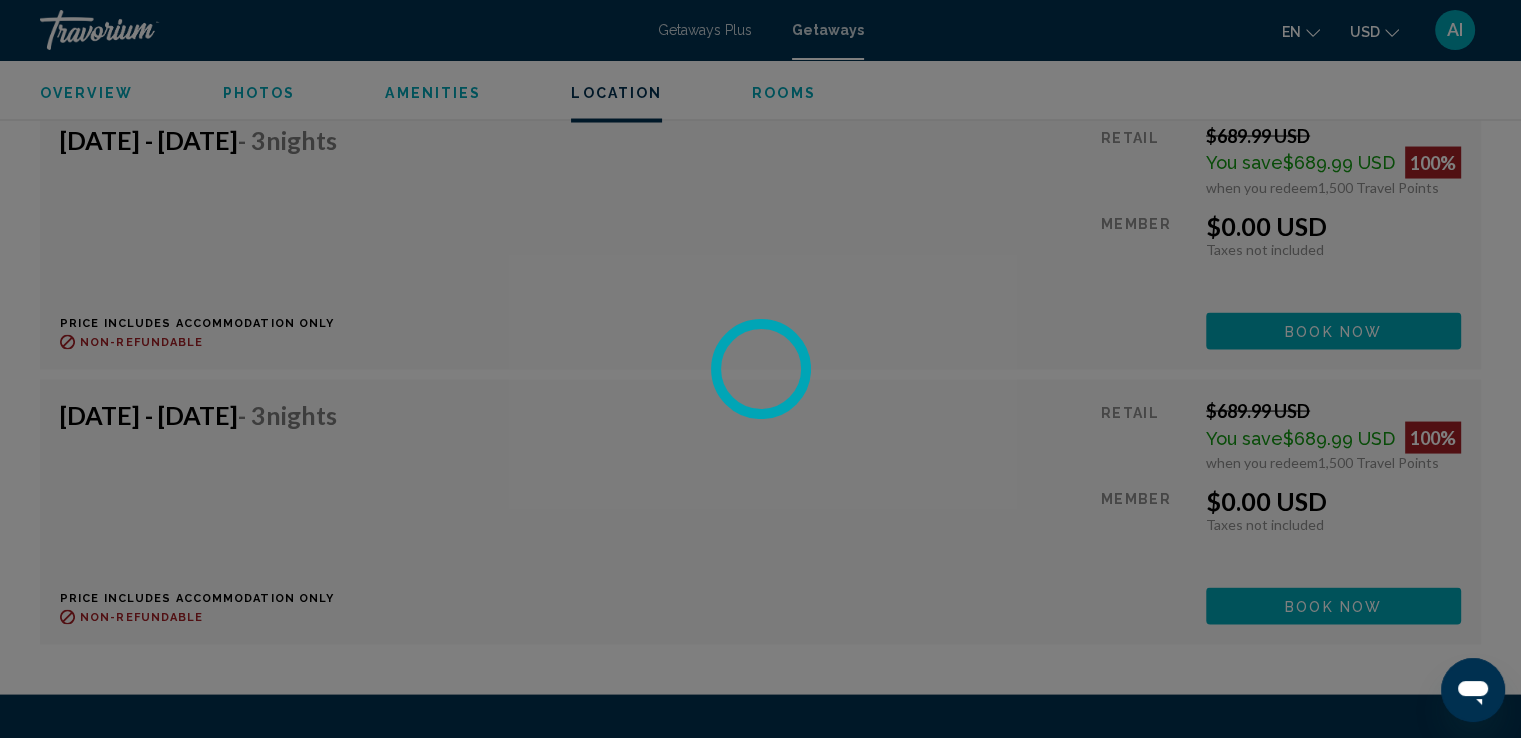scroll, scrollTop: 0, scrollLeft: 0, axis: both 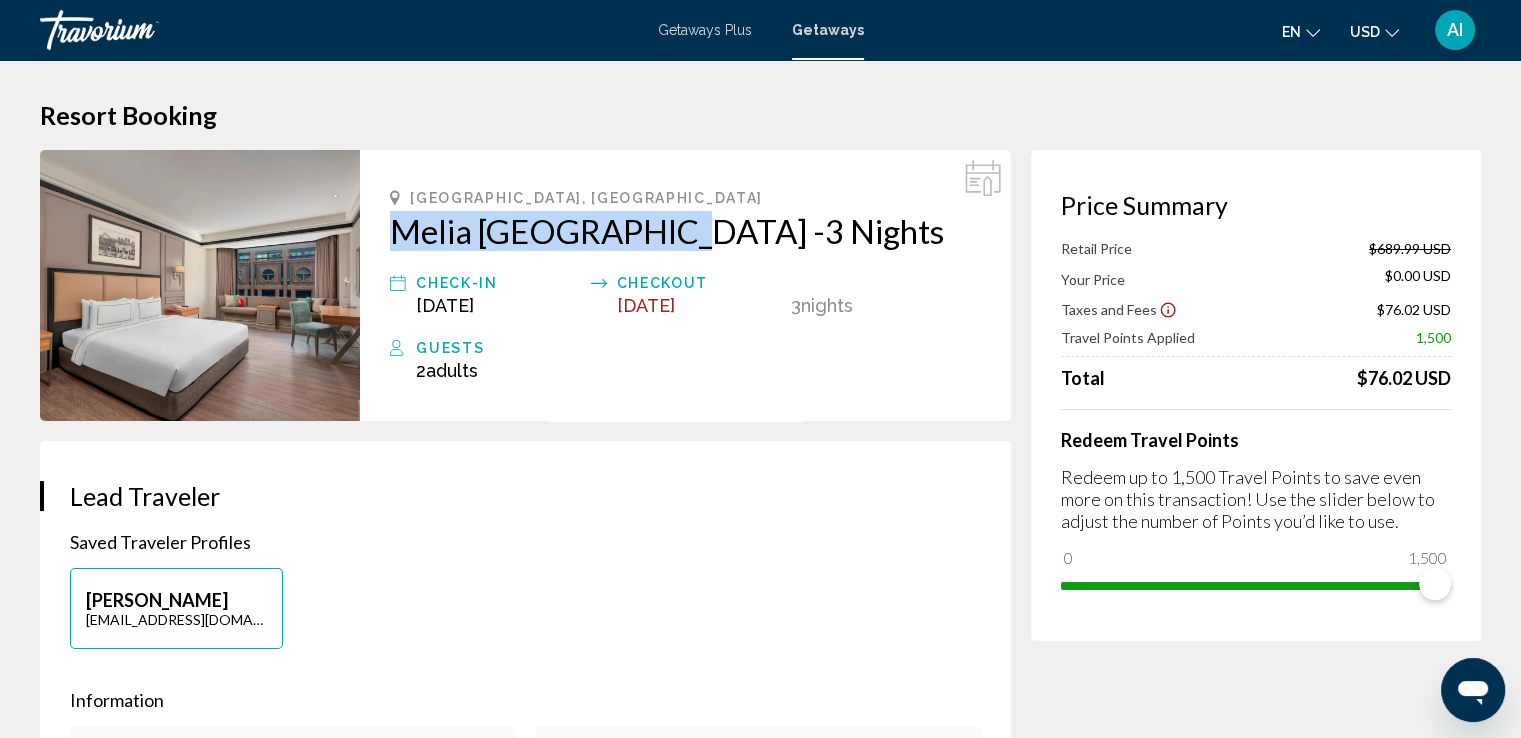 drag, startPoint x: 376, startPoint y: 234, endPoint x: 672, endPoint y: 237, distance: 296.0152 